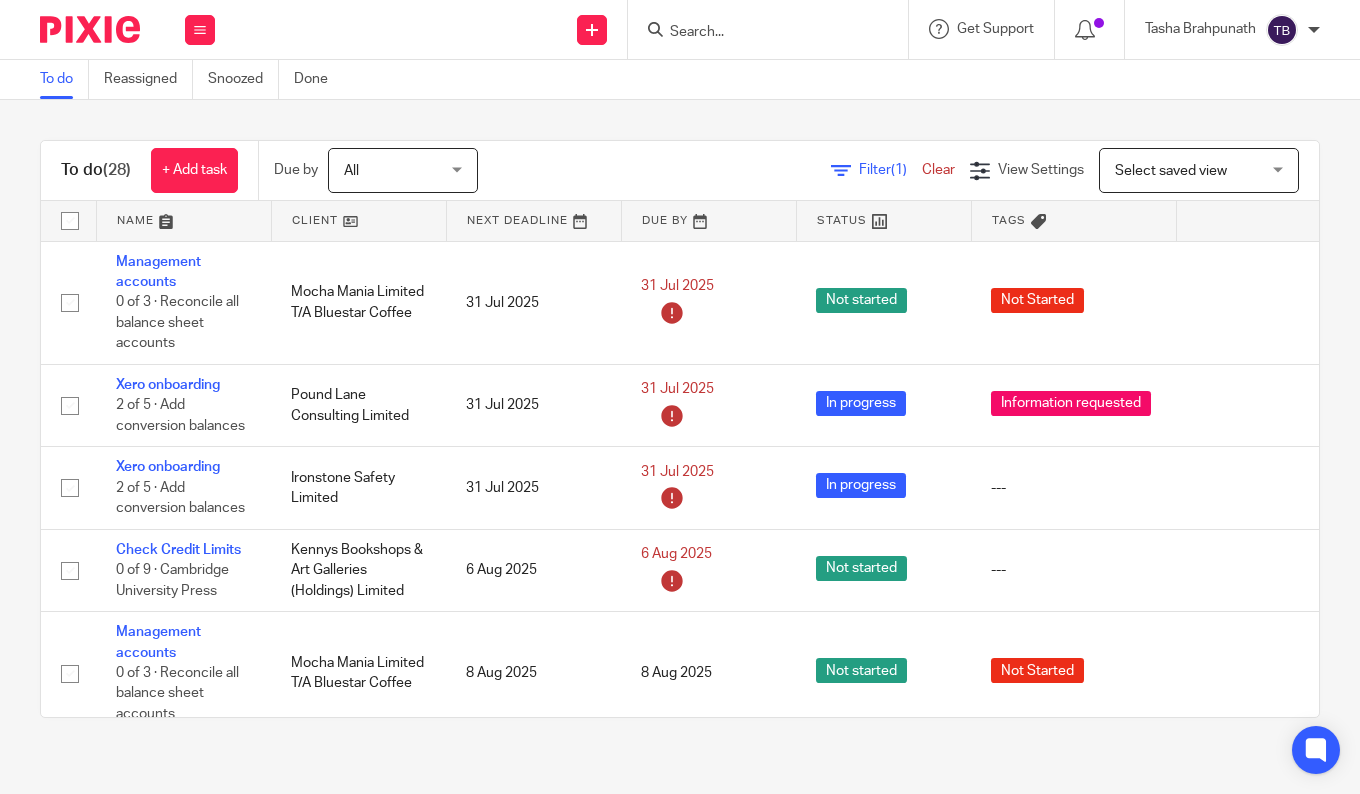 scroll, scrollTop: 0, scrollLeft: 0, axis: both 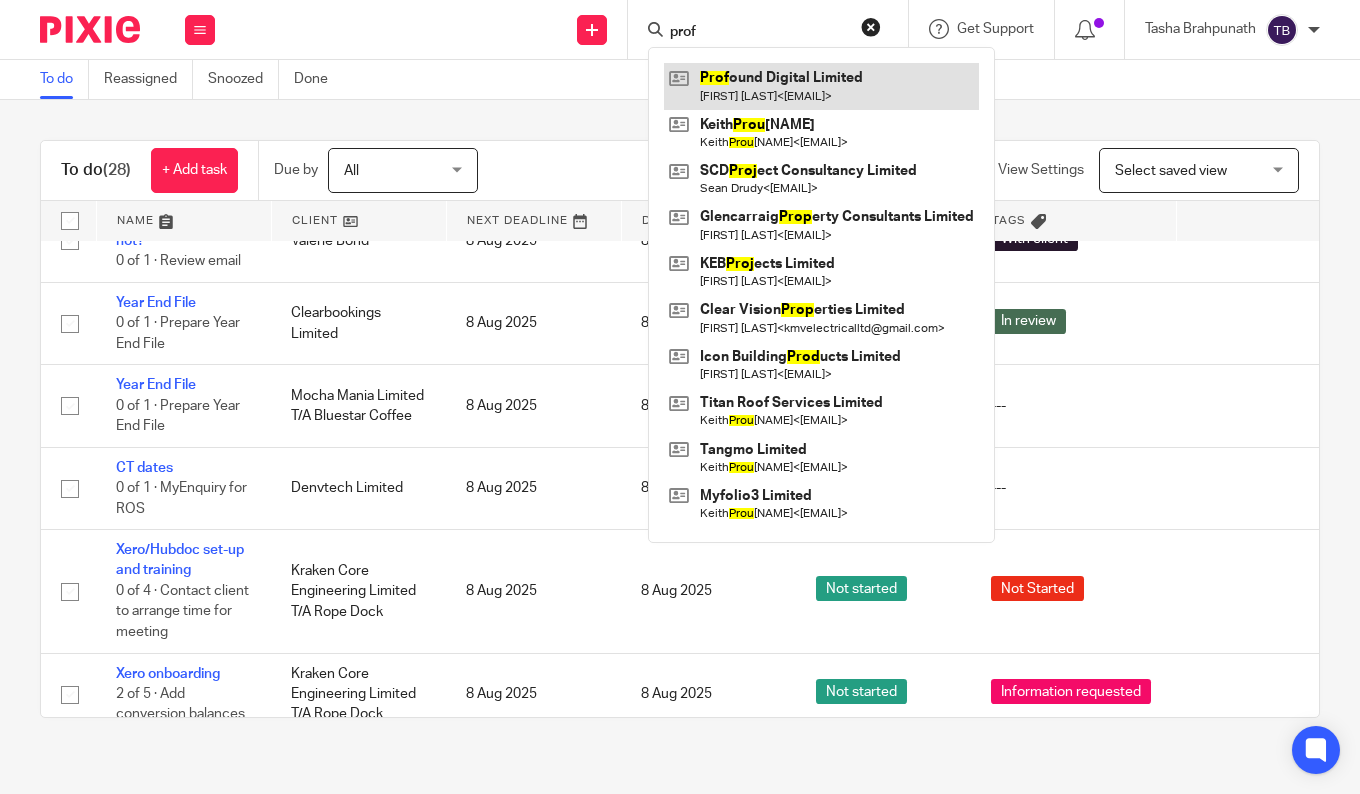type on "prof" 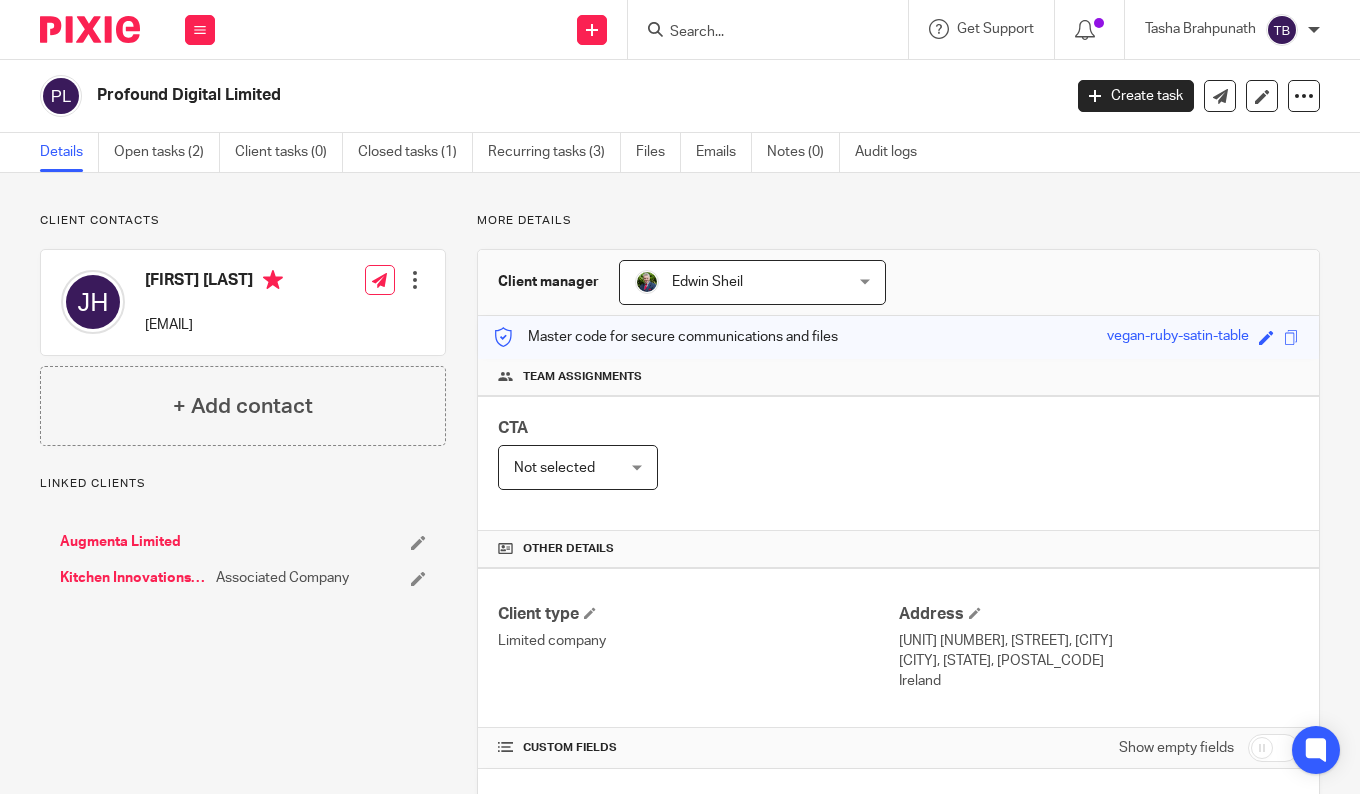 scroll, scrollTop: 0, scrollLeft: 0, axis: both 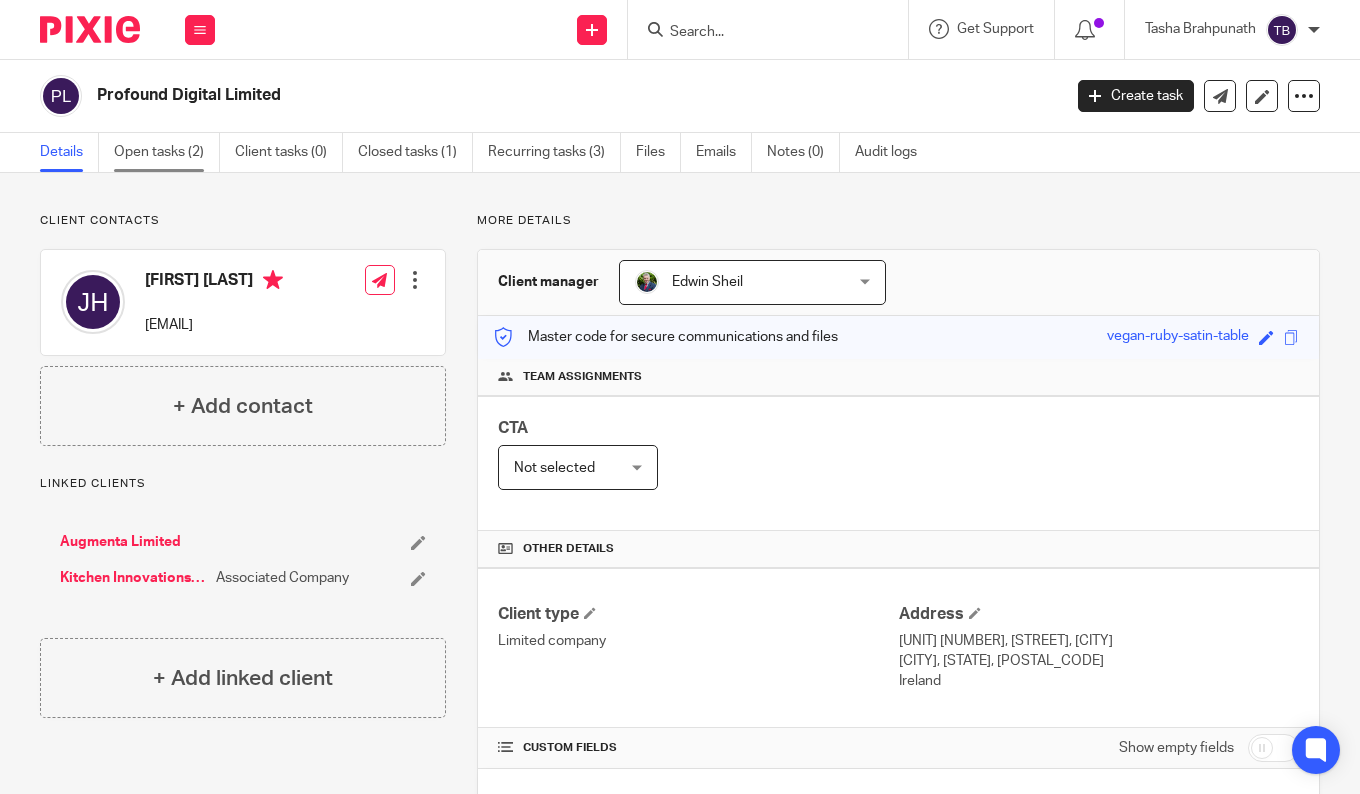click on "Open tasks (2)" at bounding box center [167, 152] 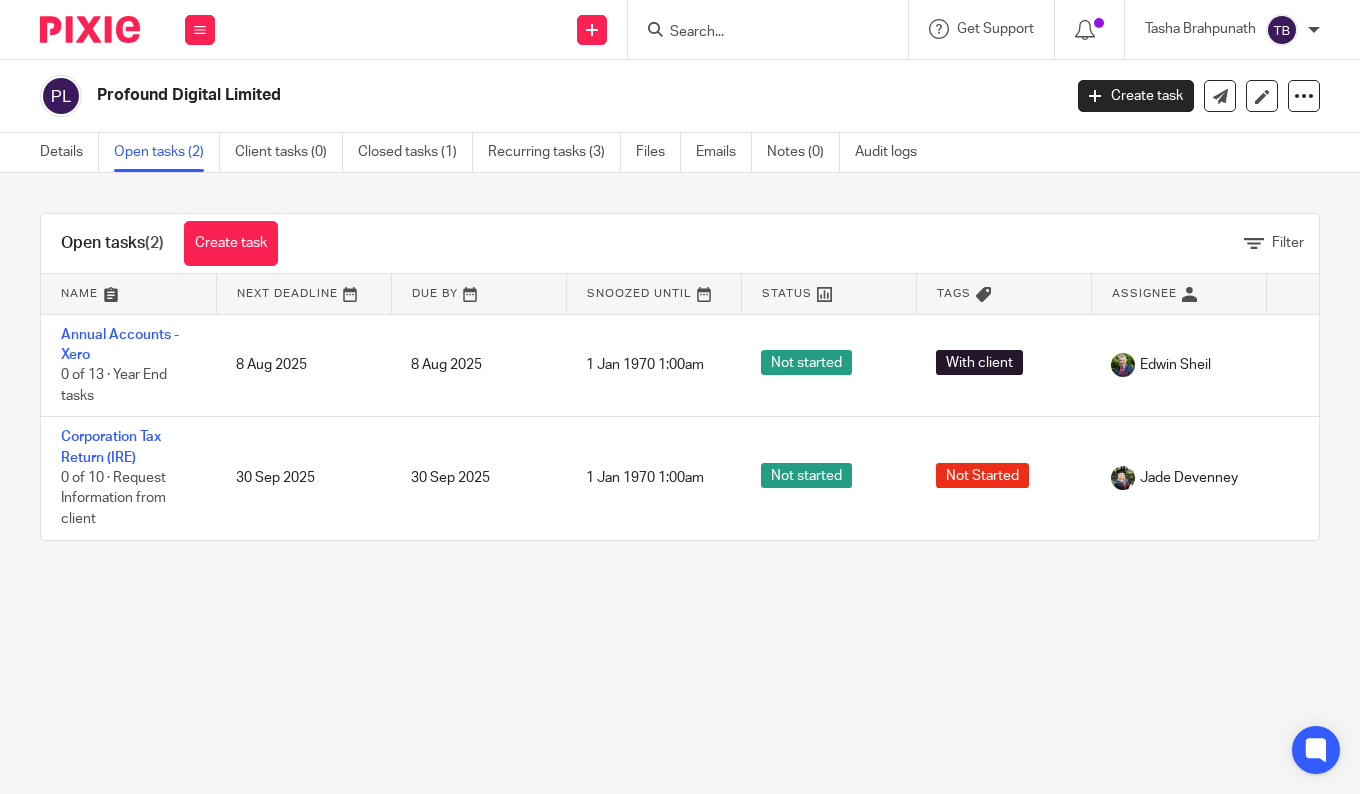 scroll, scrollTop: 0, scrollLeft: 0, axis: both 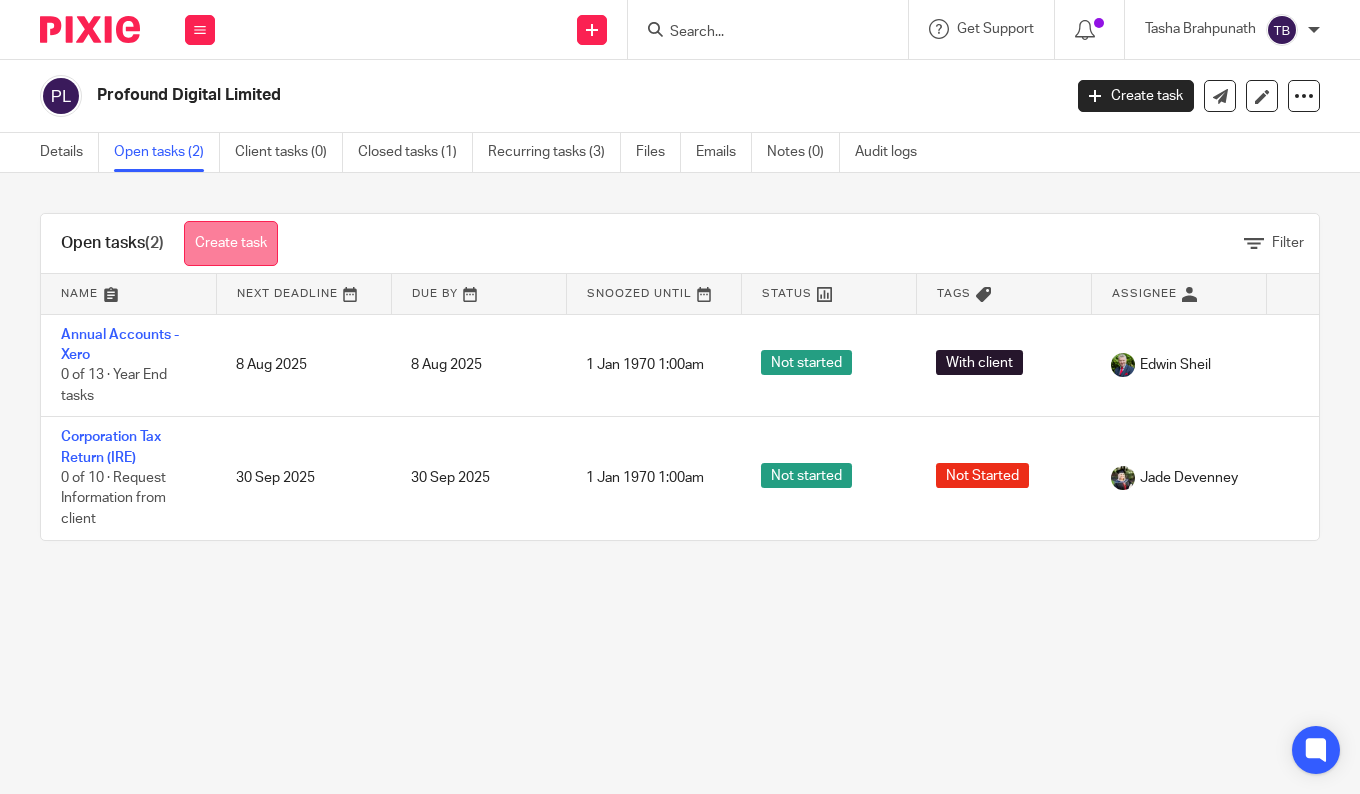 click on "Create task" at bounding box center (231, 243) 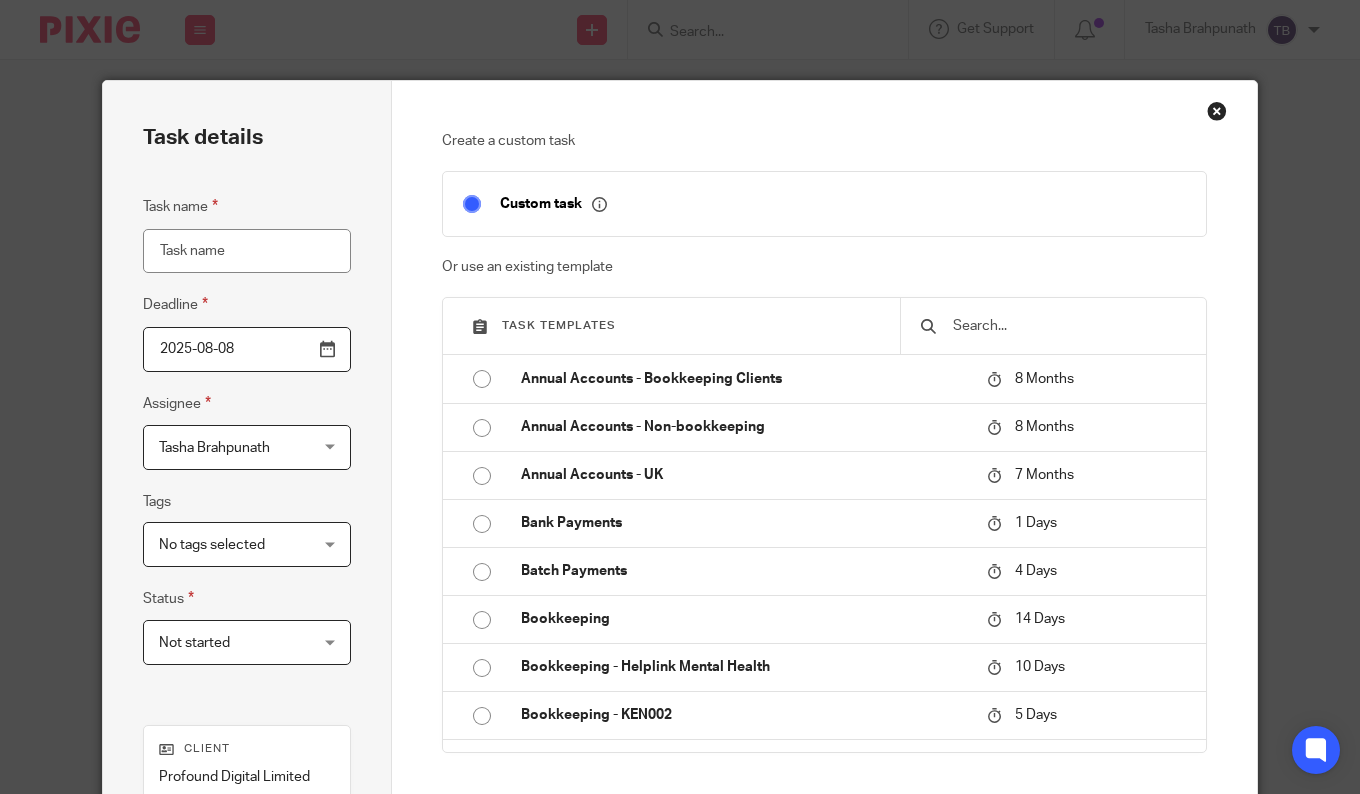 scroll, scrollTop: 0, scrollLeft: 0, axis: both 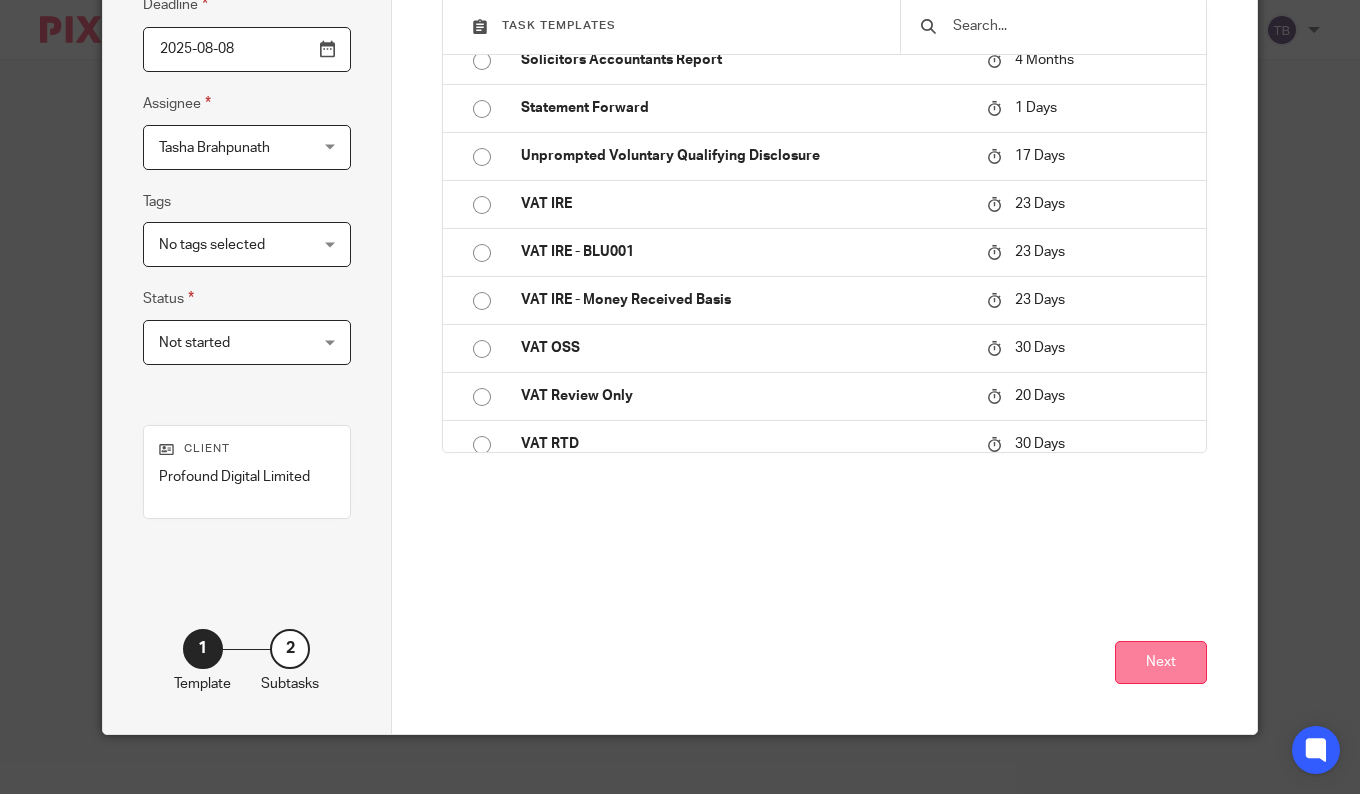 type on "Convert csvs" 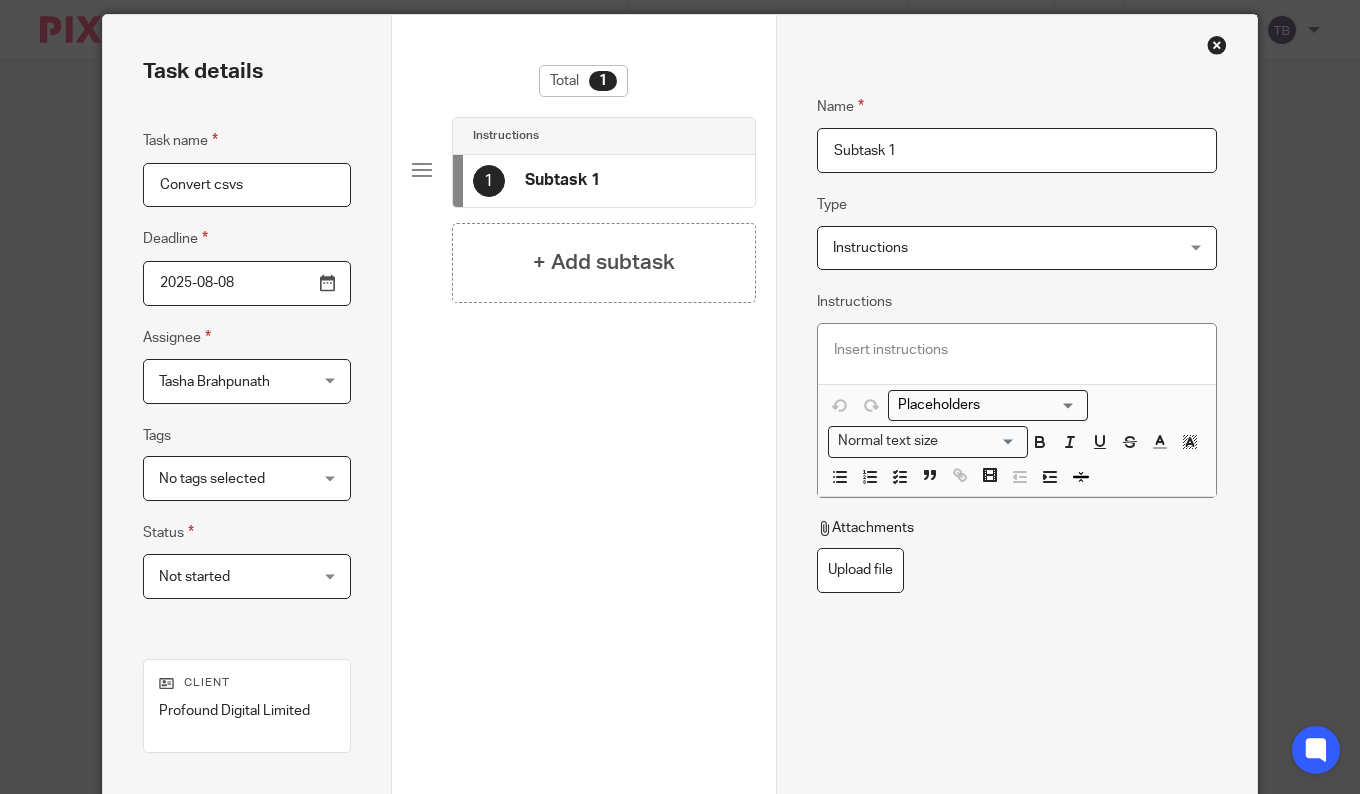 scroll, scrollTop: 0, scrollLeft: 0, axis: both 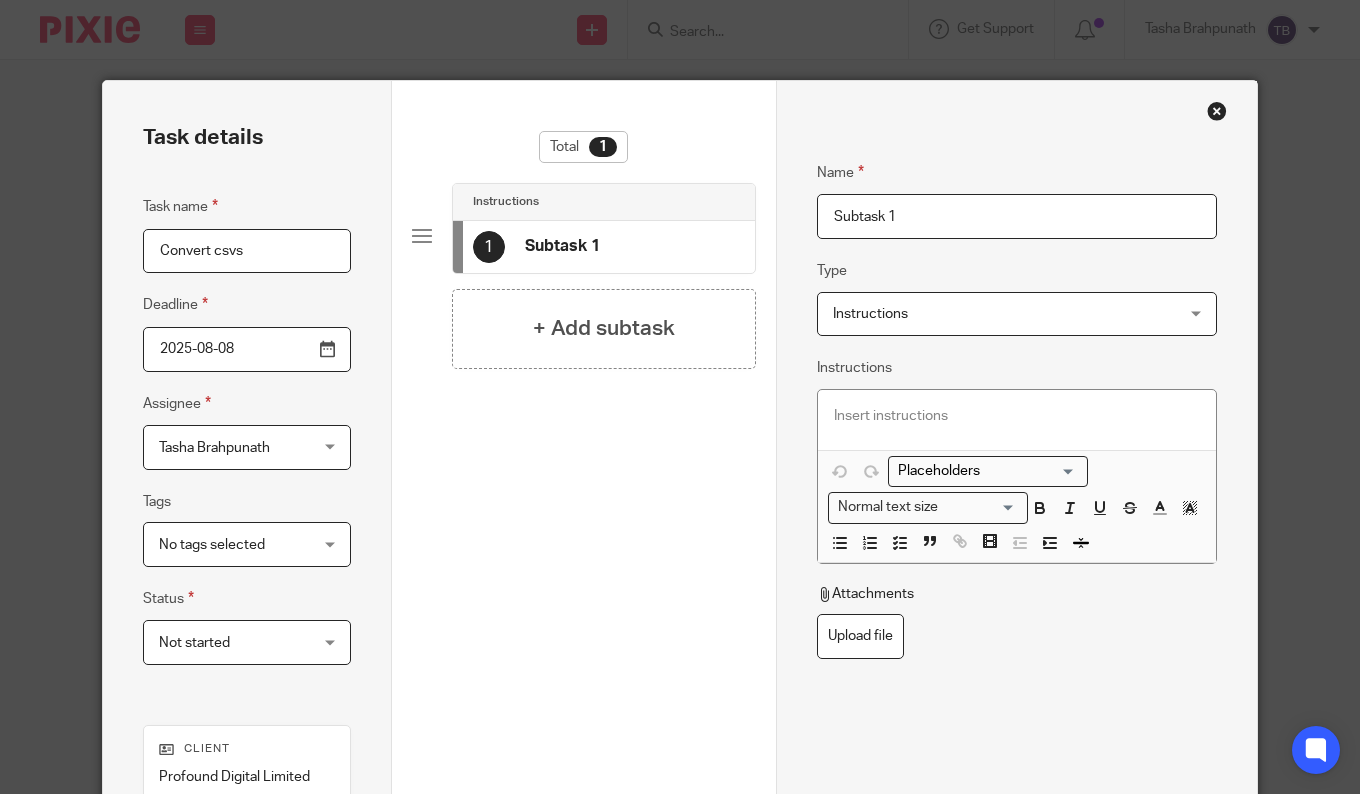 click on "Subtask 1" at bounding box center [1017, 216] 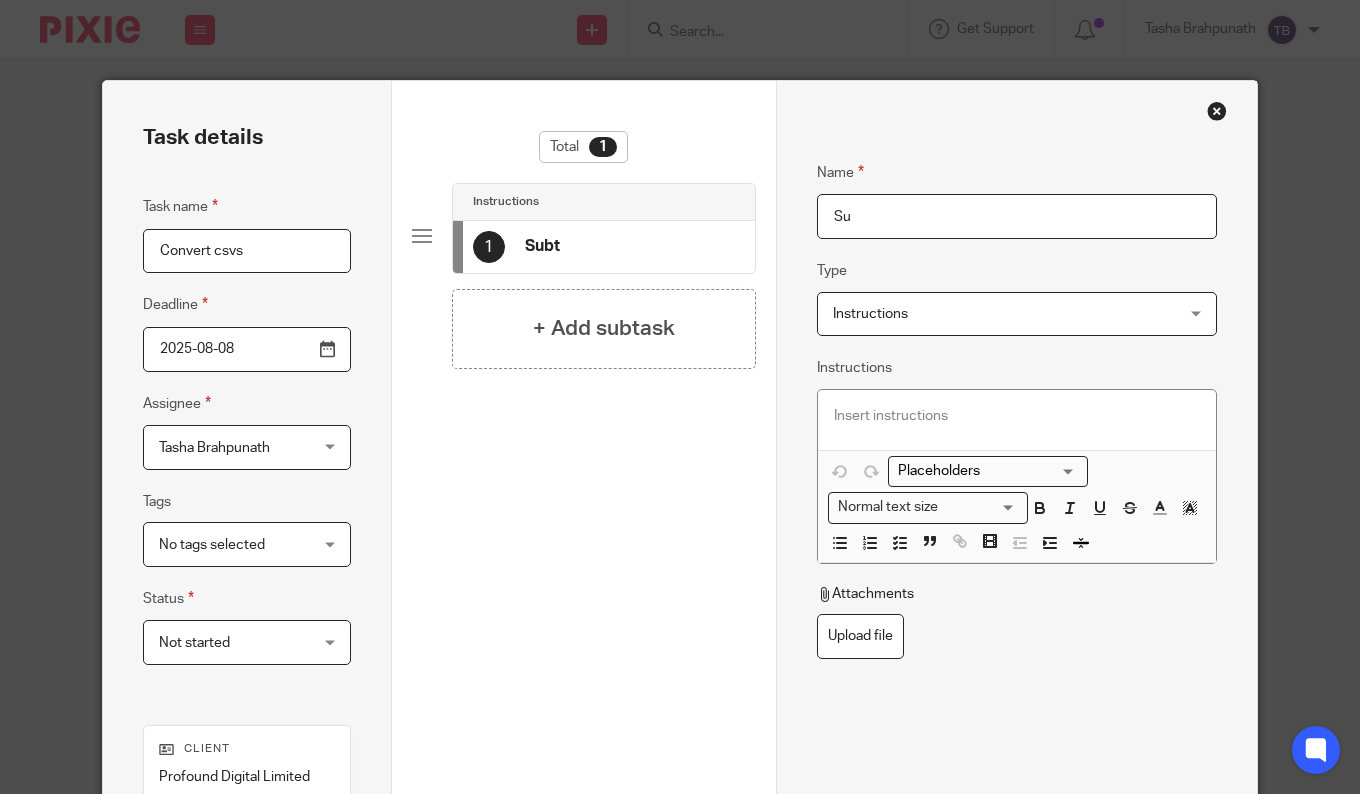 type on "S" 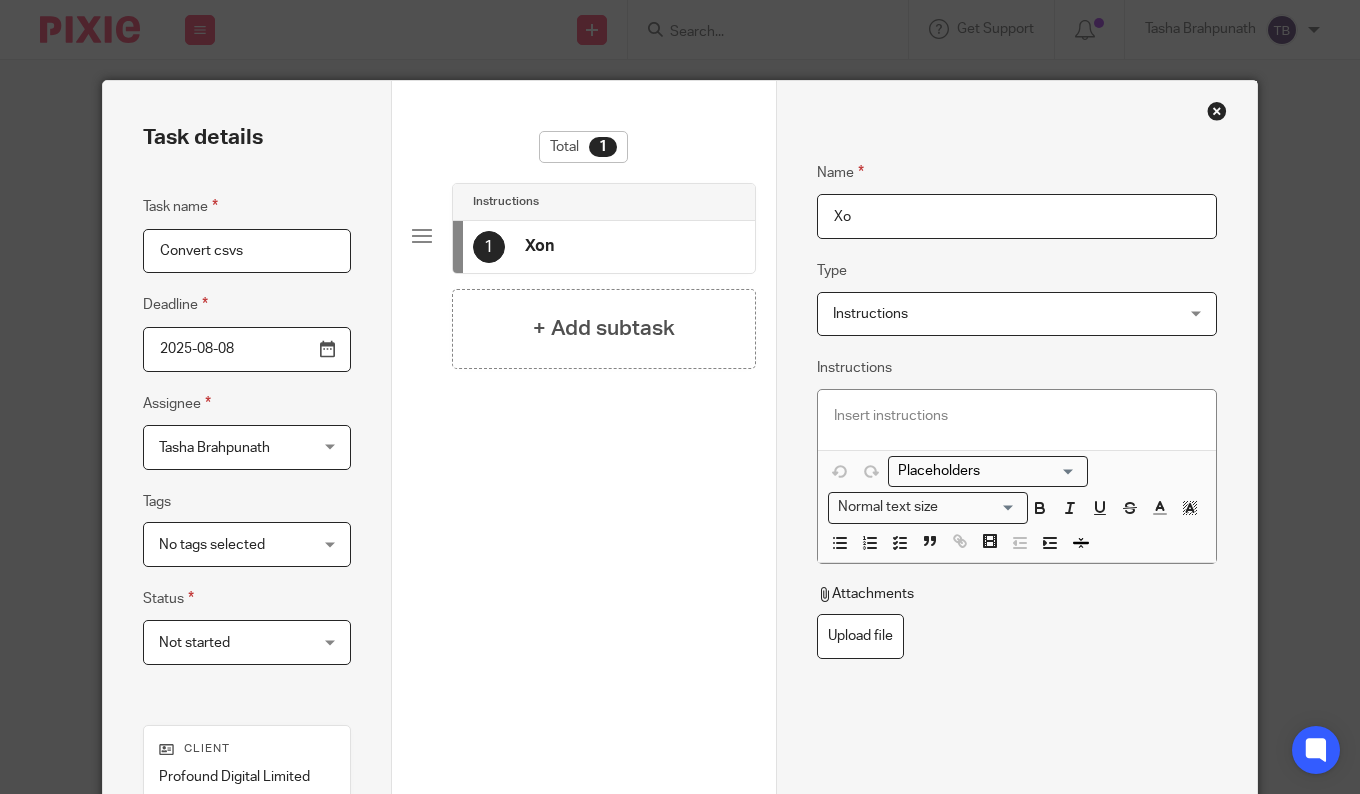 type on "X" 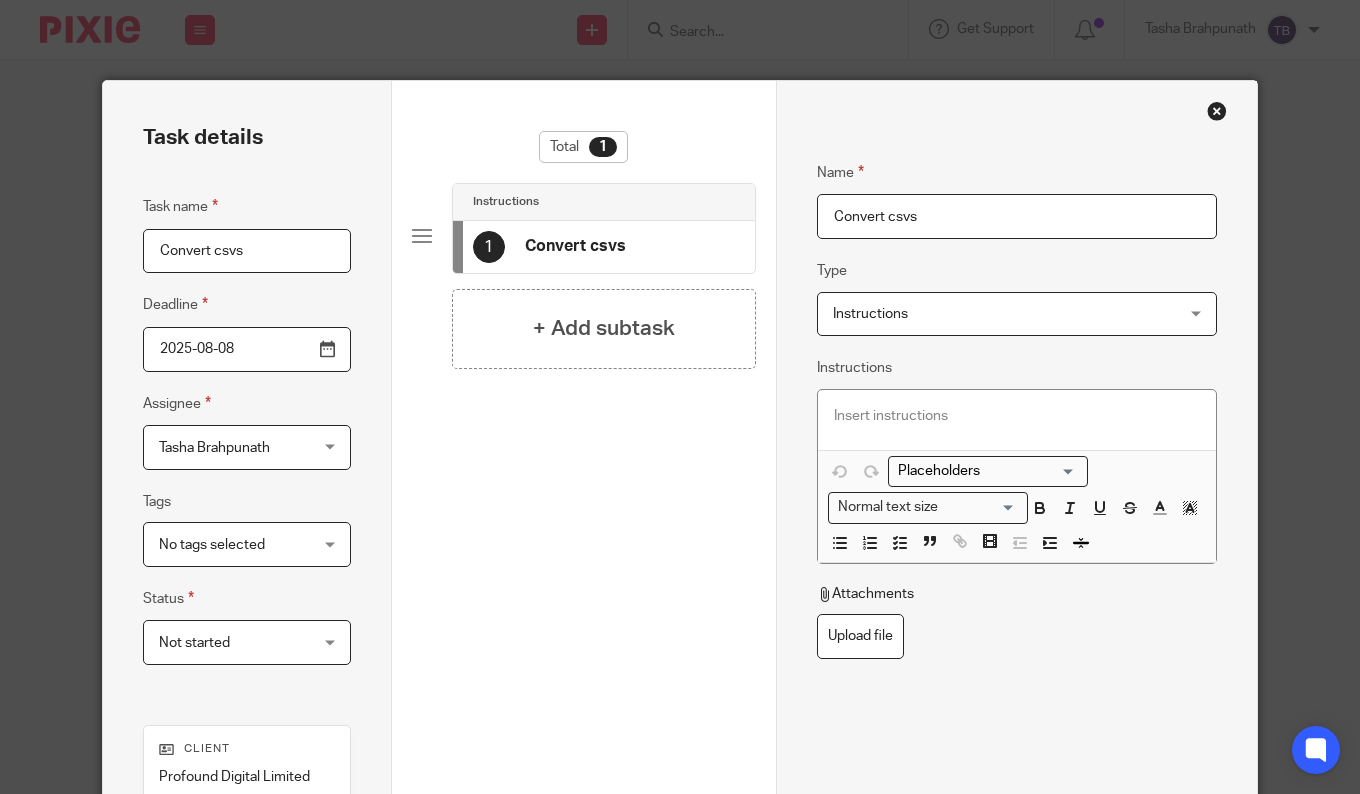 scroll, scrollTop: 200, scrollLeft: 0, axis: vertical 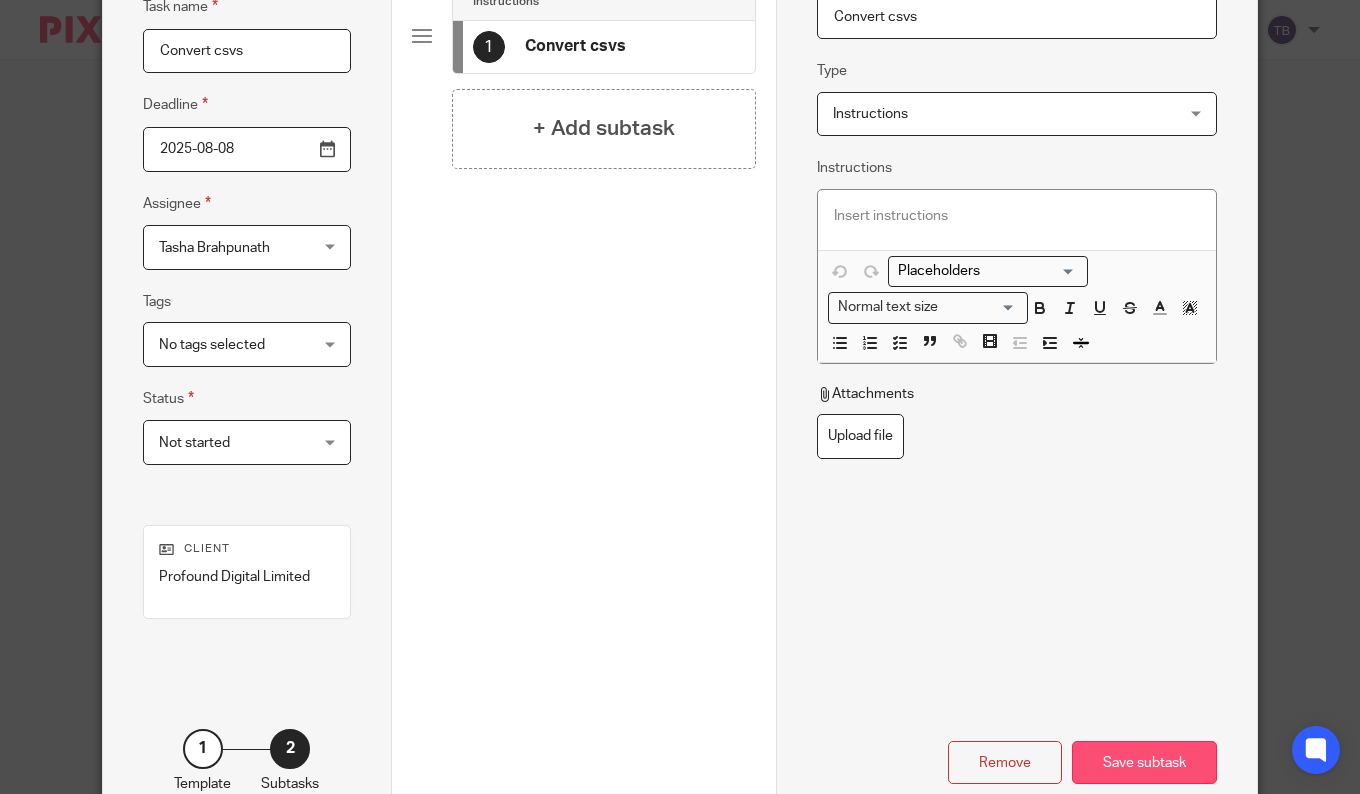 type on "Convert csvs" 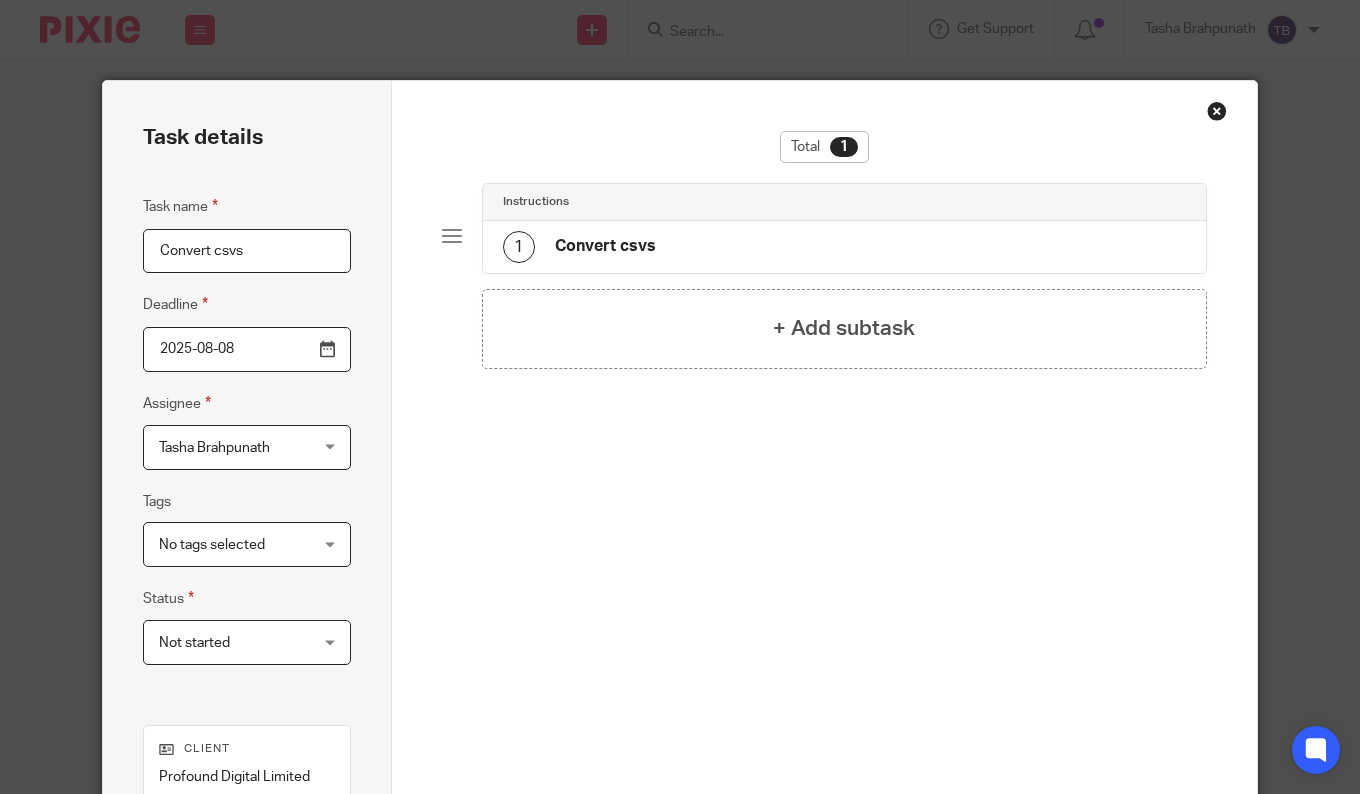 scroll, scrollTop: 321, scrollLeft: 0, axis: vertical 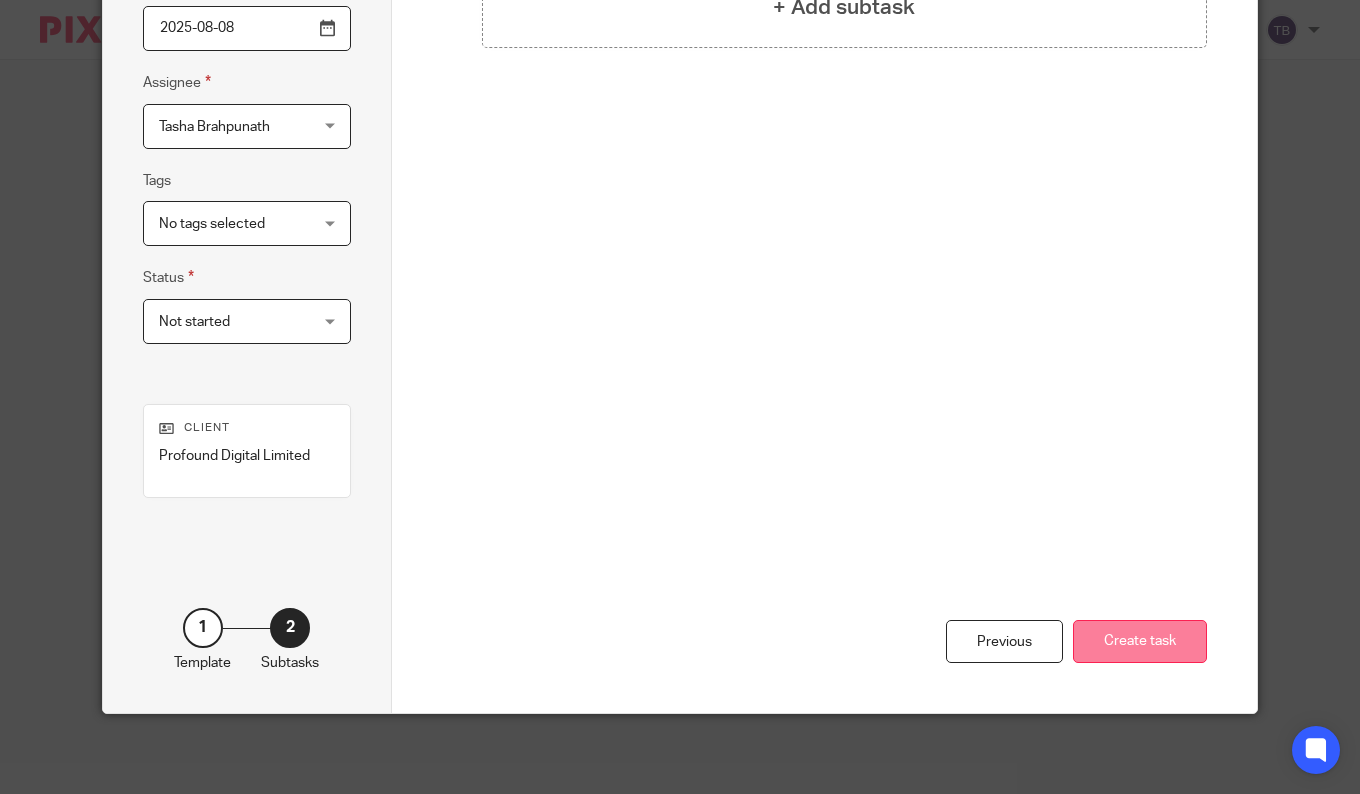 click on "Create task" at bounding box center [1140, 641] 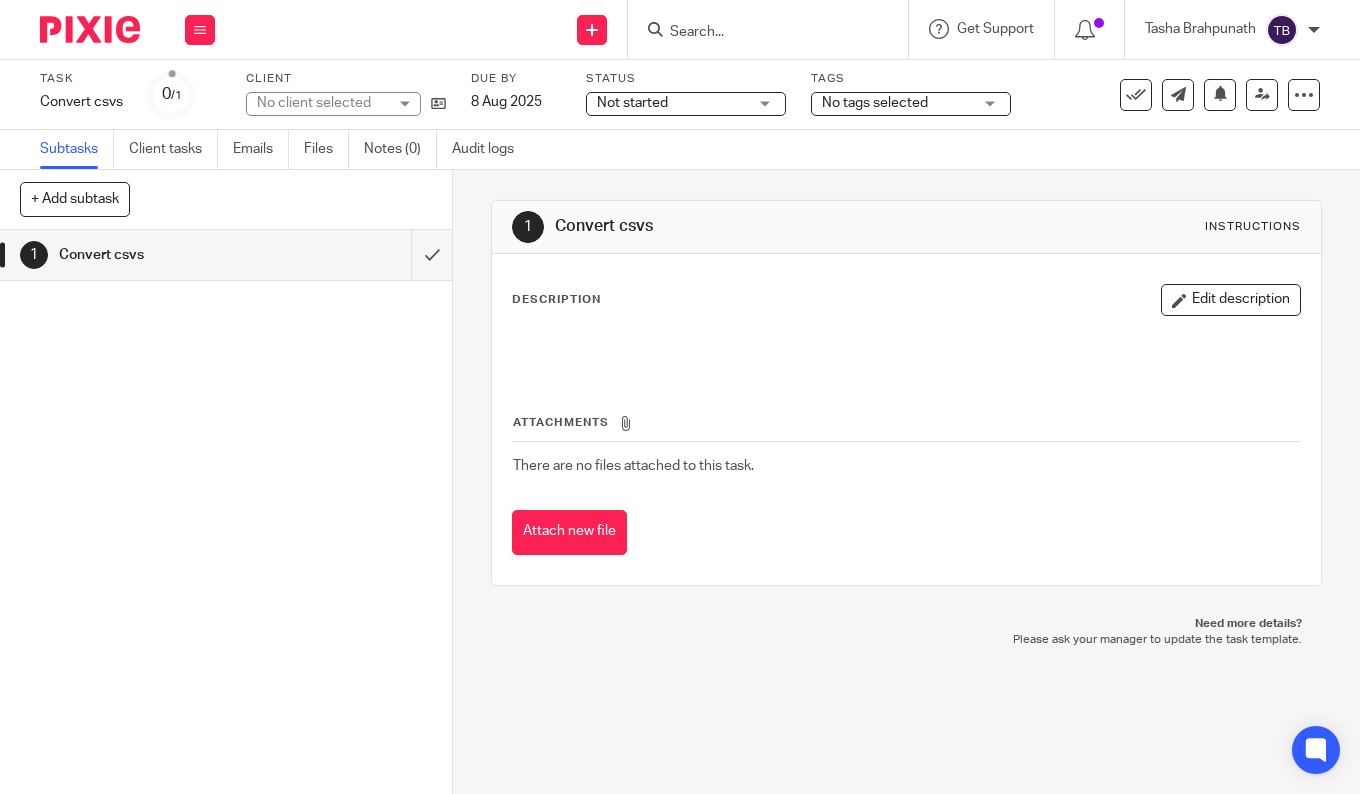 scroll, scrollTop: 0, scrollLeft: 0, axis: both 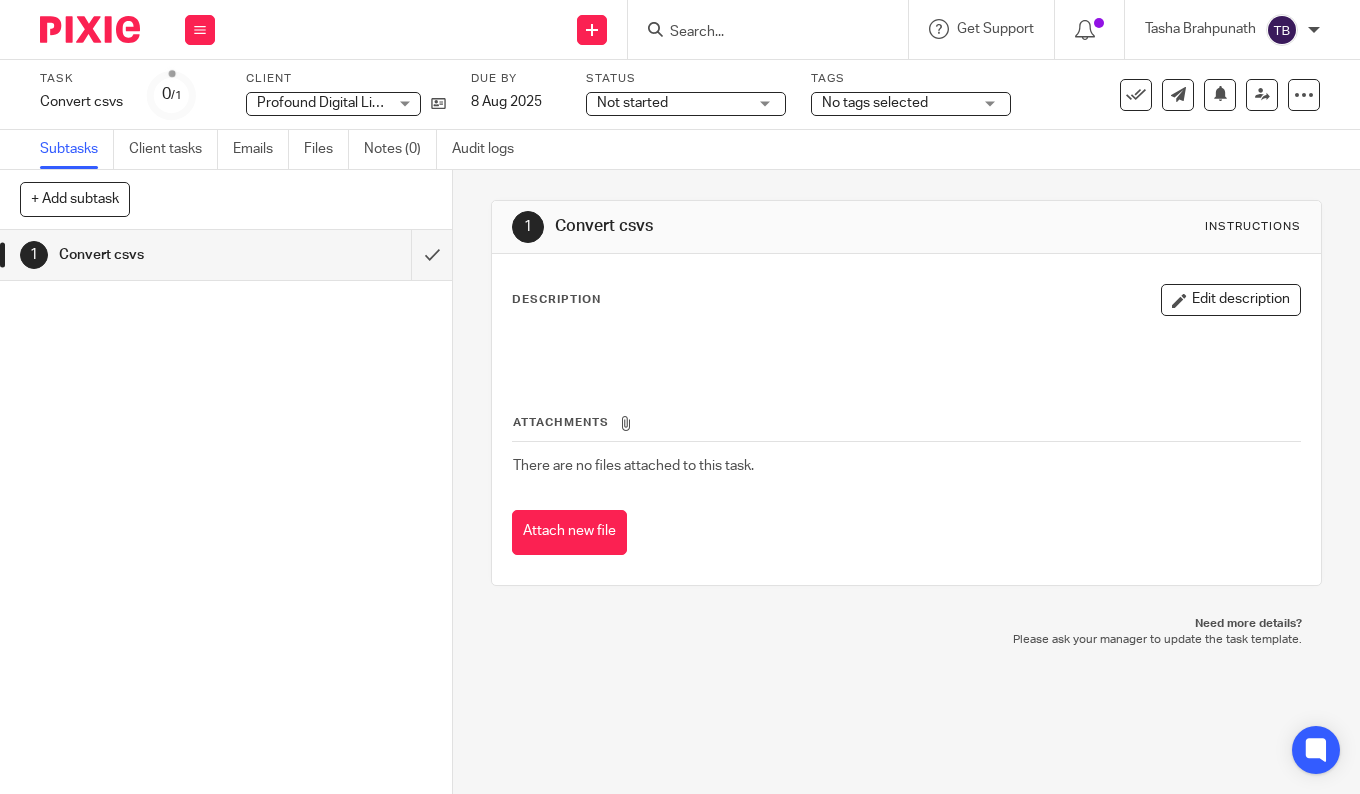 click on "Not started" at bounding box center (672, 103) 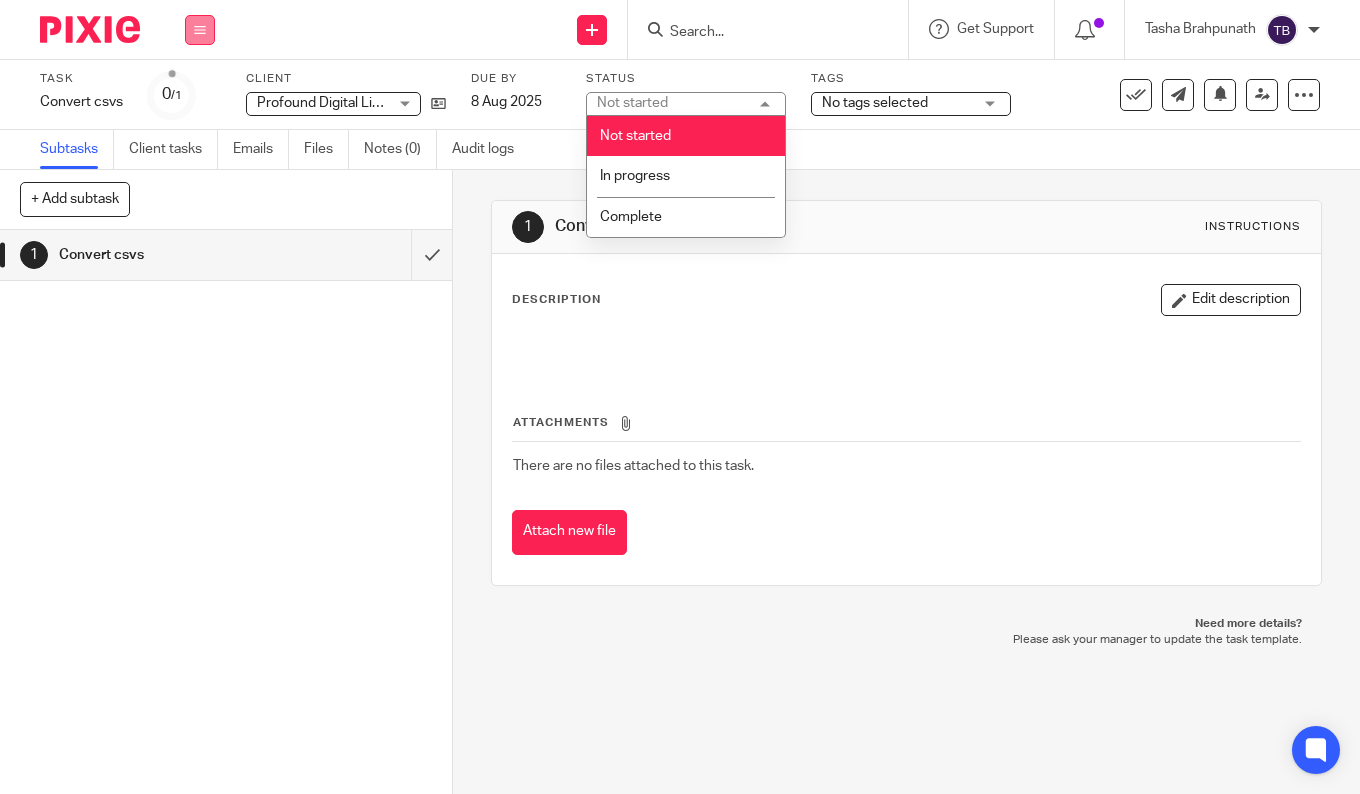click at bounding box center (200, 30) 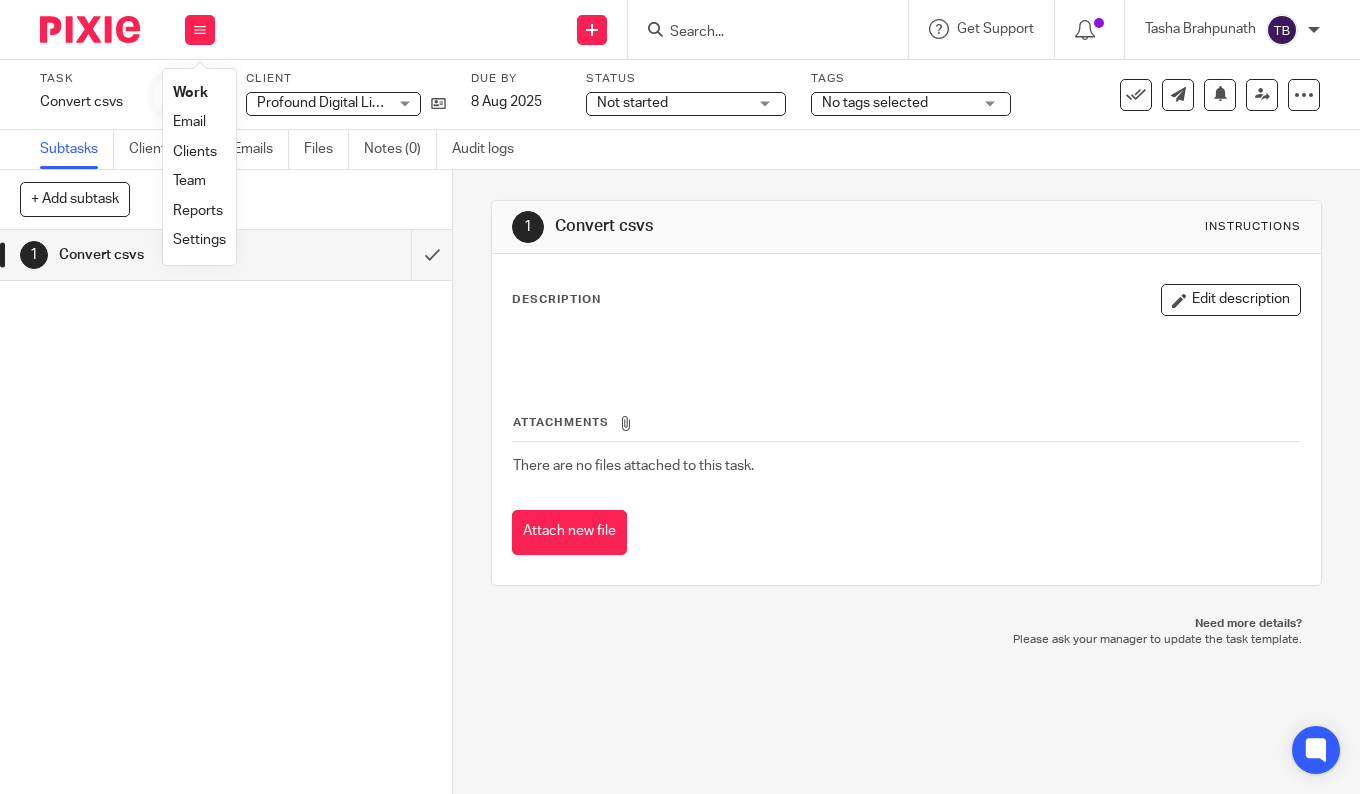 click on "Work" at bounding box center (190, 93) 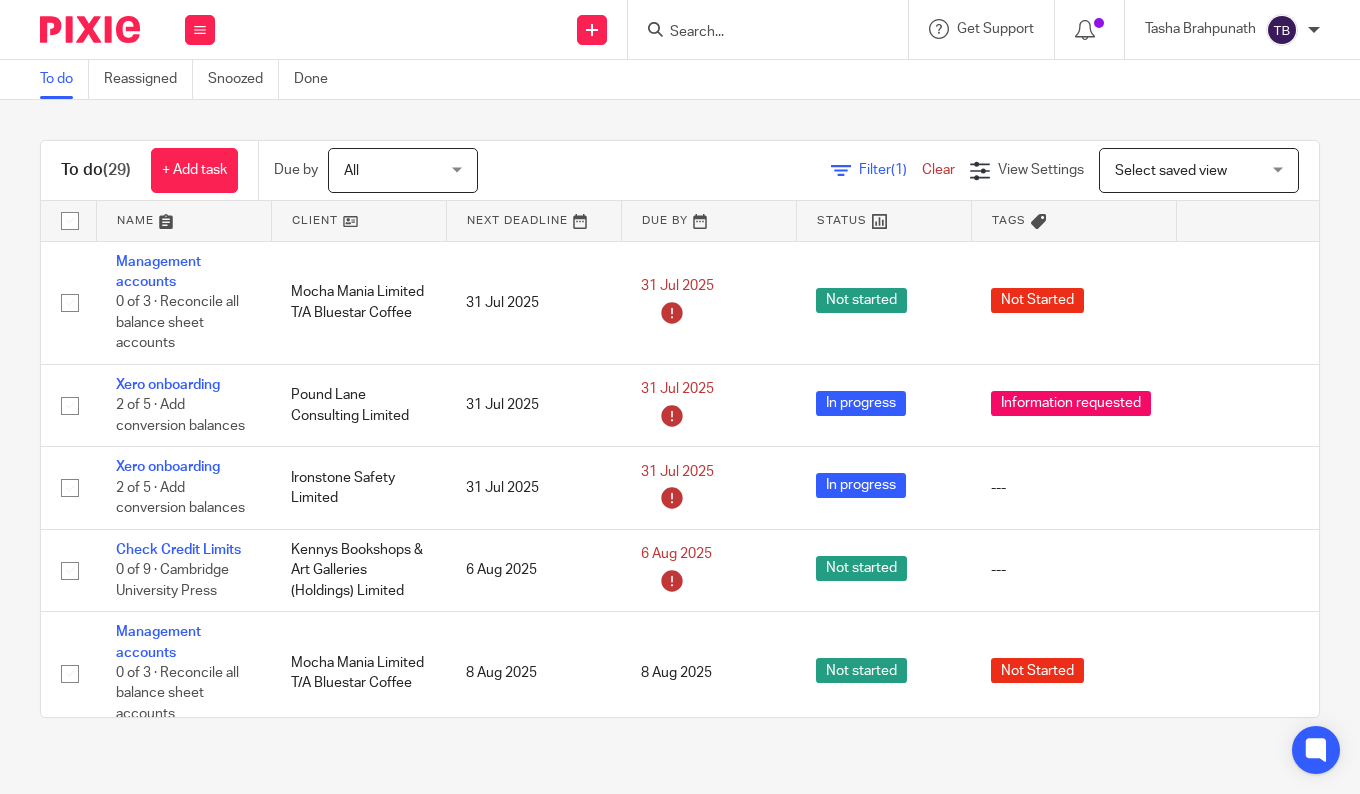 scroll, scrollTop: 0, scrollLeft: 0, axis: both 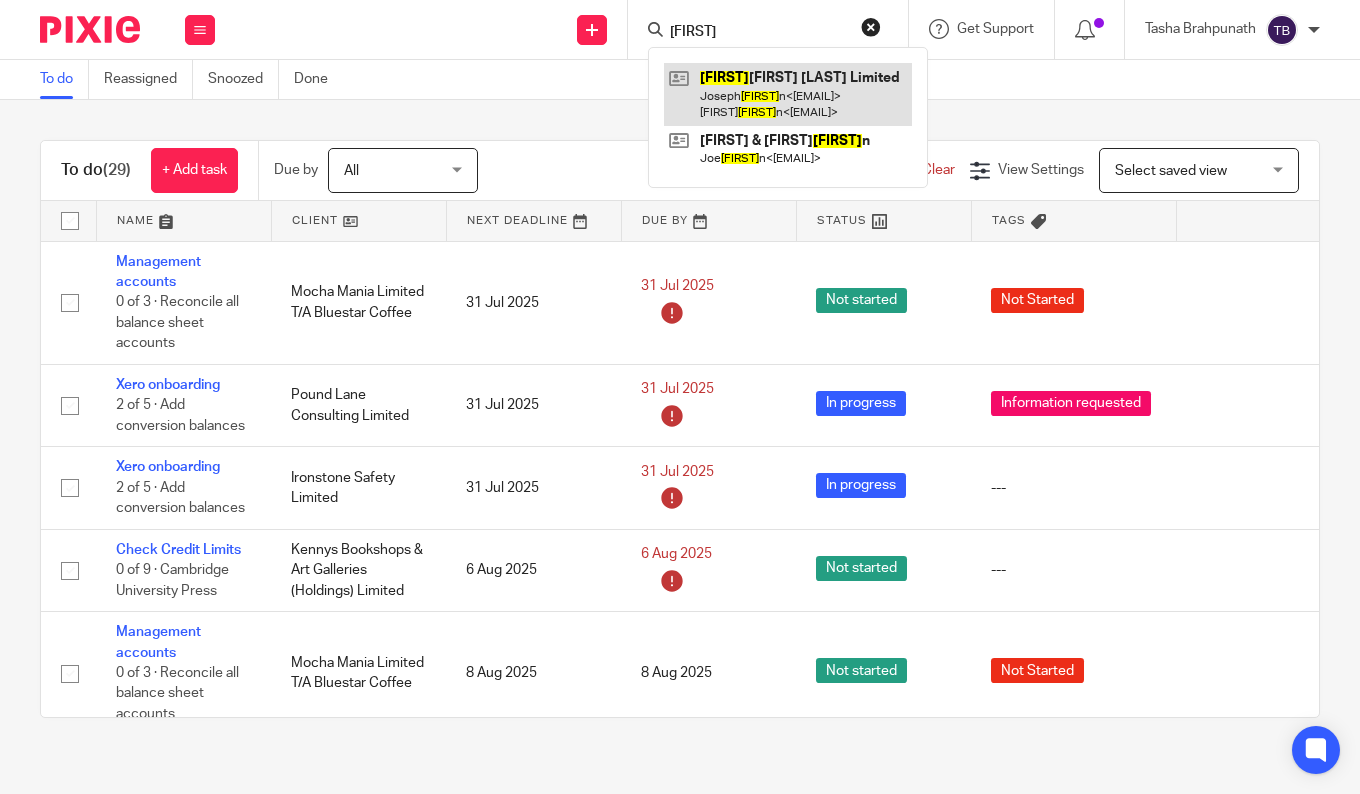 type on "[FIRST]" 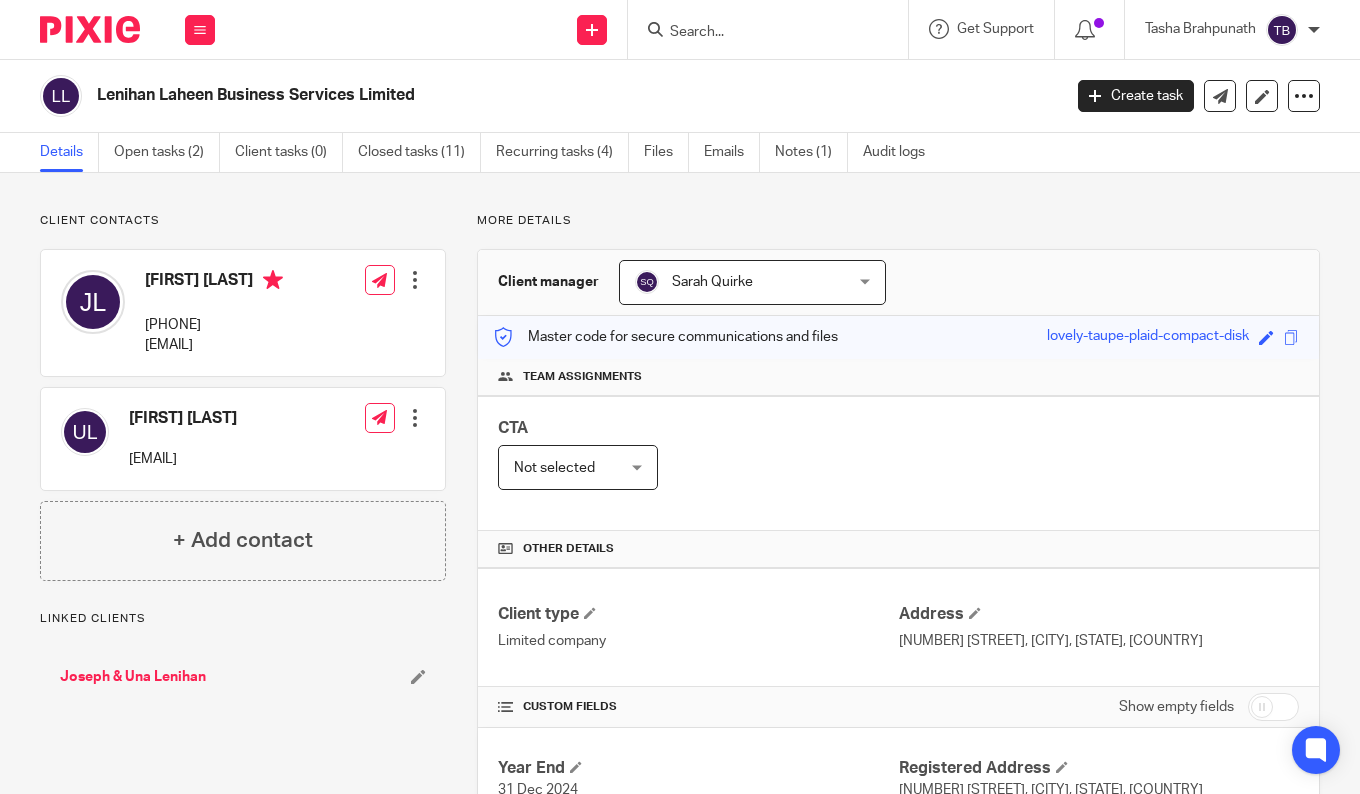 scroll, scrollTop: 0, scrollLeft: 0, axis: both 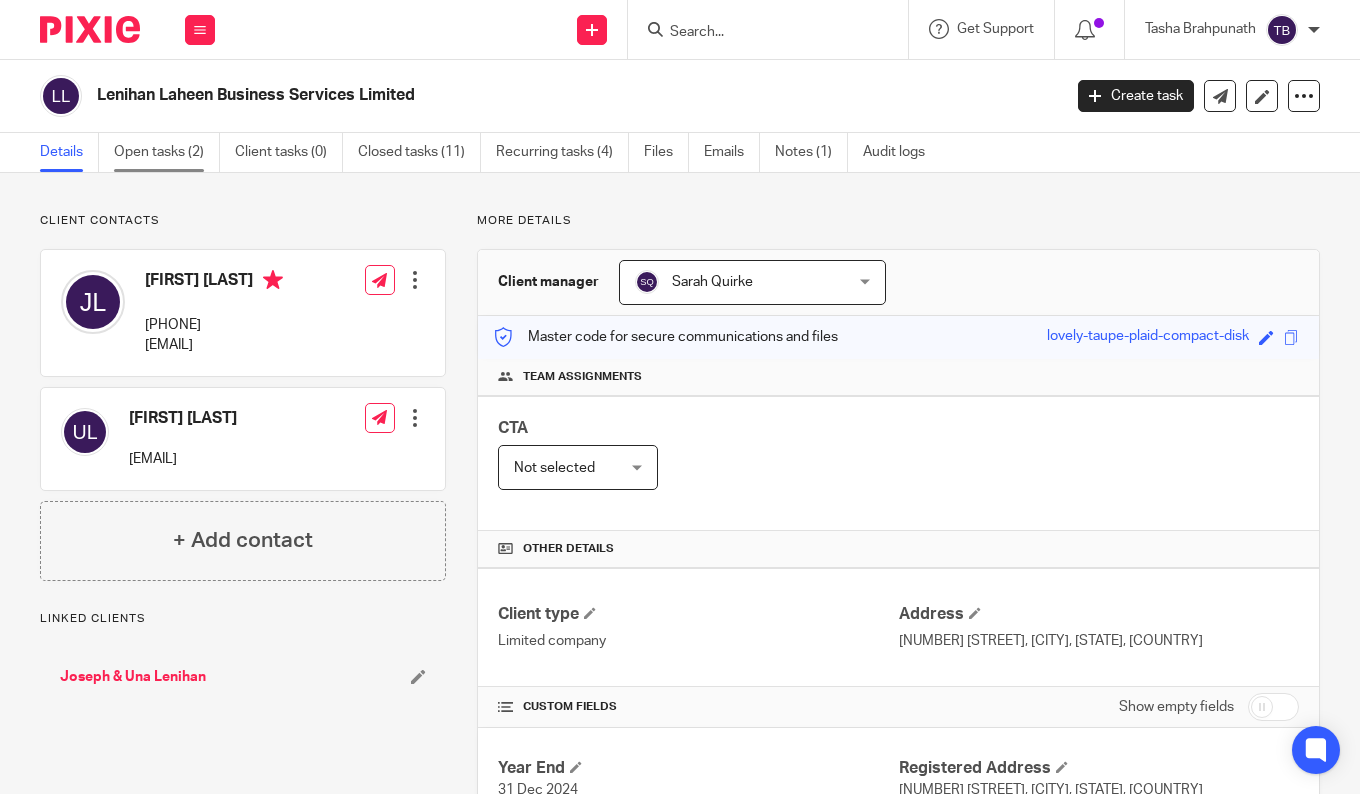 click on "Open tasks (2)" at bounding box center (167, 152) 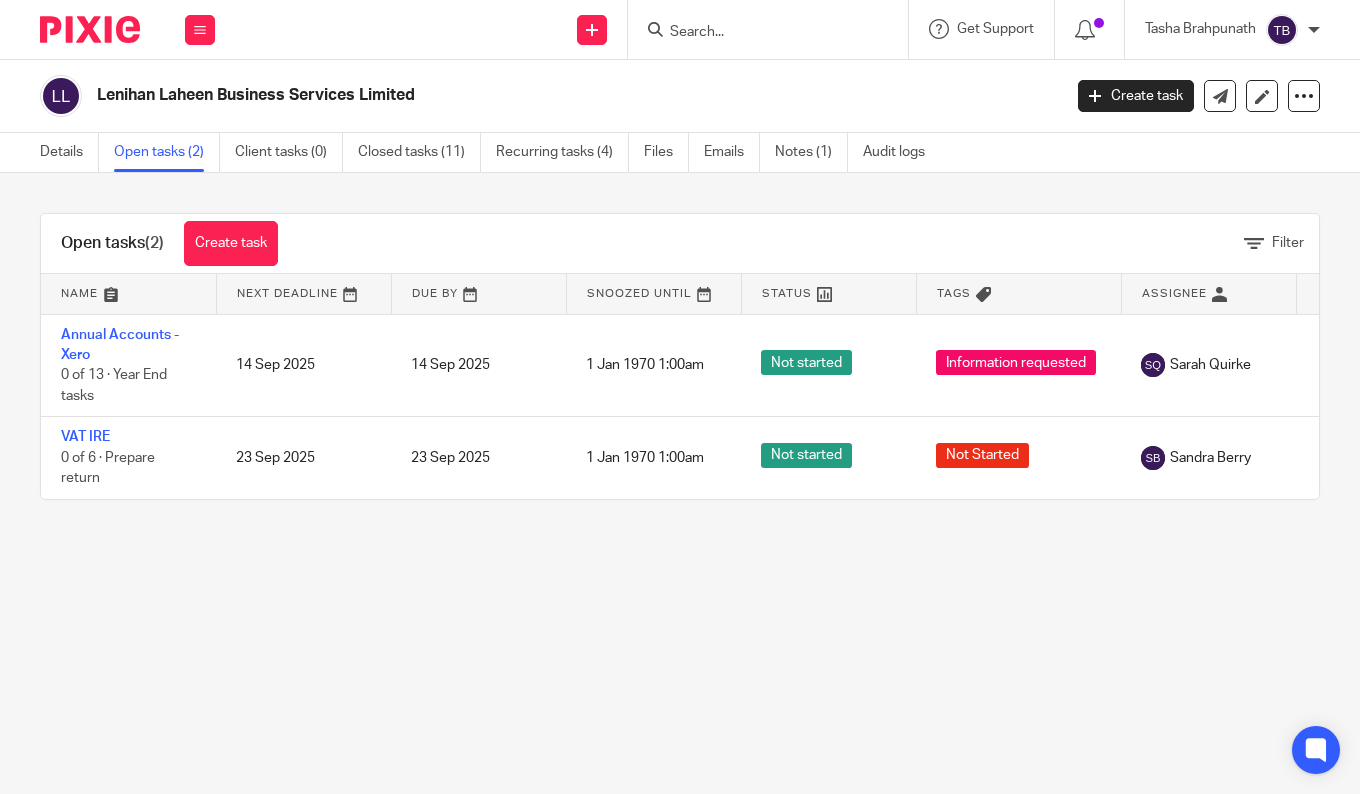 scroll, scrollTop: 0, scrollLeft: 0, axis: both 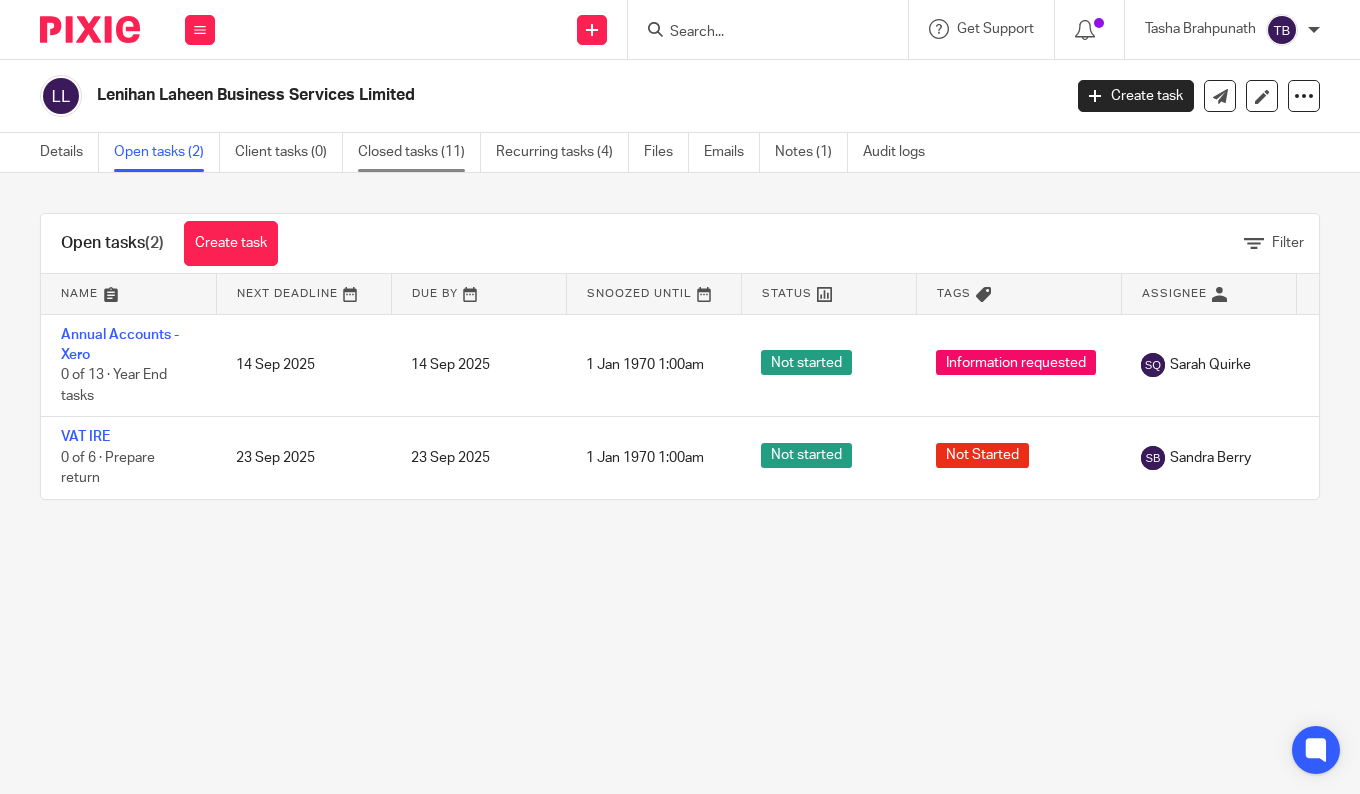 click on "Closed tasks (11)" at bounding box center [419, 152] 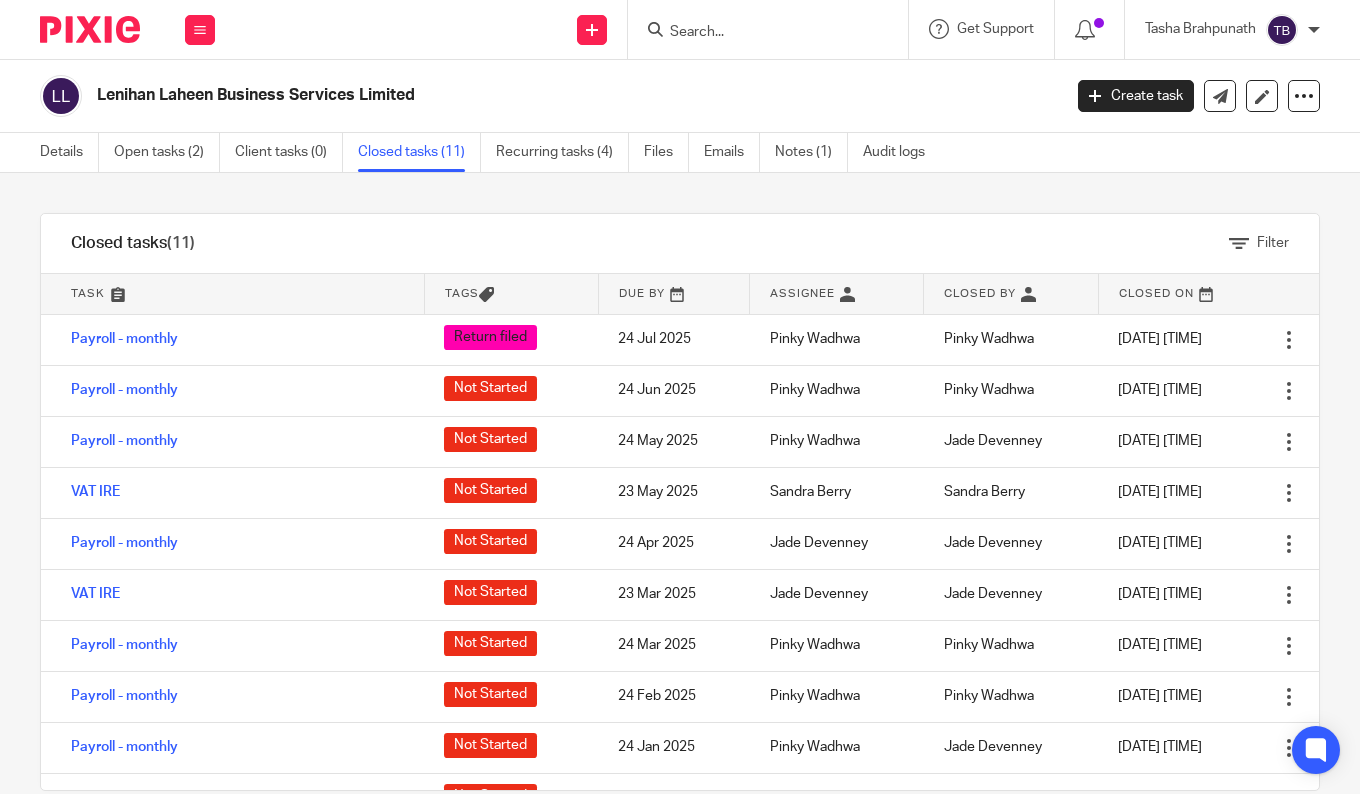 scroll, scrollTop: 0, scrollLeft: 0, axis: both 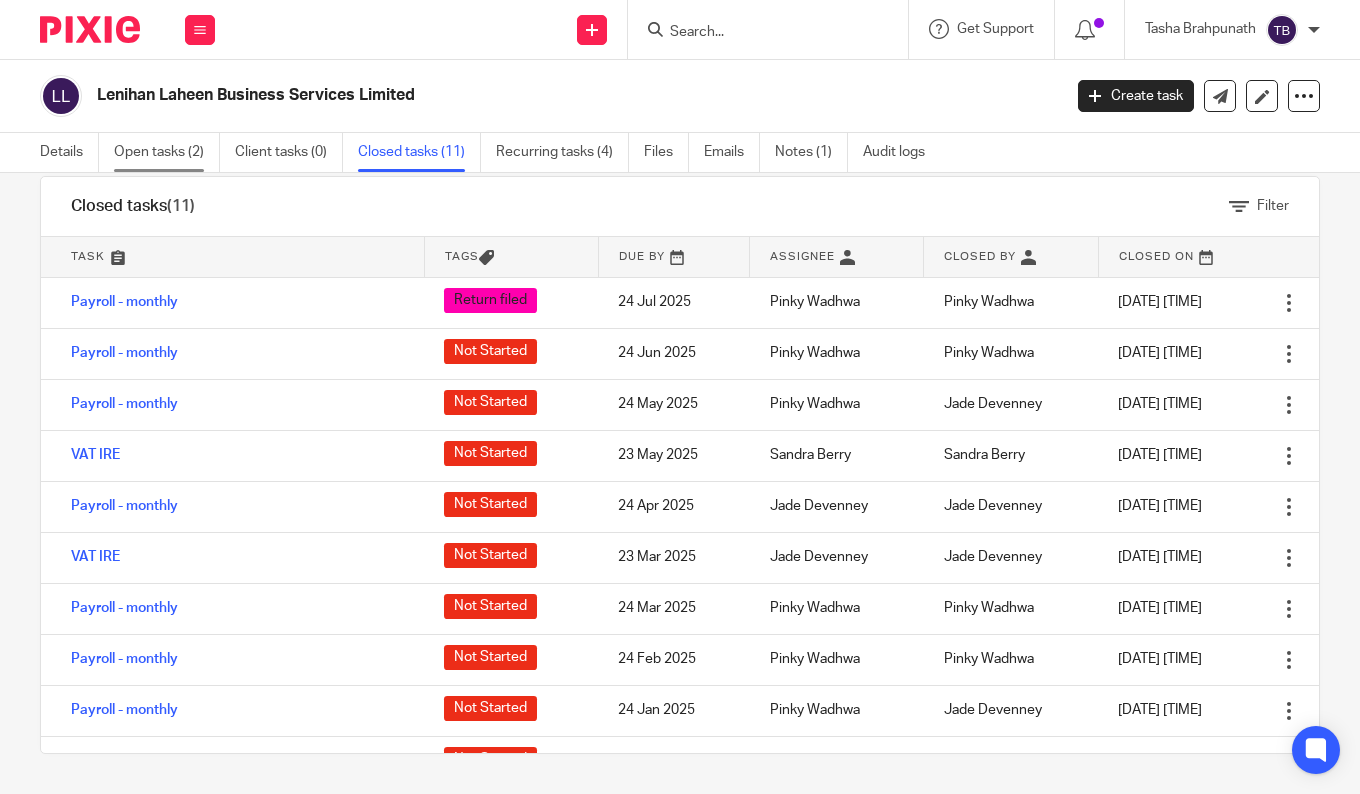 click on "Open tasks (2)" at bounding box center [167, 152] 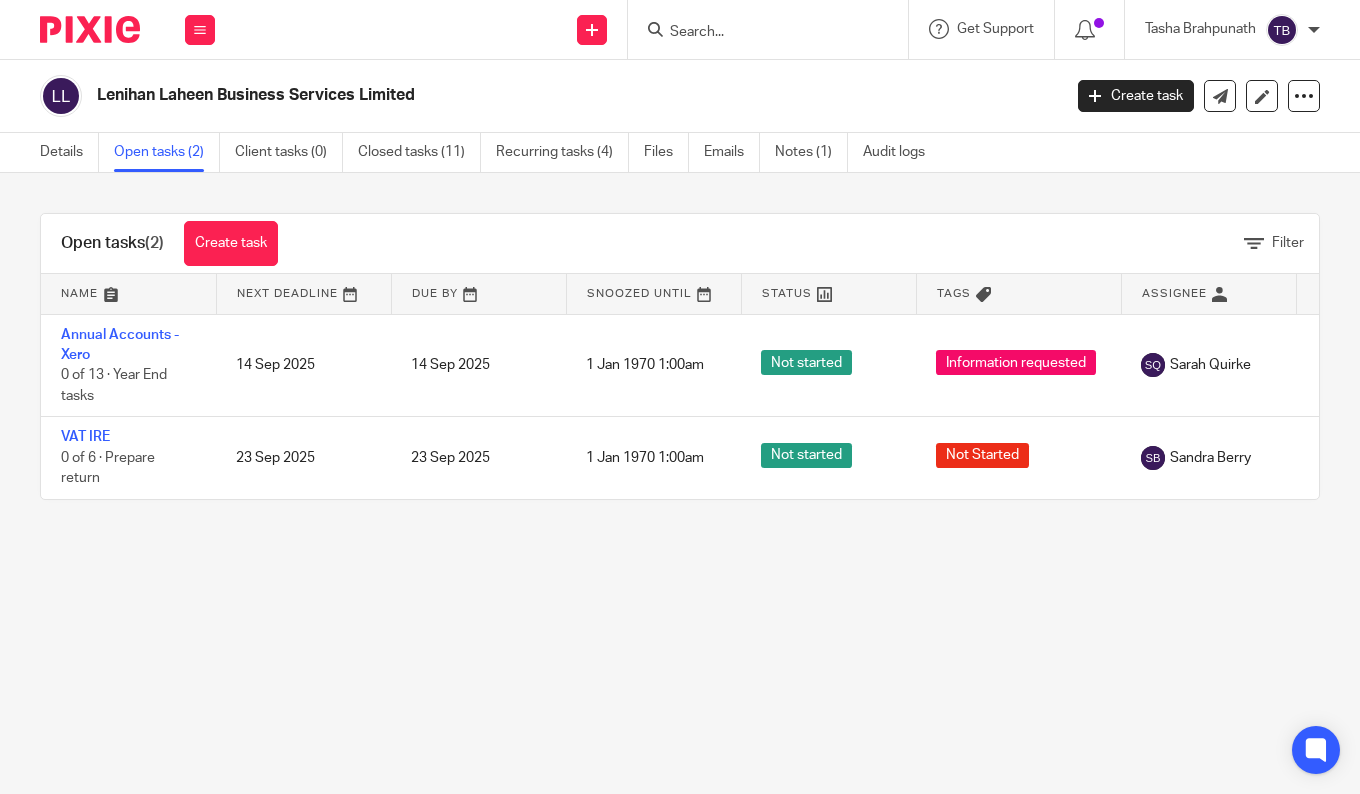 scroll, scrollTop: 0, scrollLeft: 0, axis: both 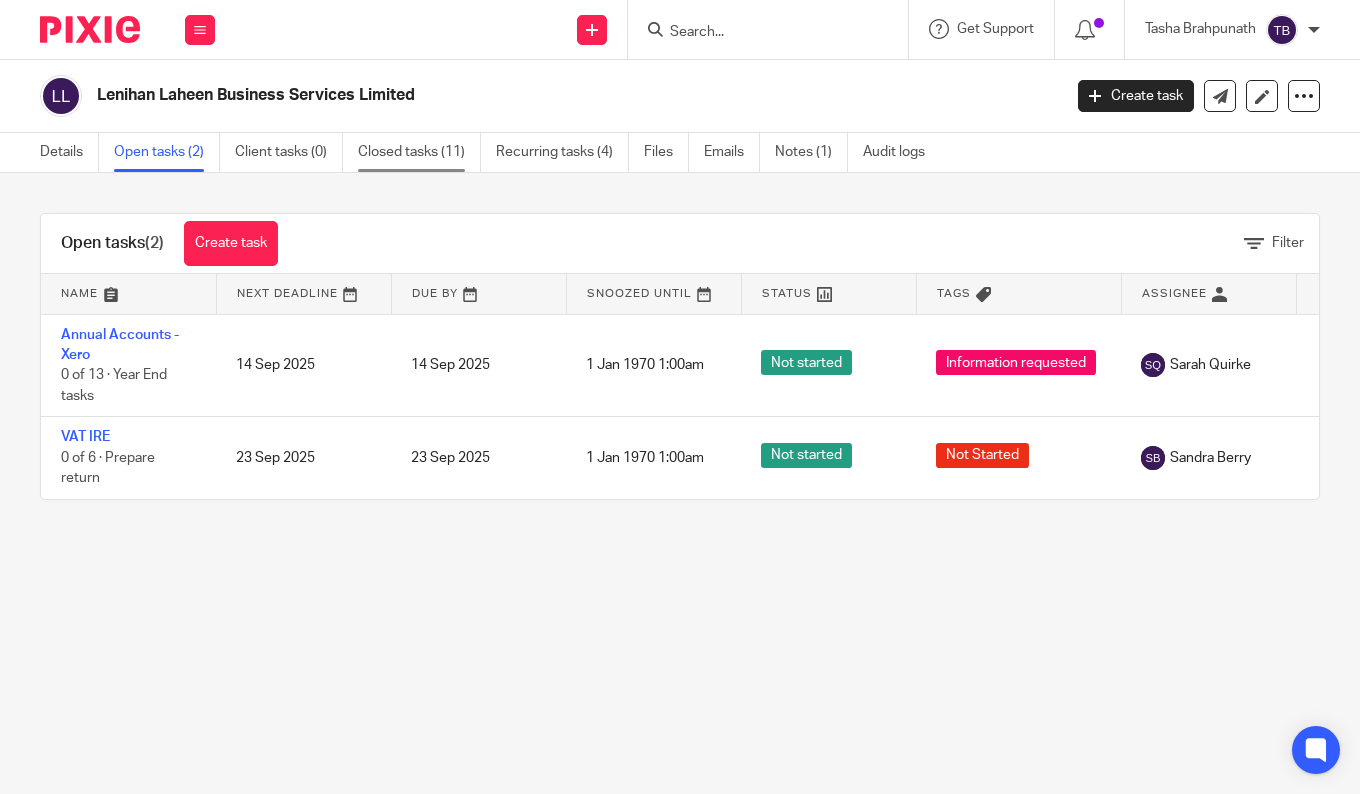 click on "Closed tasks (11)" at bounding box center (419, 152) 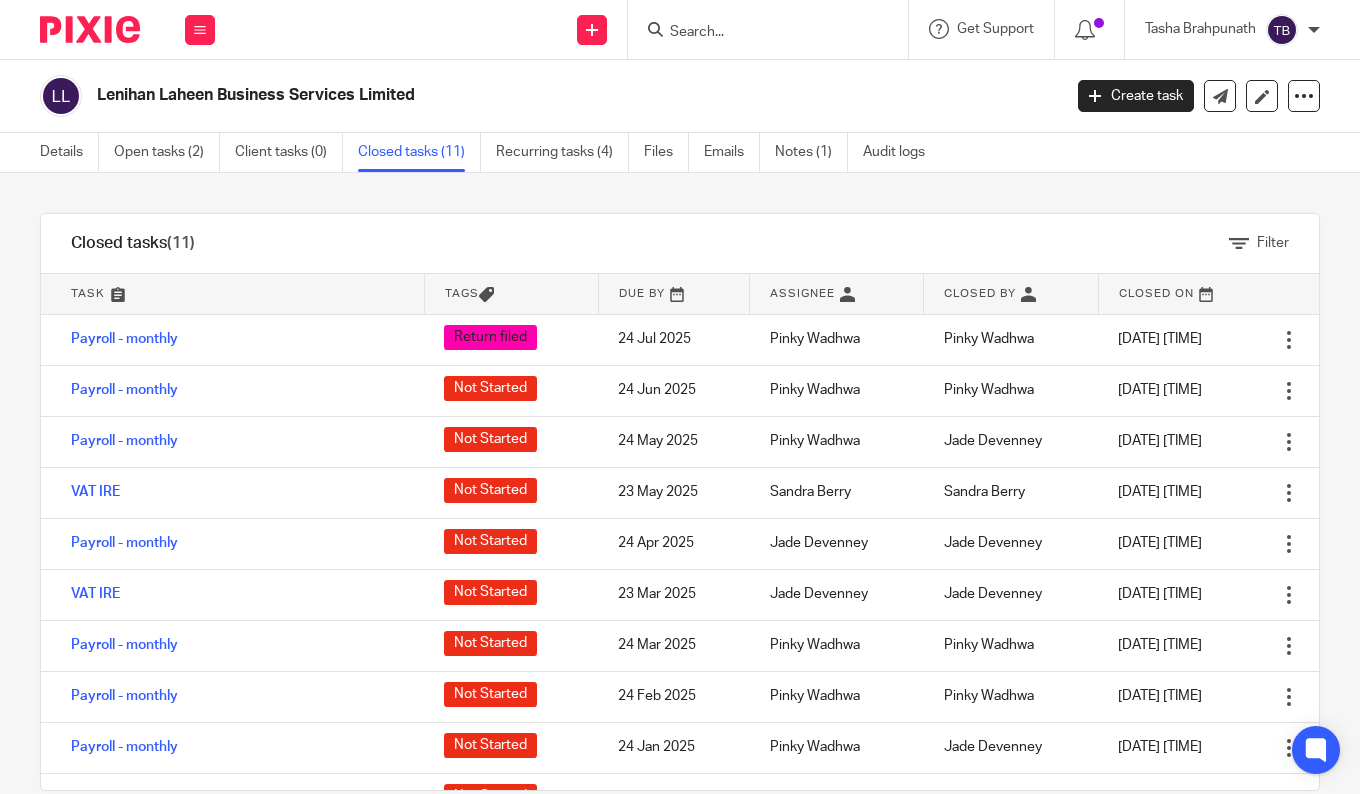 scroll, scrollTop: 0, scrollLeft: 0, axis: both 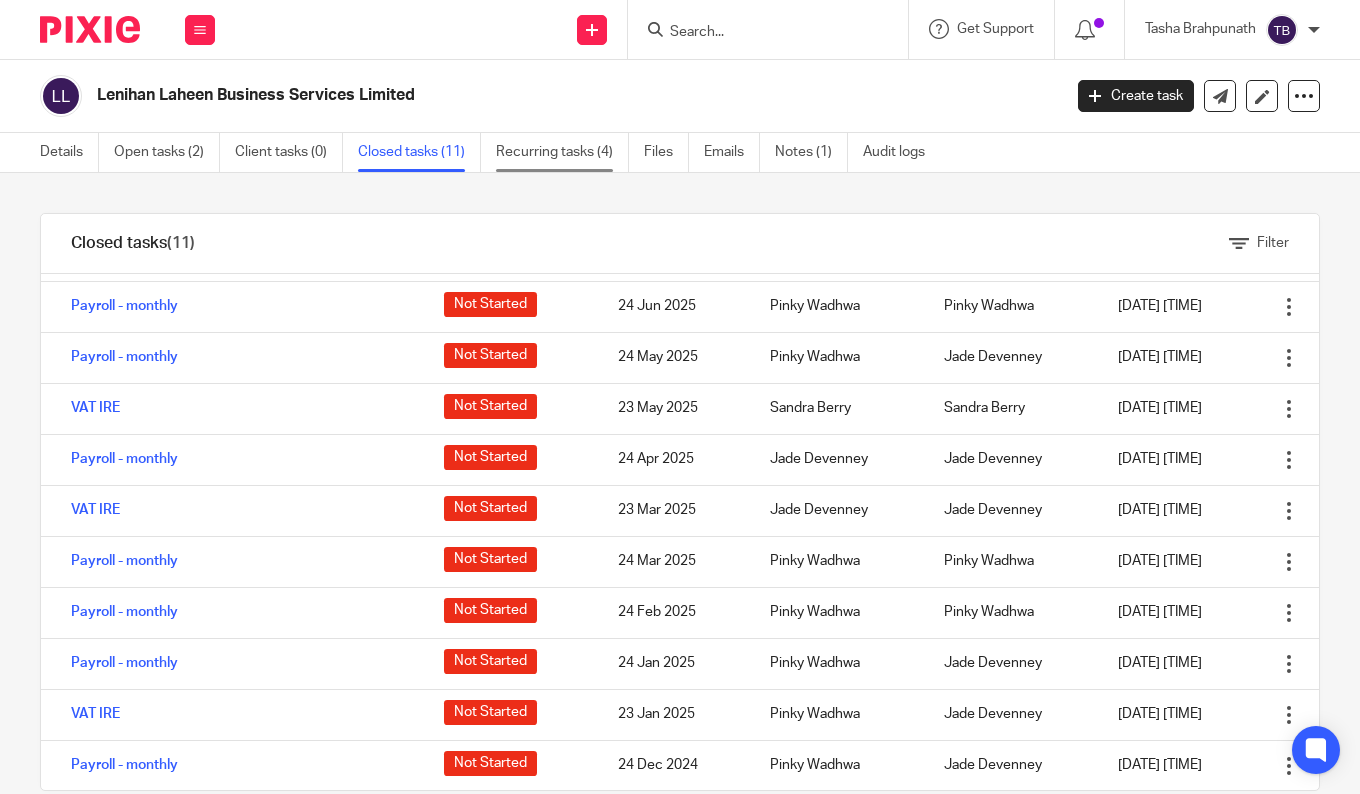 click on "Recurring tasks (4)" at bounding box center (562, 152) 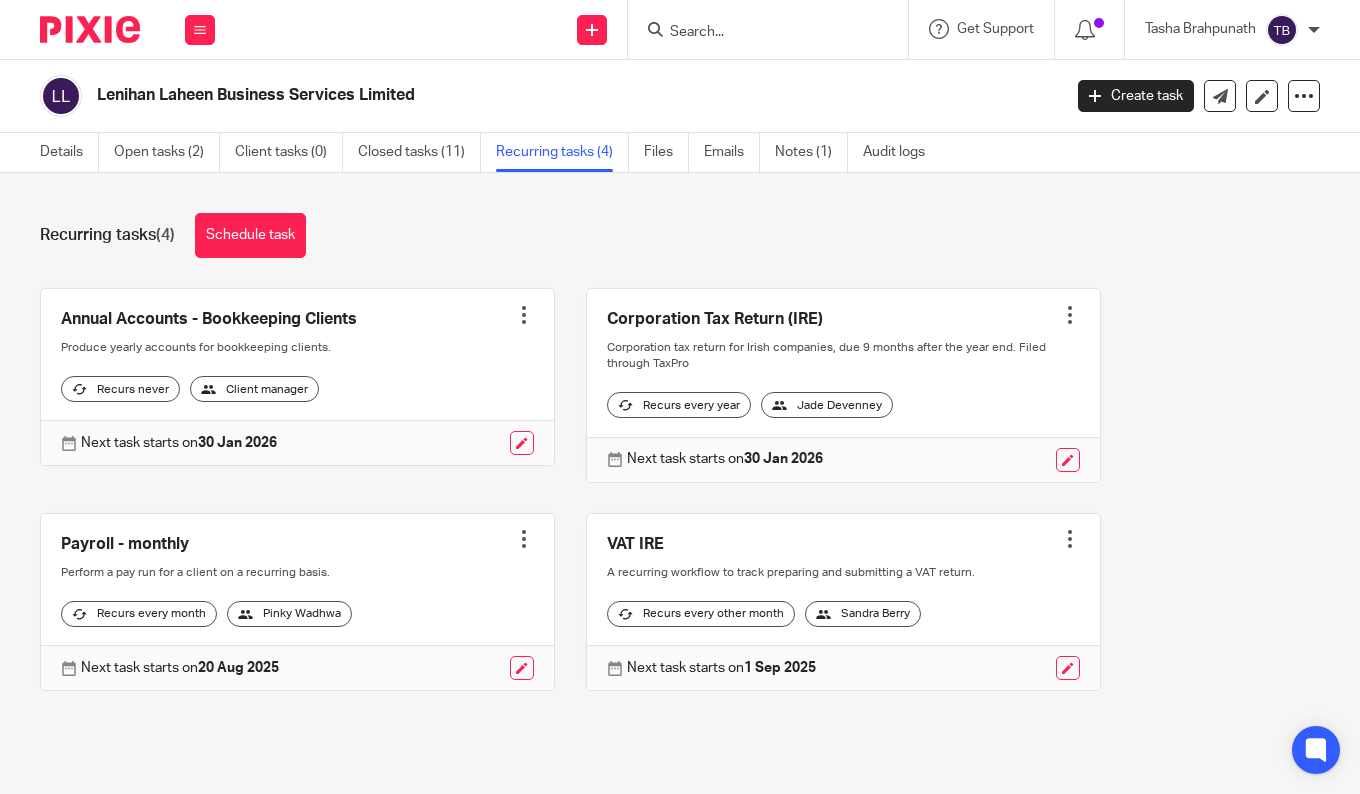 scroll, scrollTop: 0, scrollLeft: 0, axis: both 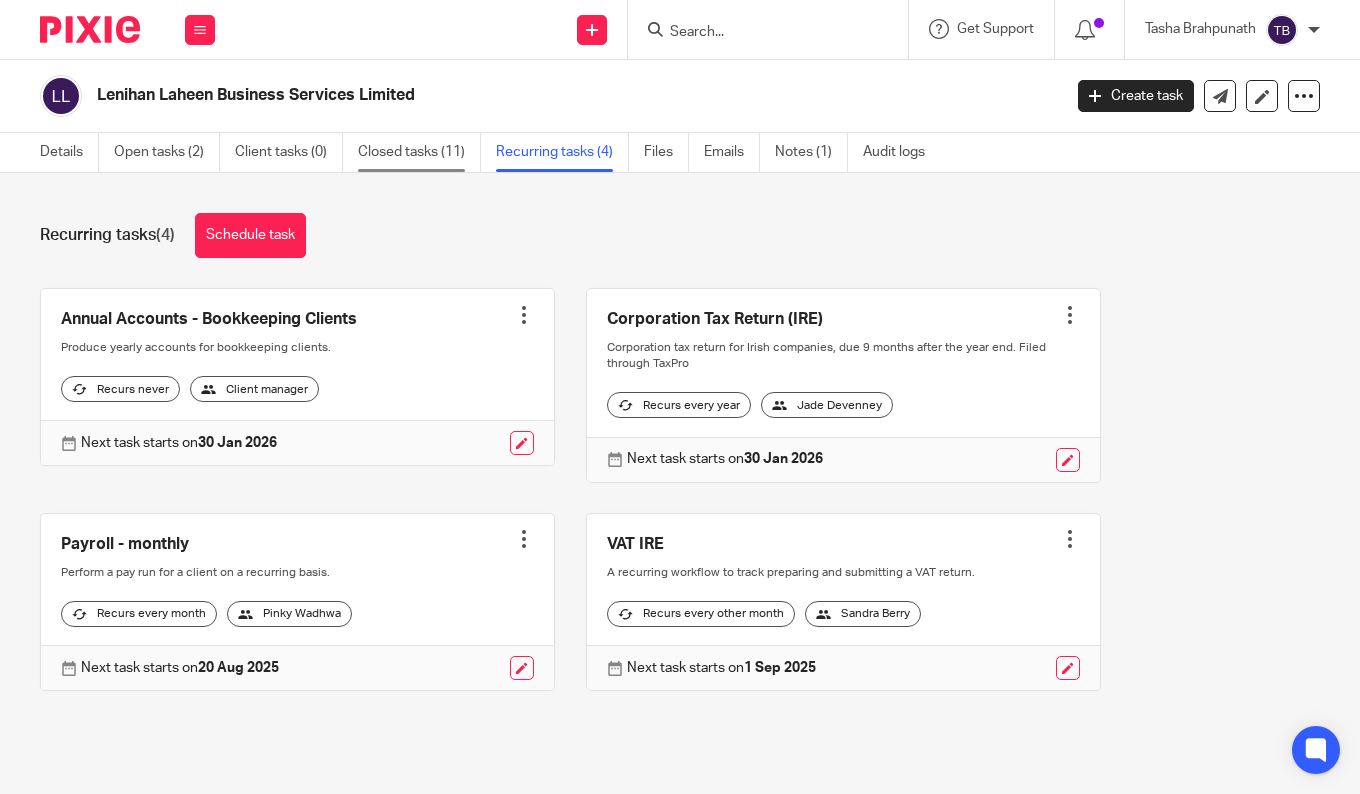 click on "Closed tasks (11)" at bounding box center (419, 152) 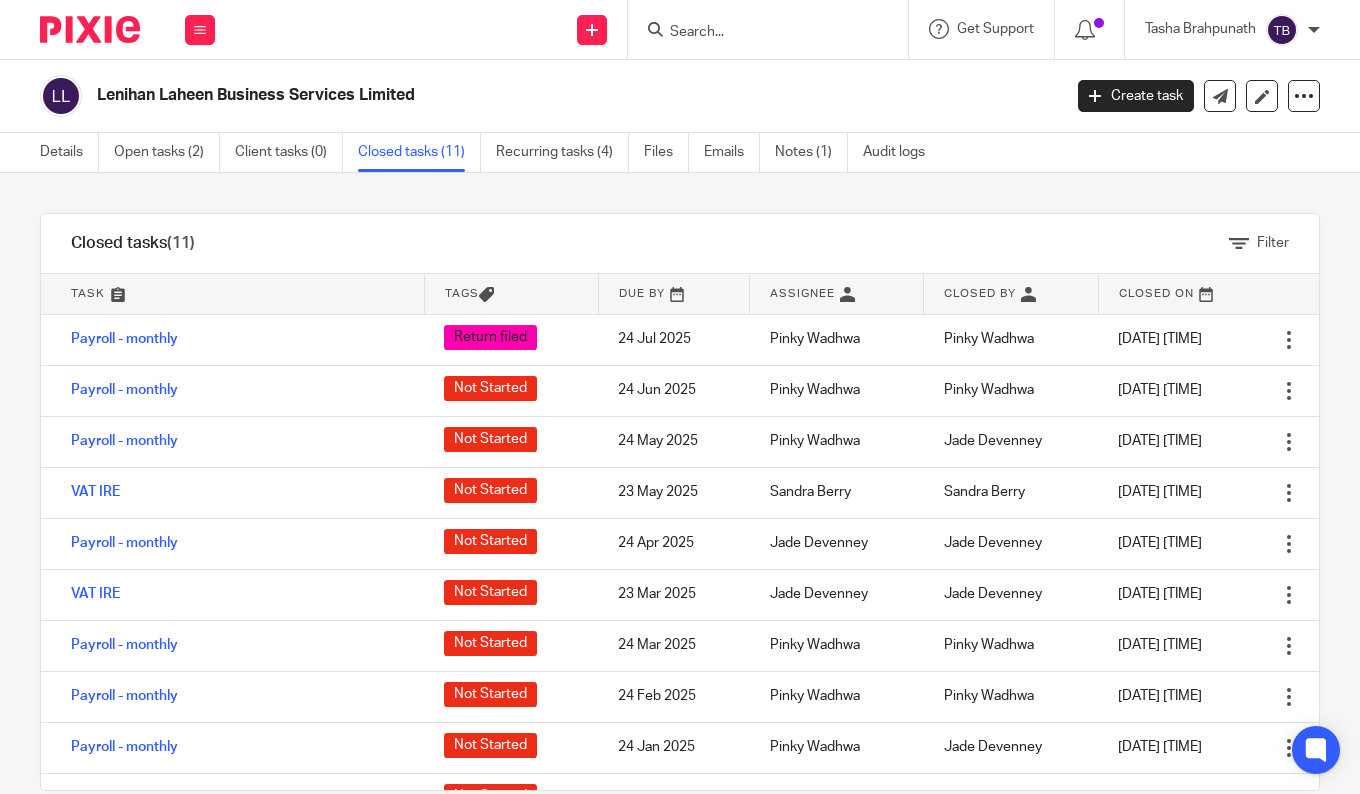 scroll, scrollTop: 0, scrollLeft: 0, axis: both 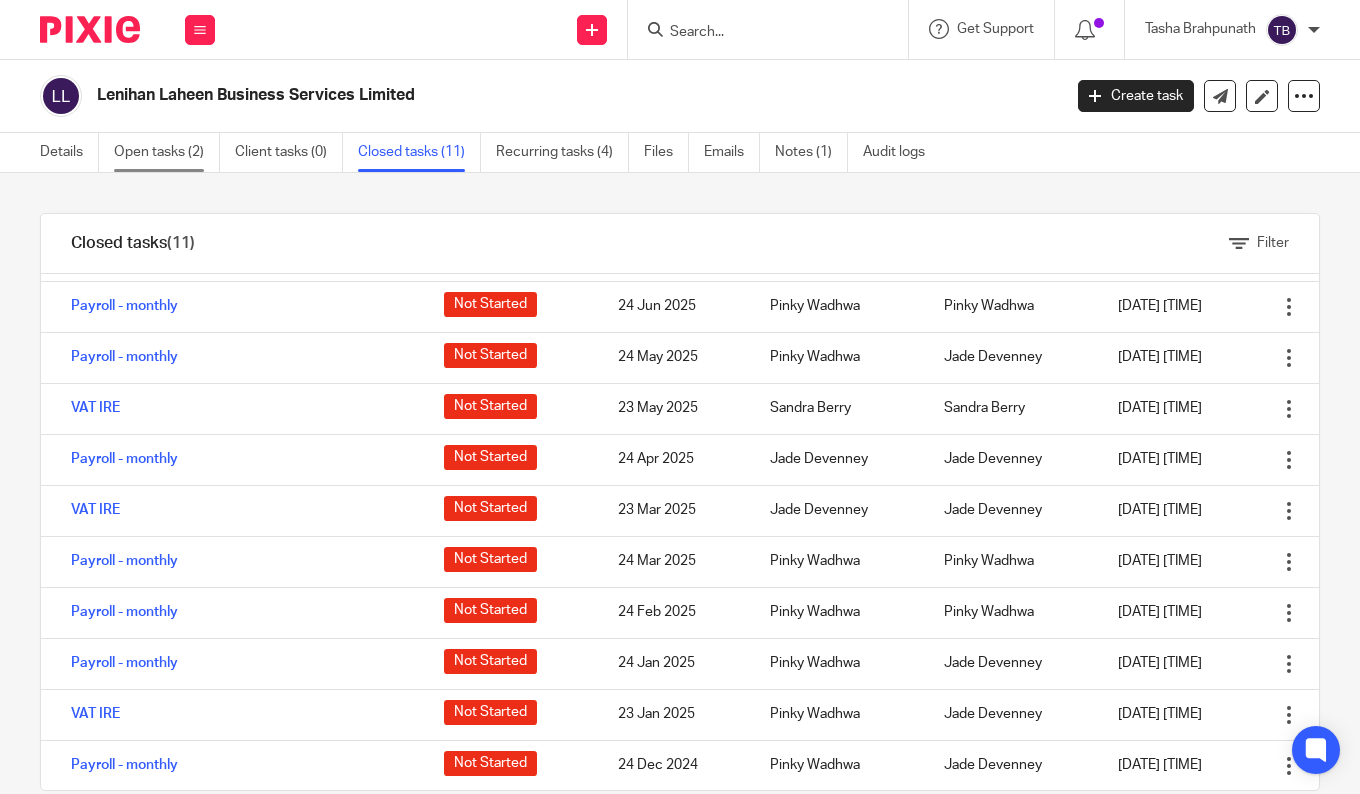 click on "Open tasks (2)" at bounding box center (167, 152) 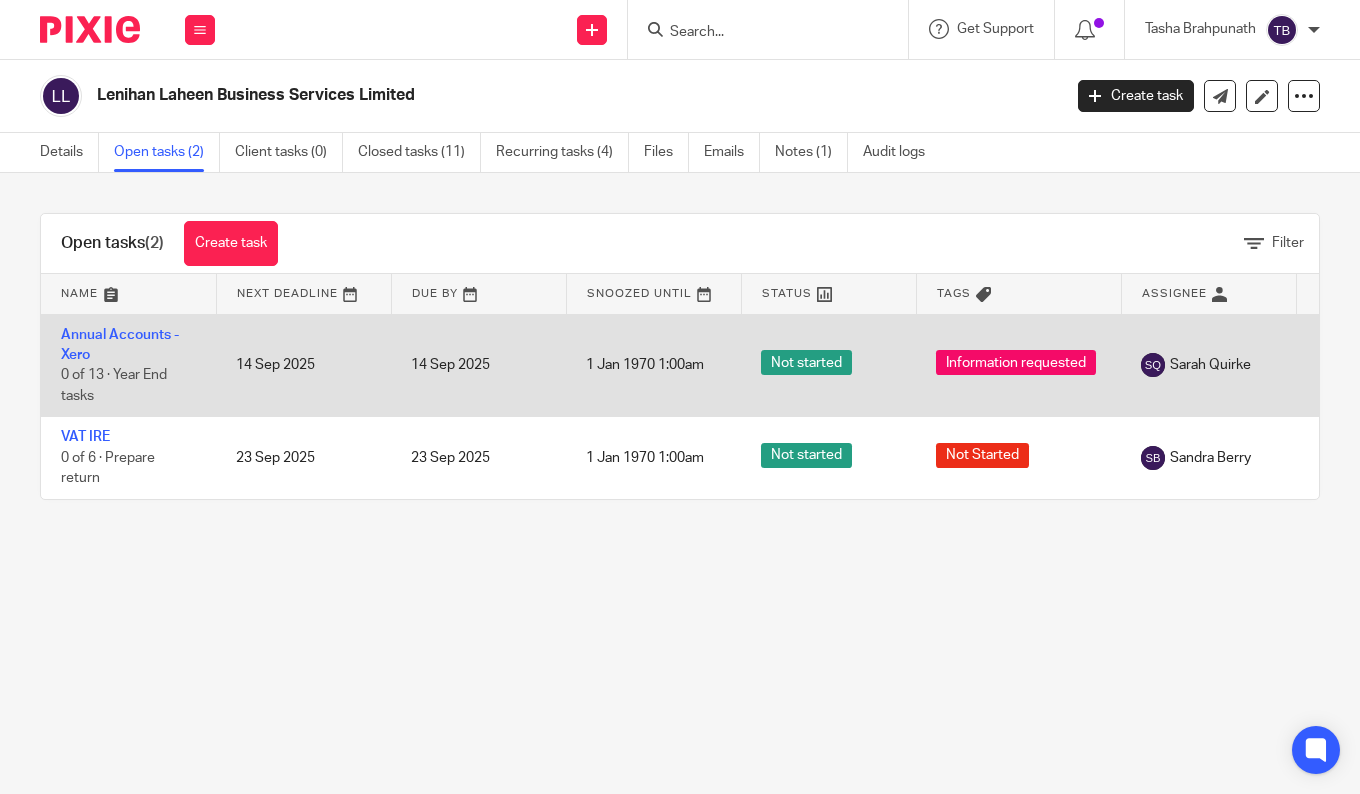scroll, scrollTop: 0, scrollLeft: 0, axis: both 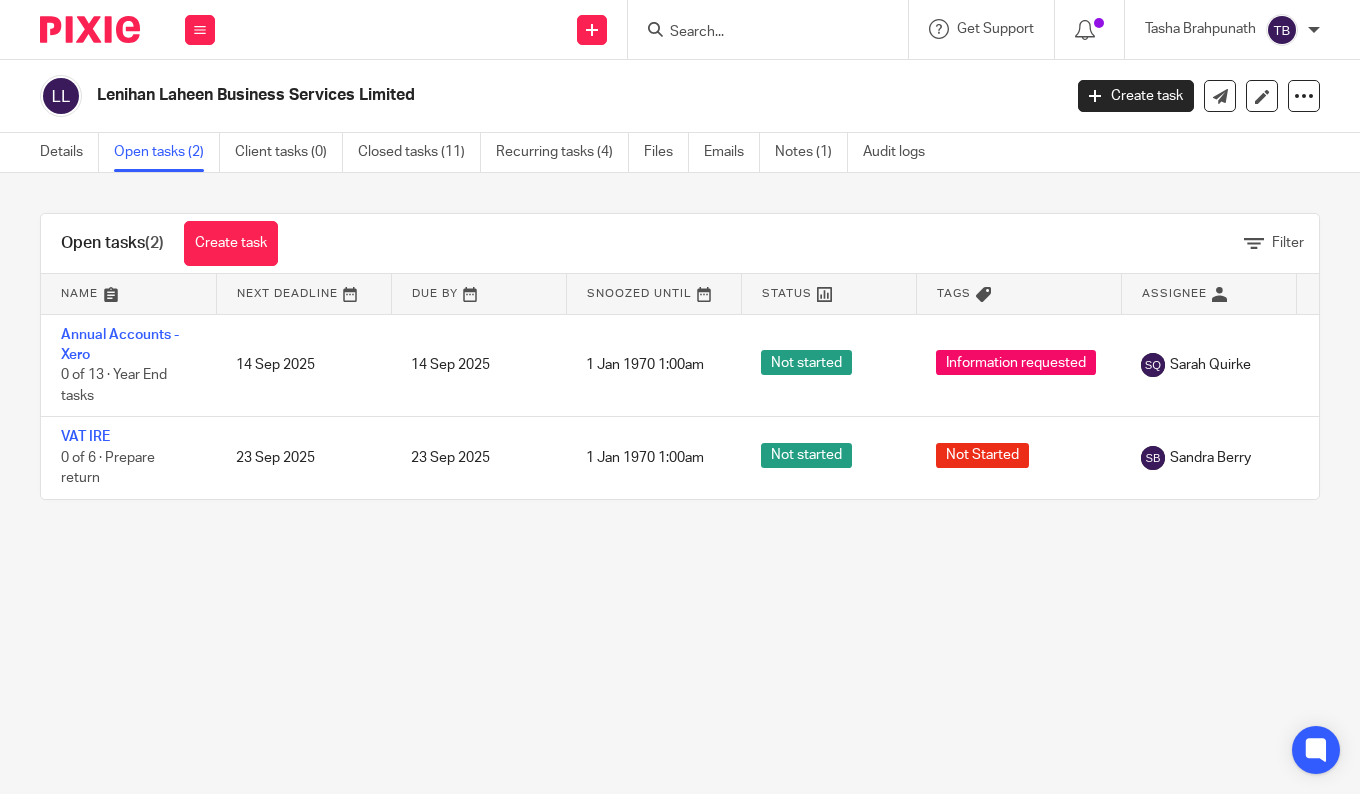 click at bounding box center (758, 33) 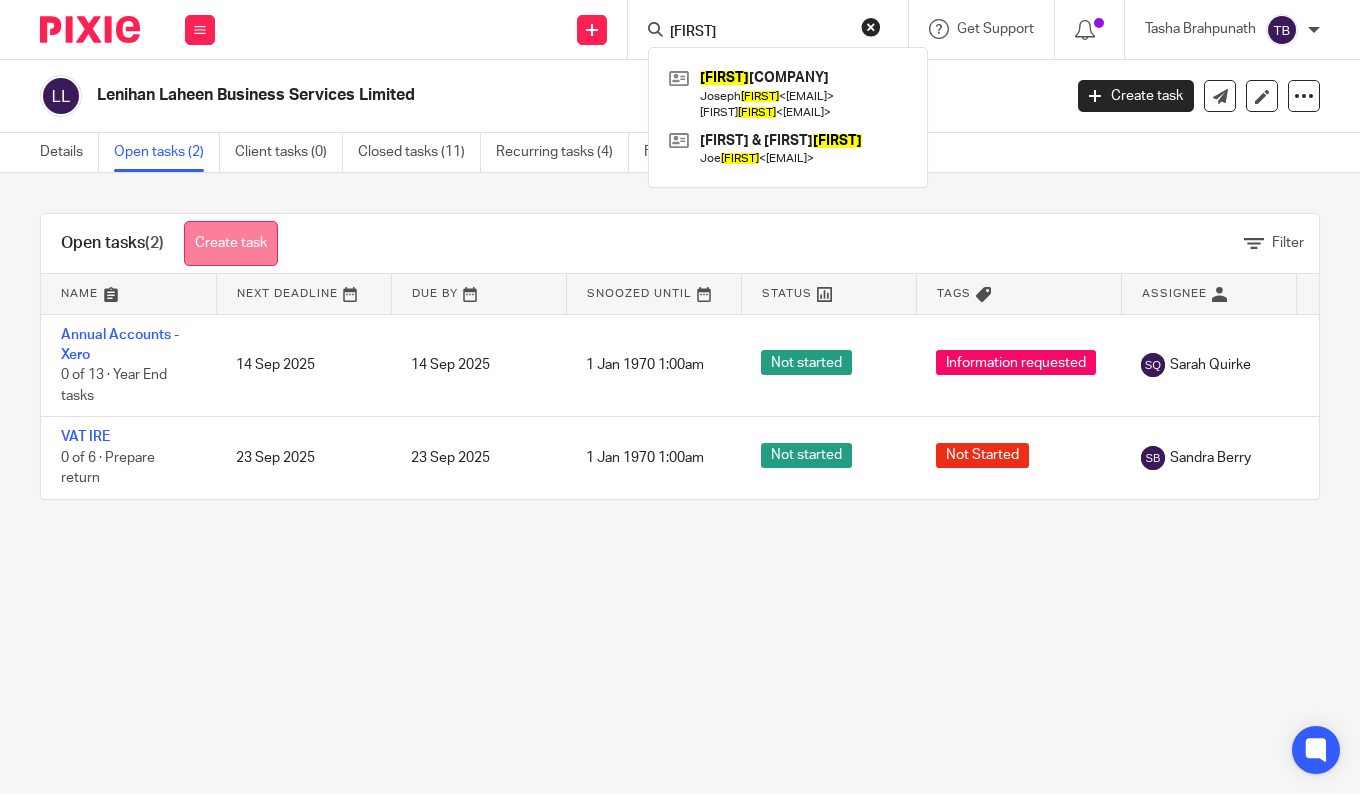 type on "lenihan" 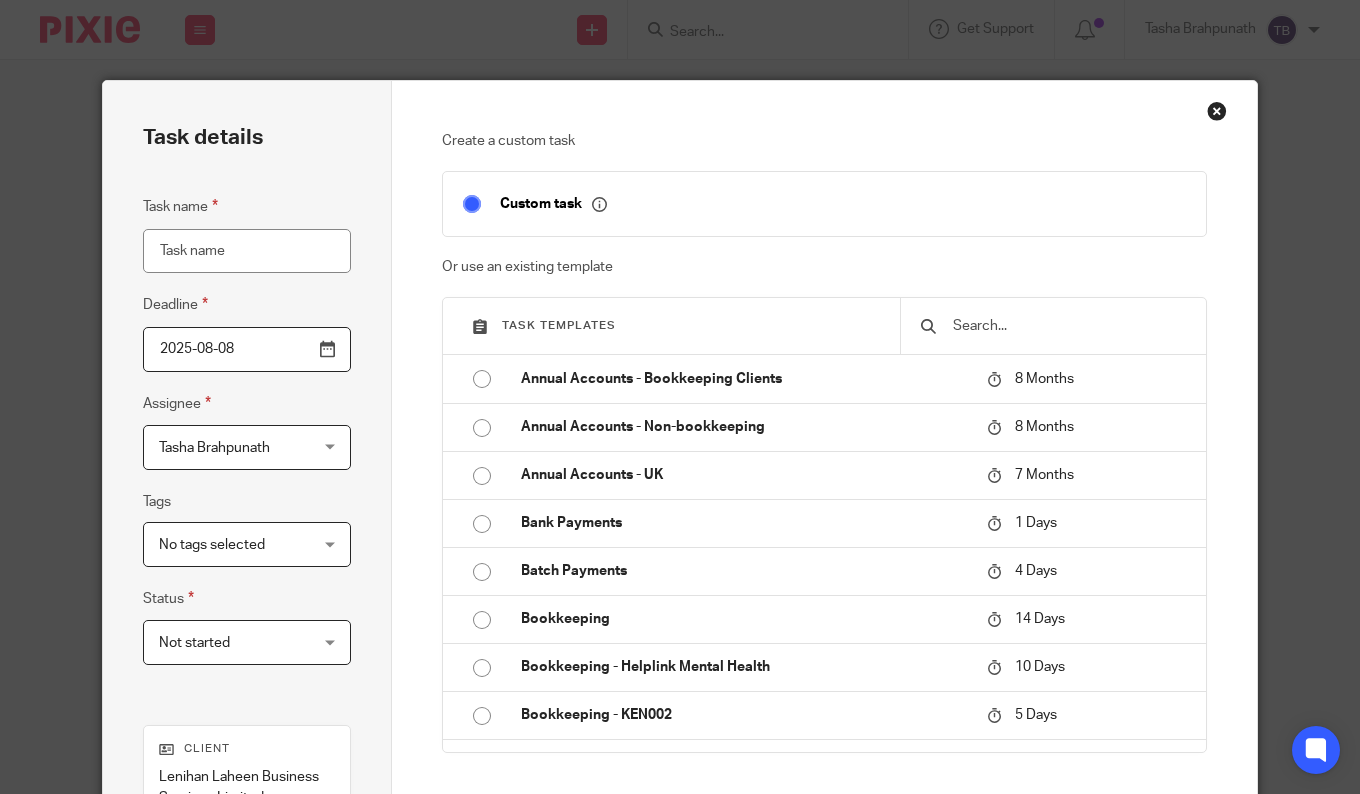 scroll, scrollTop: 0, scrollLeft: 0, axis: both 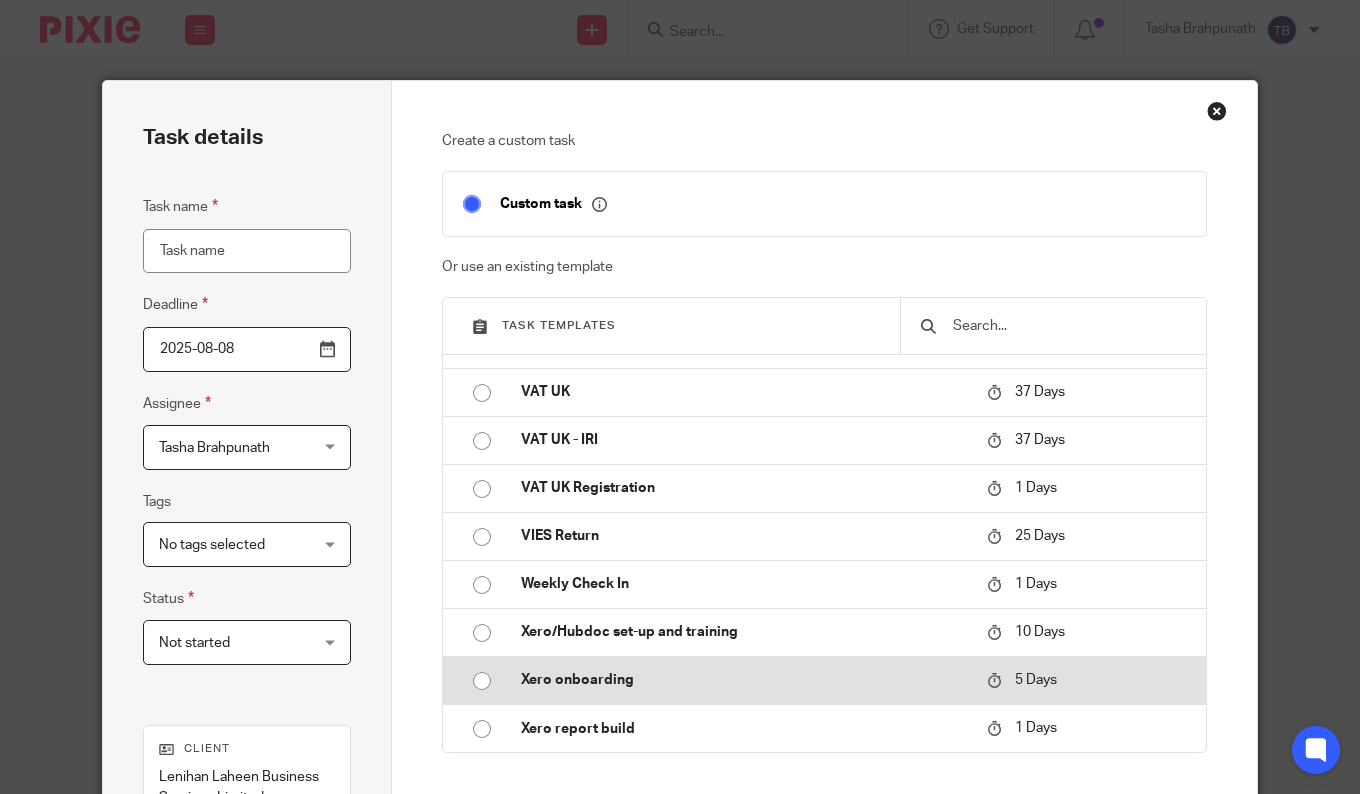 click on "Xero onboarding" at bounding box center (739, 680) 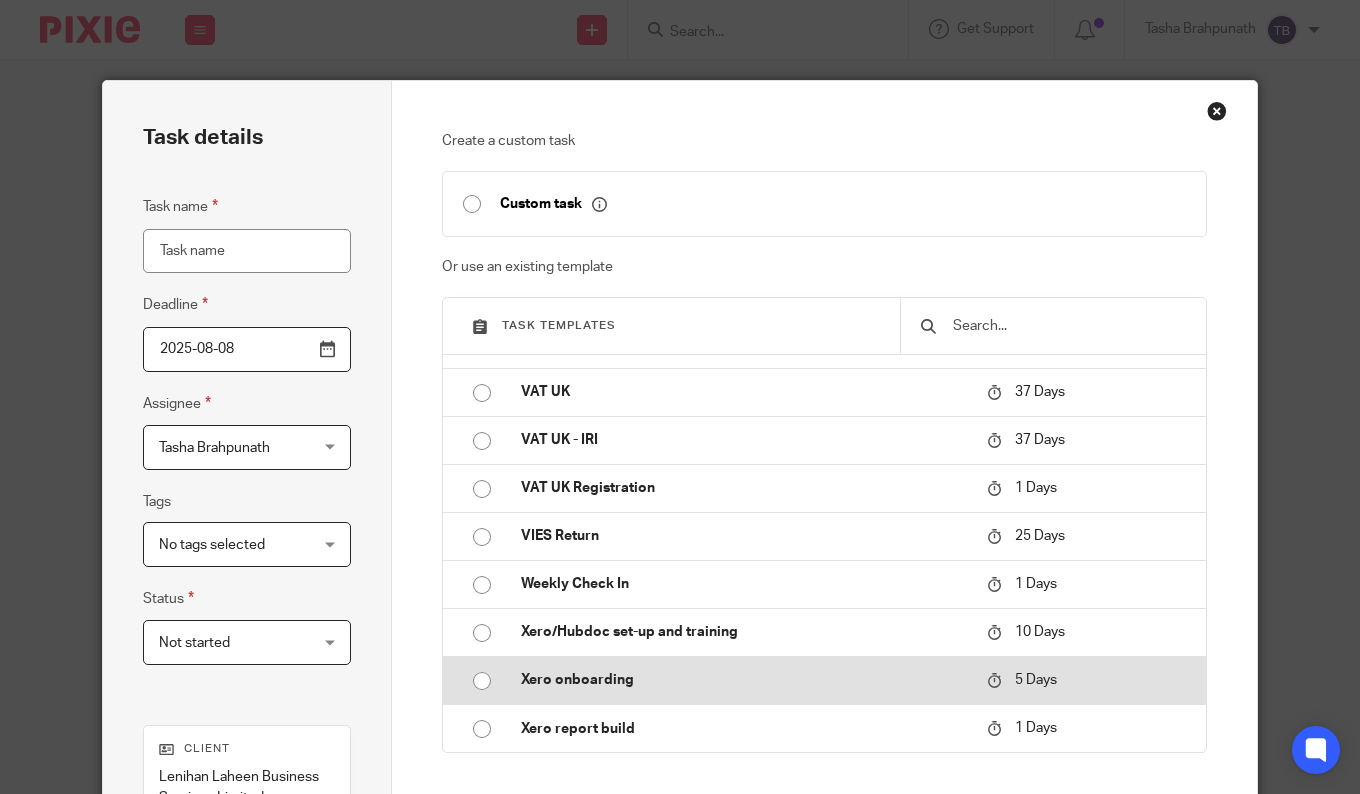 type on "2025-08-13" 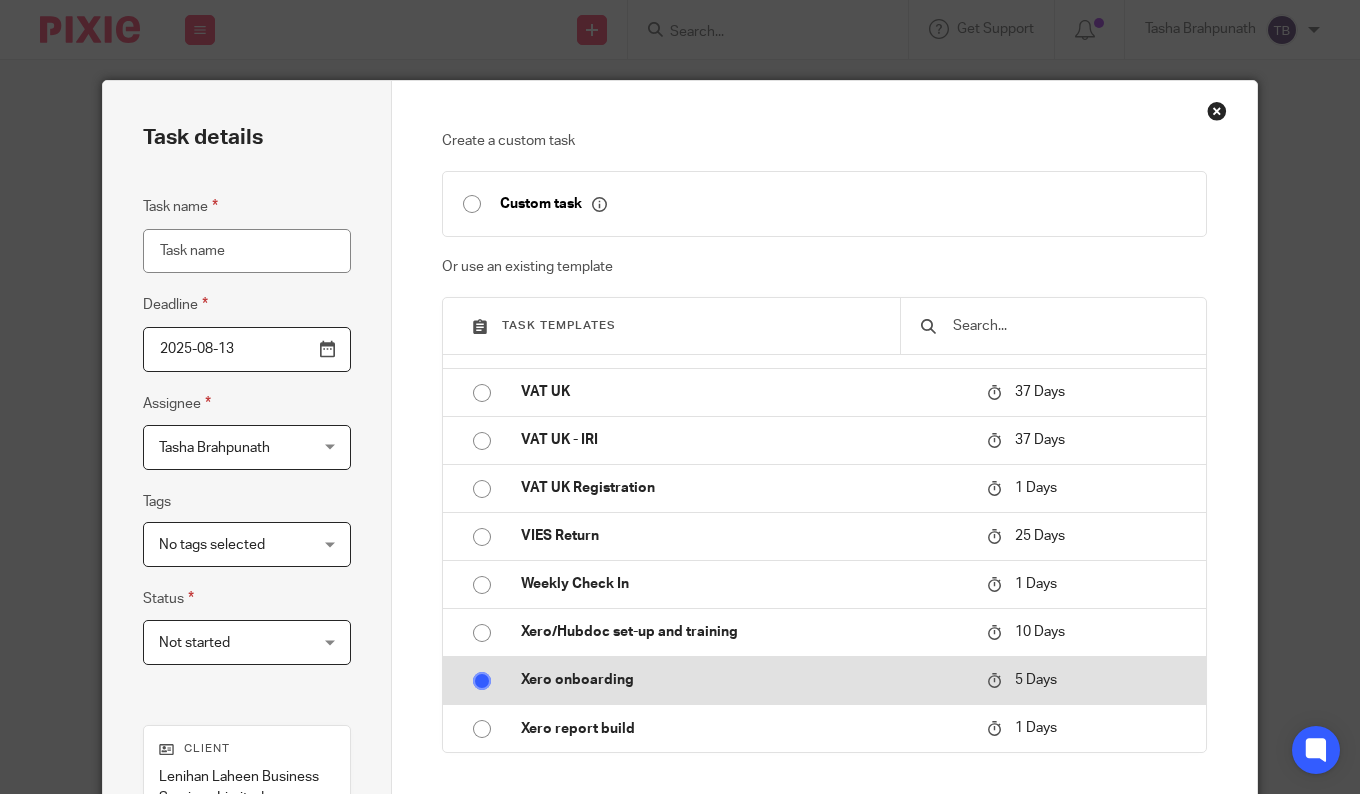 type on "Xero onboarding" 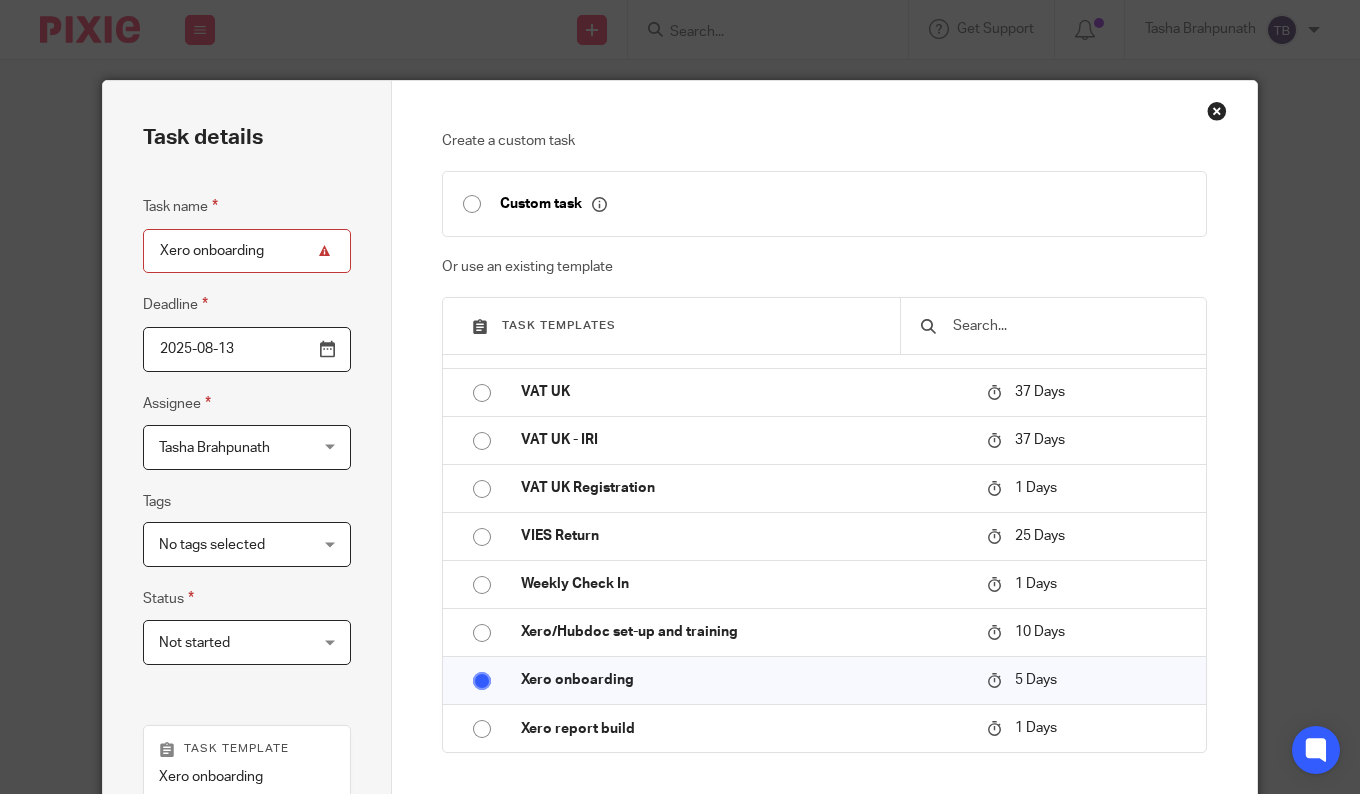 scroll, scrollTop: 300, scrollLeft: 0, axis: vertical 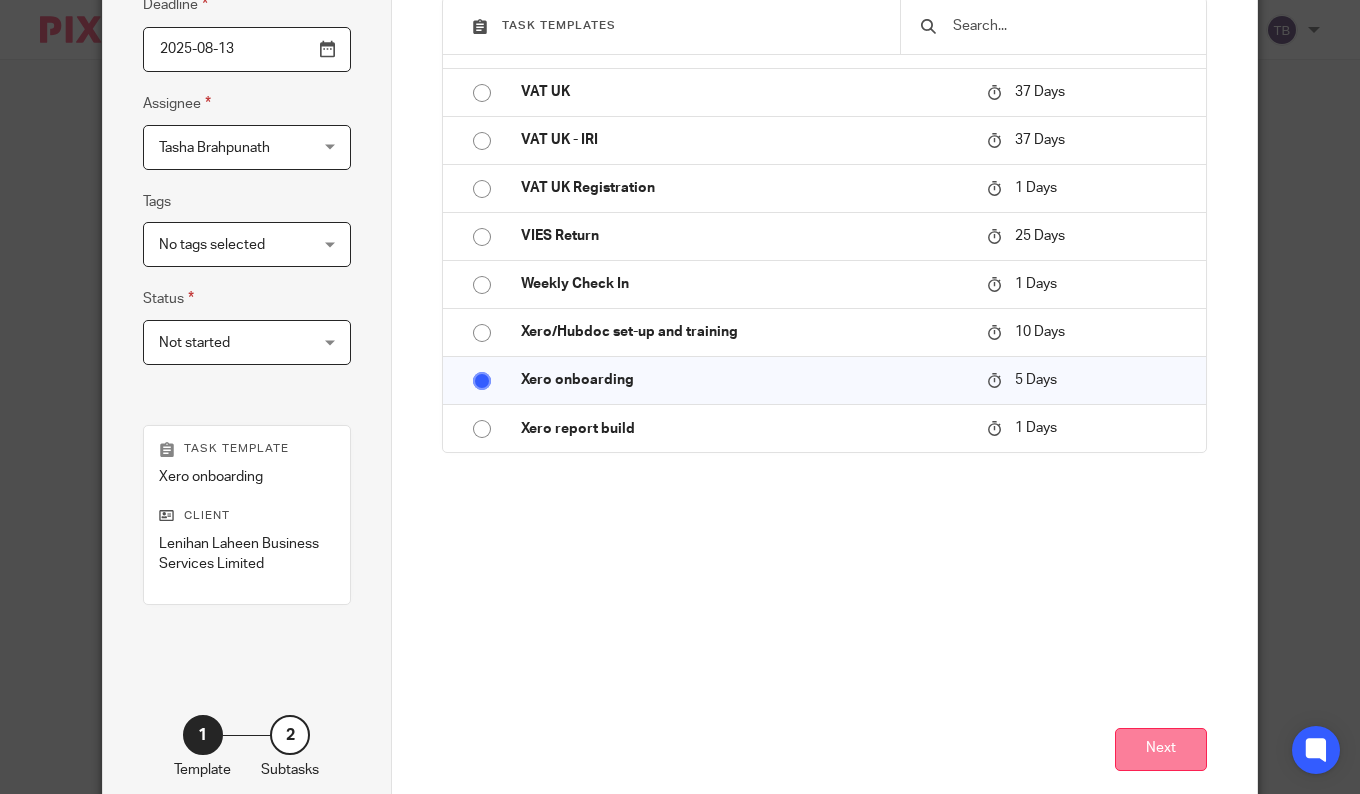 click on "Next" at bounding box center (1161, 749) 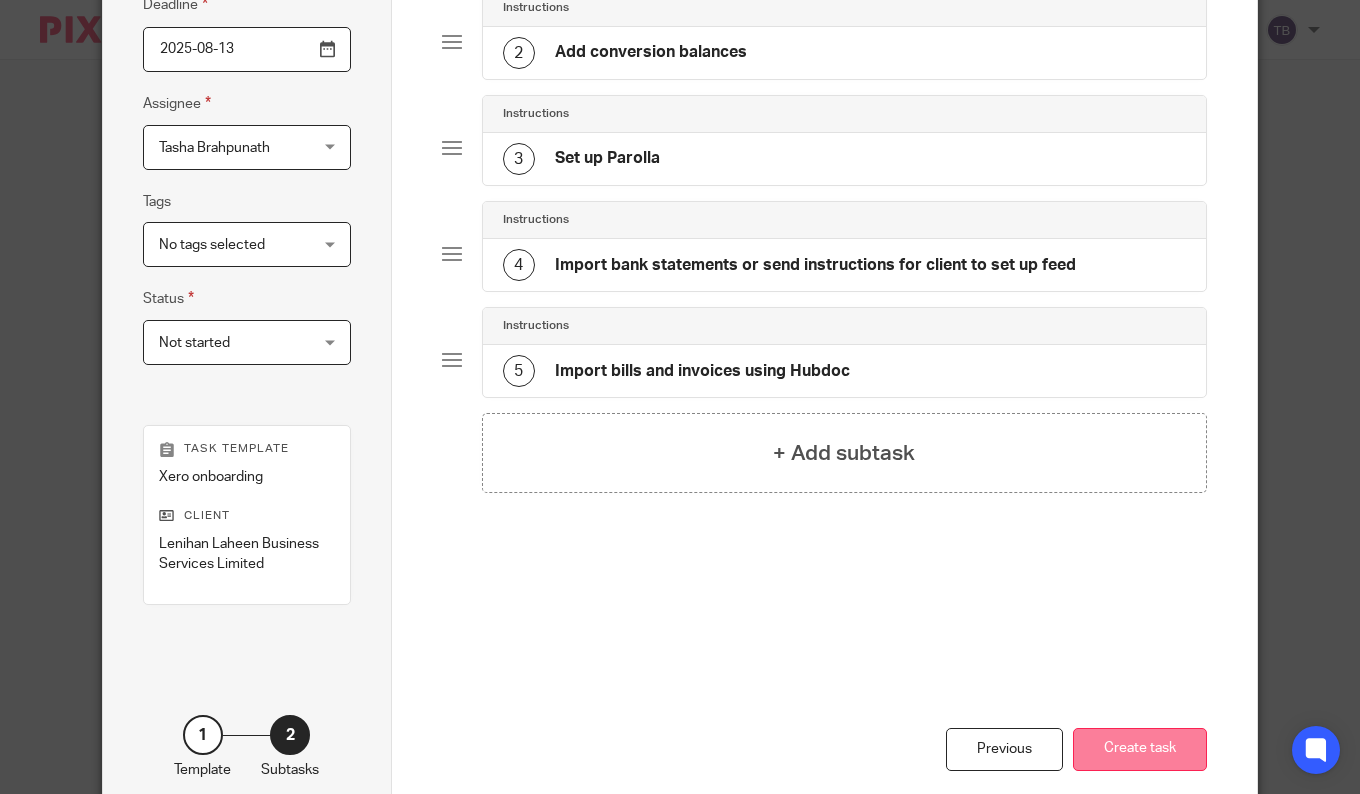 click on "Create task" at bounding box center [1140, 749] 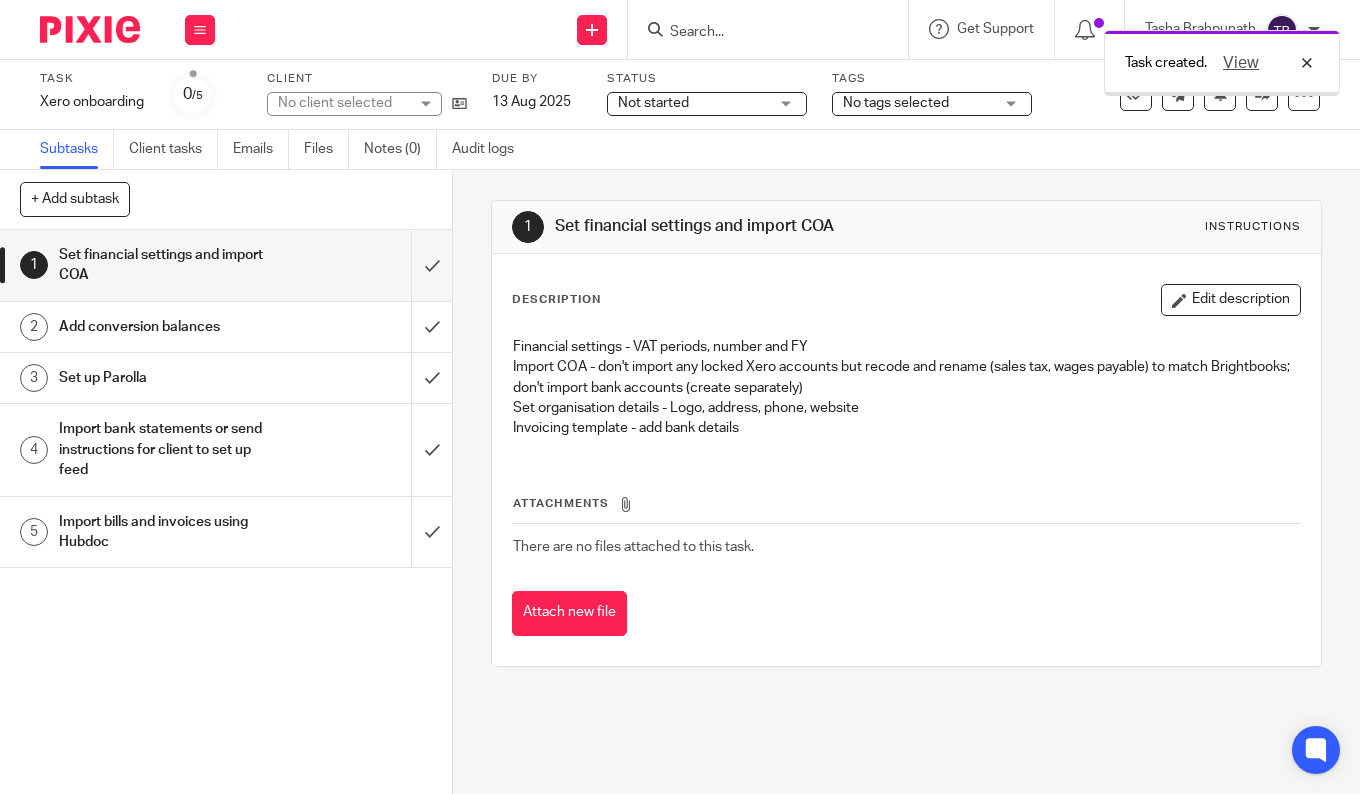 scroll, scrollTop: 0, scrollLeft: 0, axis: both 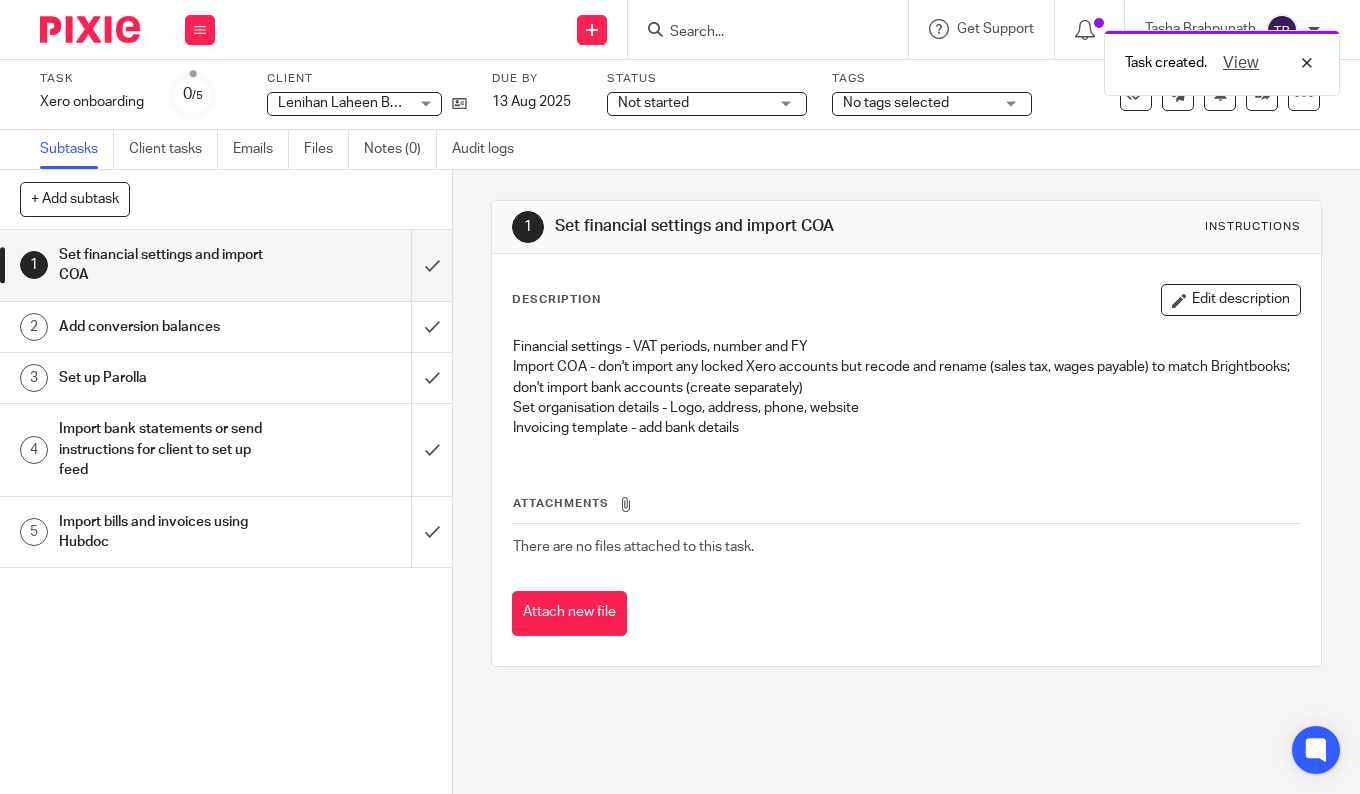 click on "Not started" at bounding box center (693, 103) 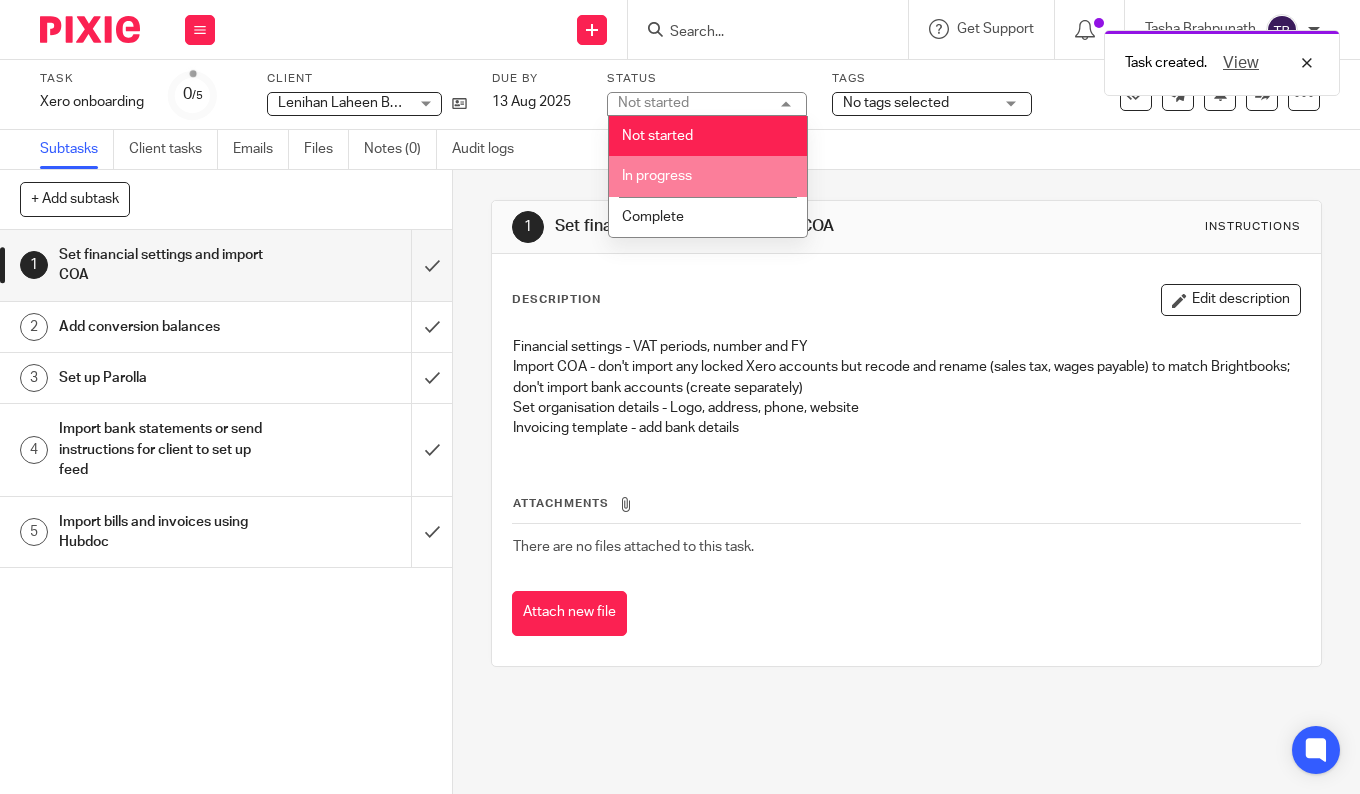 click on "In progress" at bounding box center (708, 176) 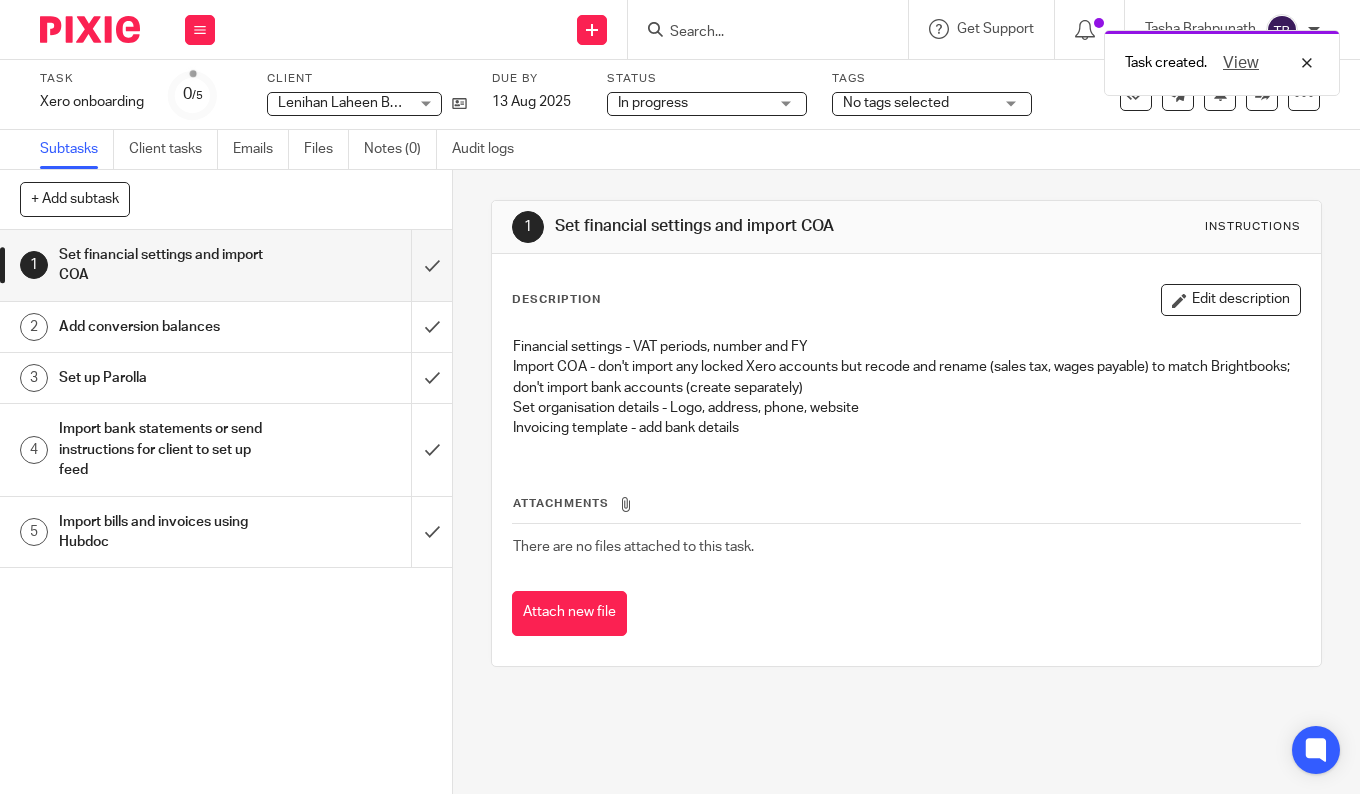 click on "Task created. View" at bounding box center (1010, 58) 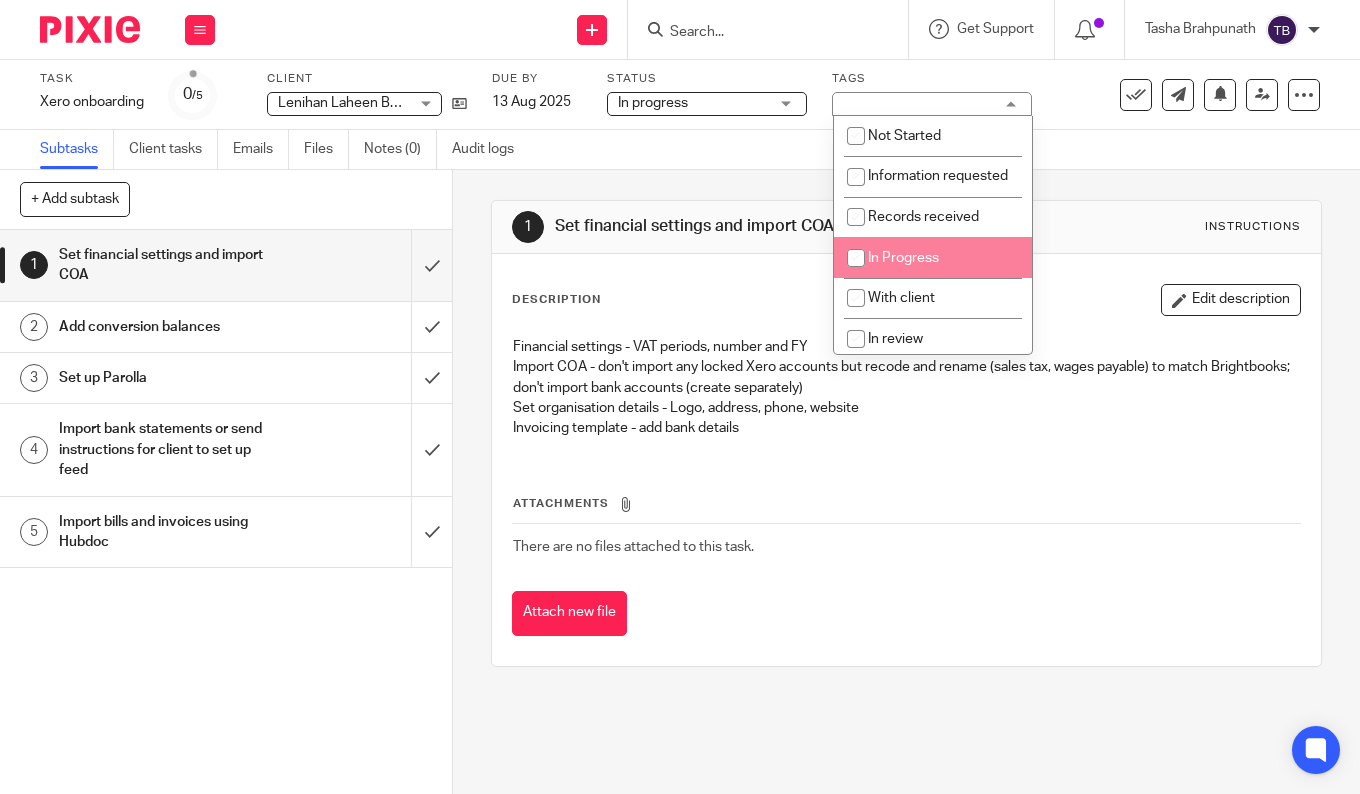 click on "In Progress" at bounding box center [903, 258] 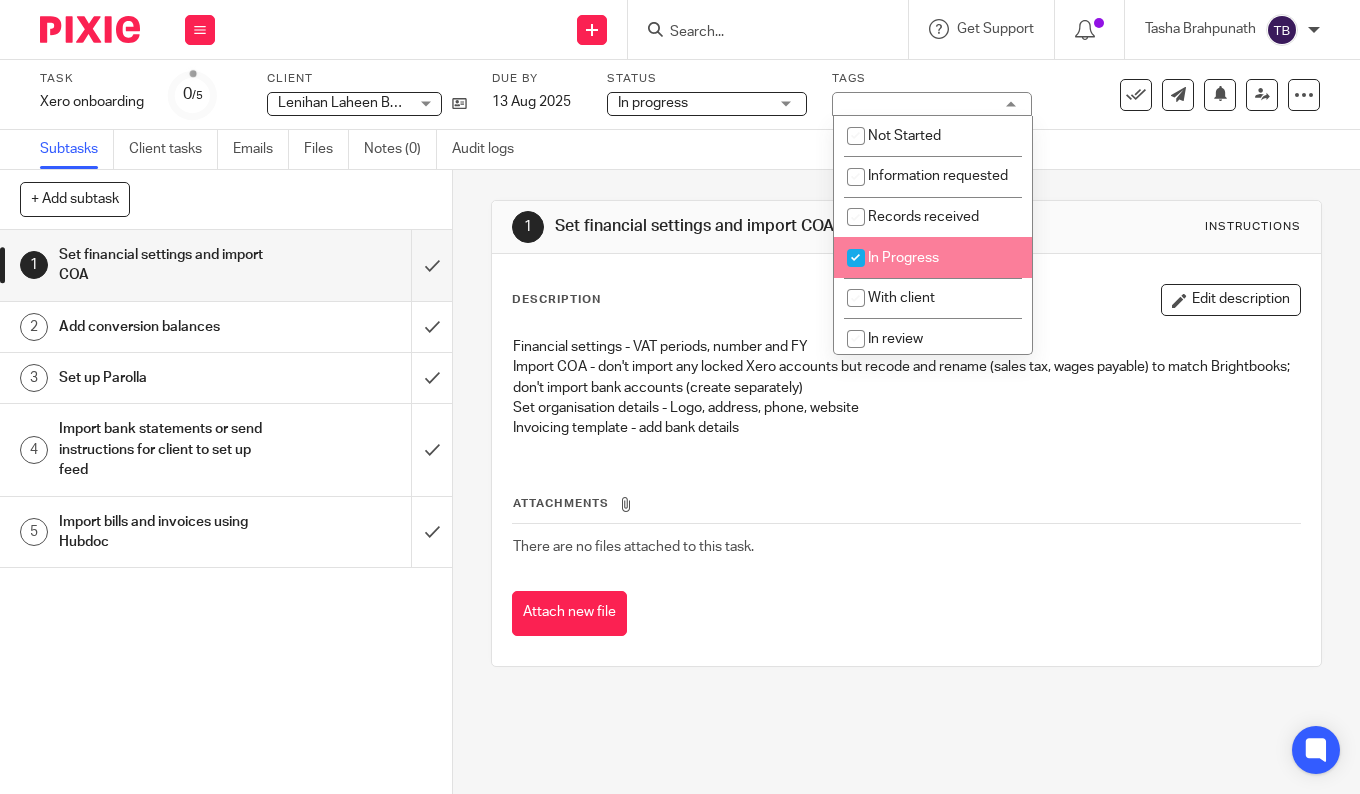 checkbox on "true" 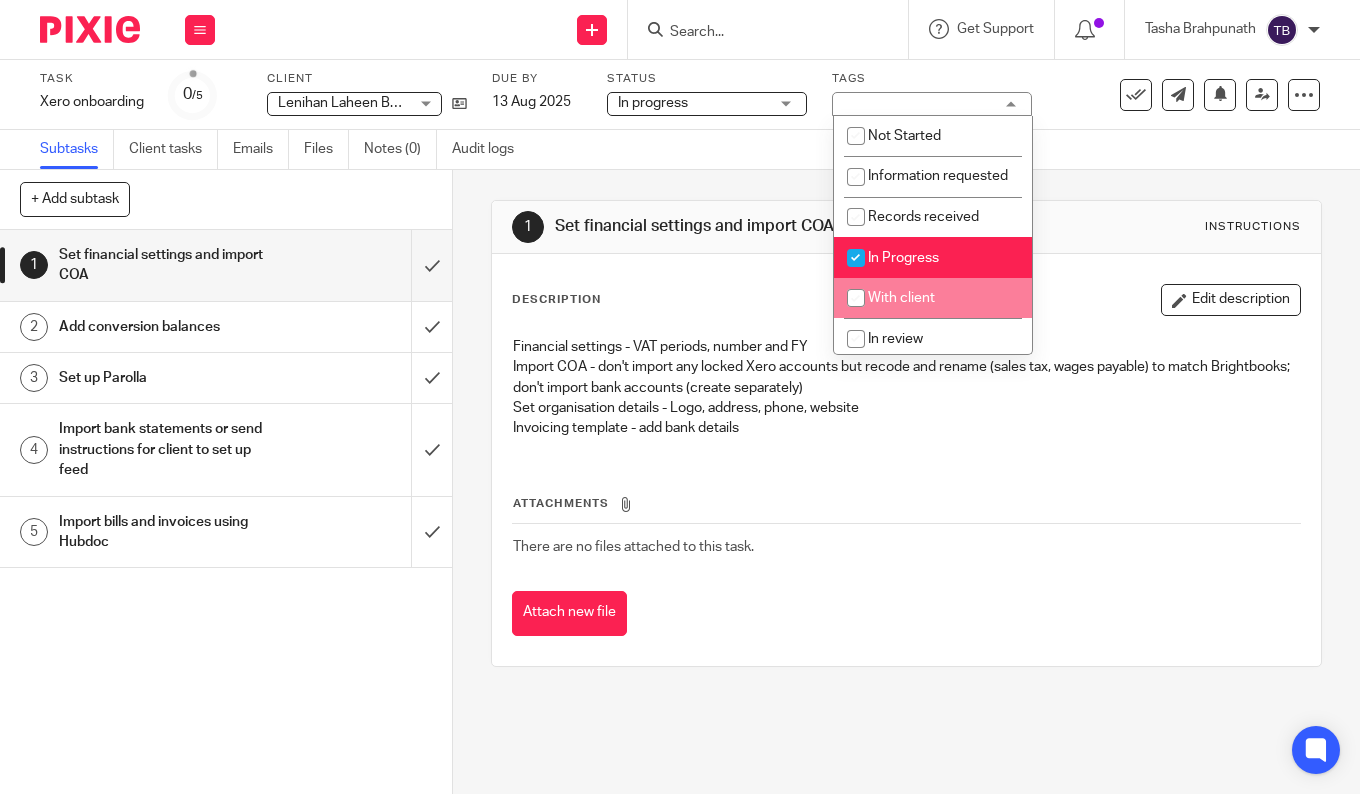 click on "Description
Edit description
Financial settings - VAT periods, number and FY Import COA - don't import any locked Xero accounts but recode and rename (sales tax, wages payable) to match Brightbooks; don't import bank accounts (create separately) Set organisation details - Logo, address, phone, website Invoicing template - add bank details           Attachments     There are no files attached to this task.   Attach new file" at bounding box center [906, 460] 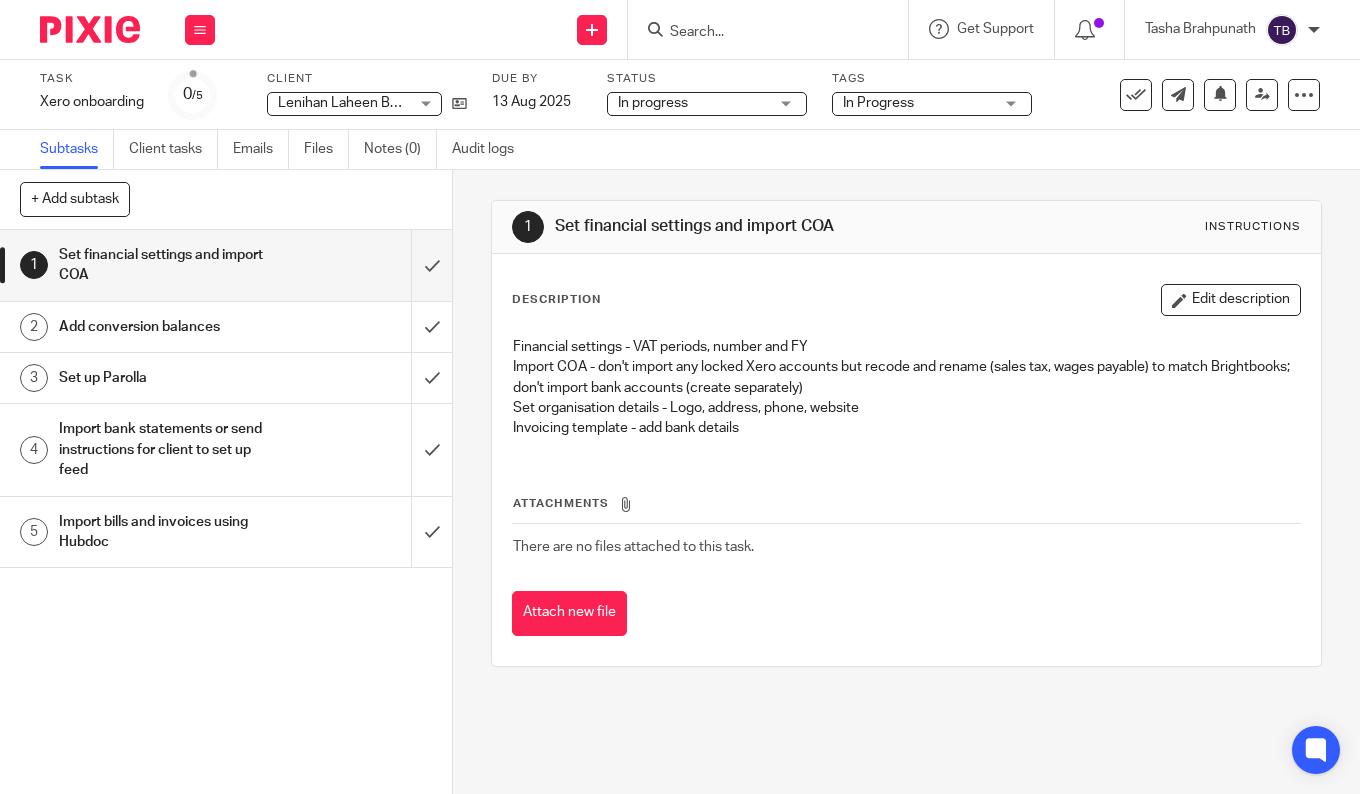 click on "Edit description" at bounding box center [1231, 300] 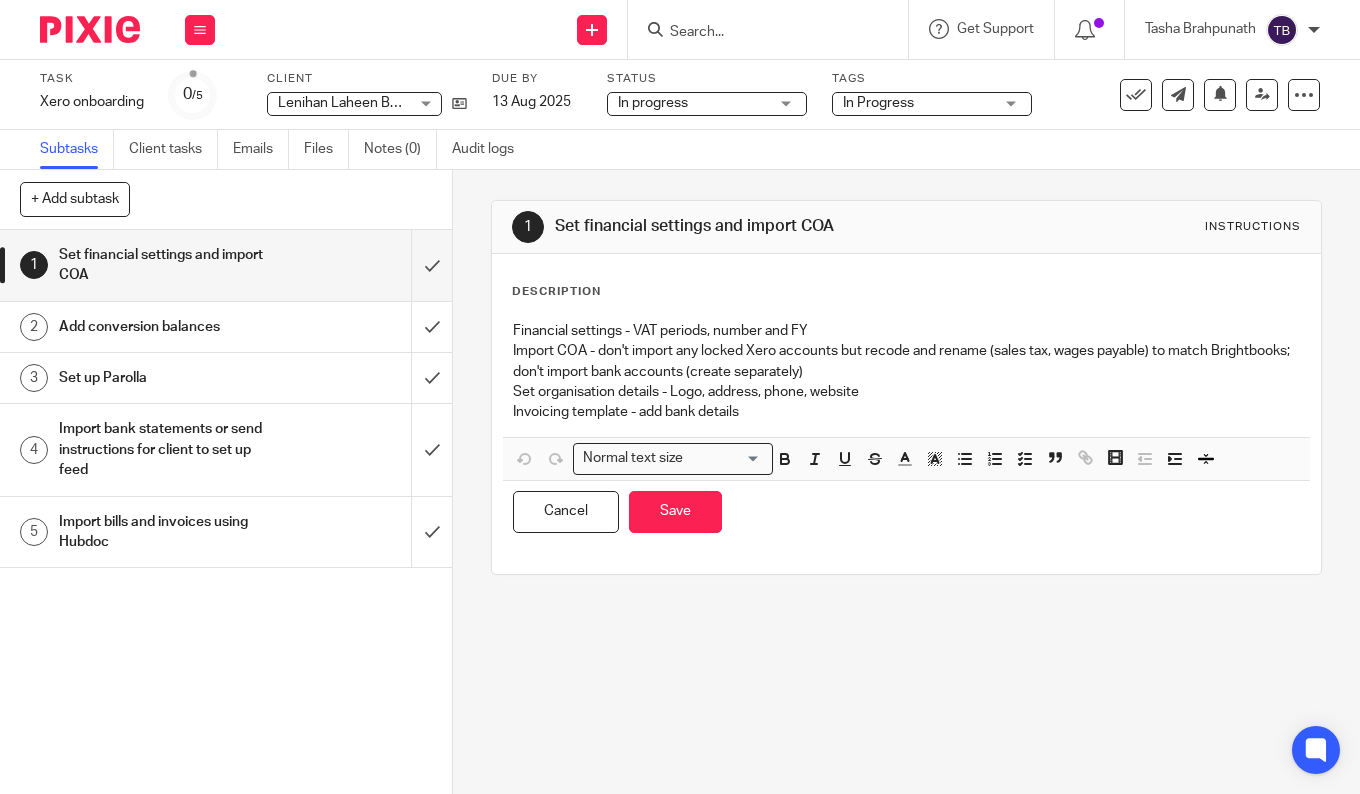 click on "Description" at bounding box center [906, 292] 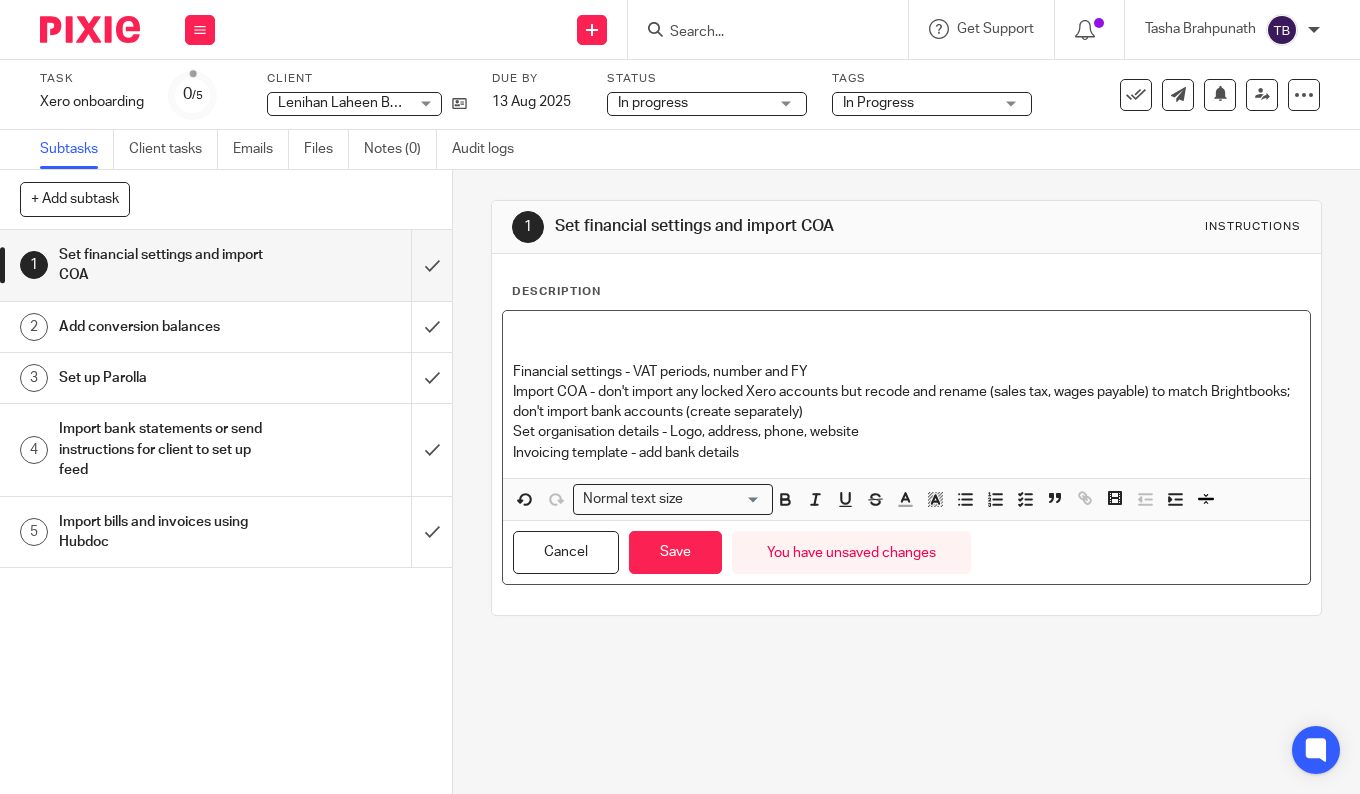 type 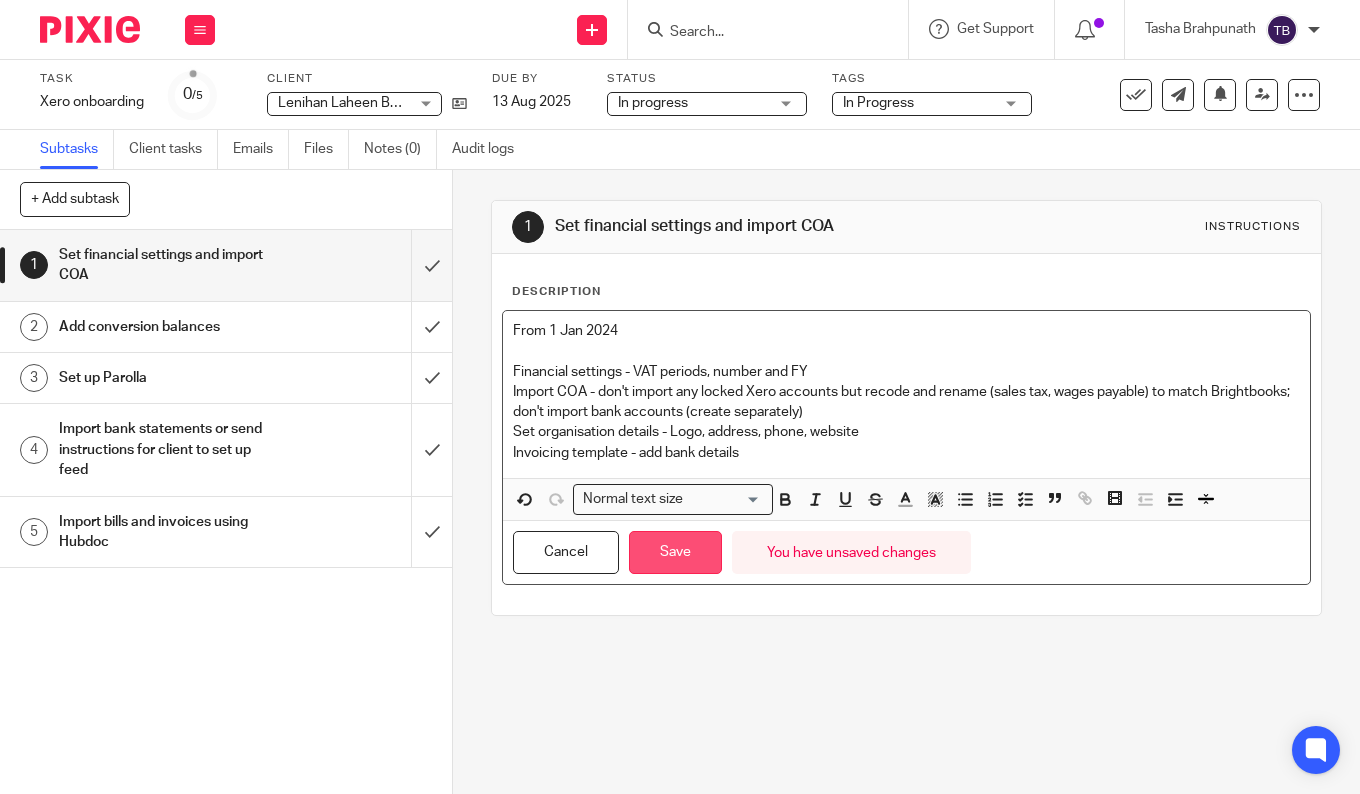 click on "Save" at bounding box center (675, 552) 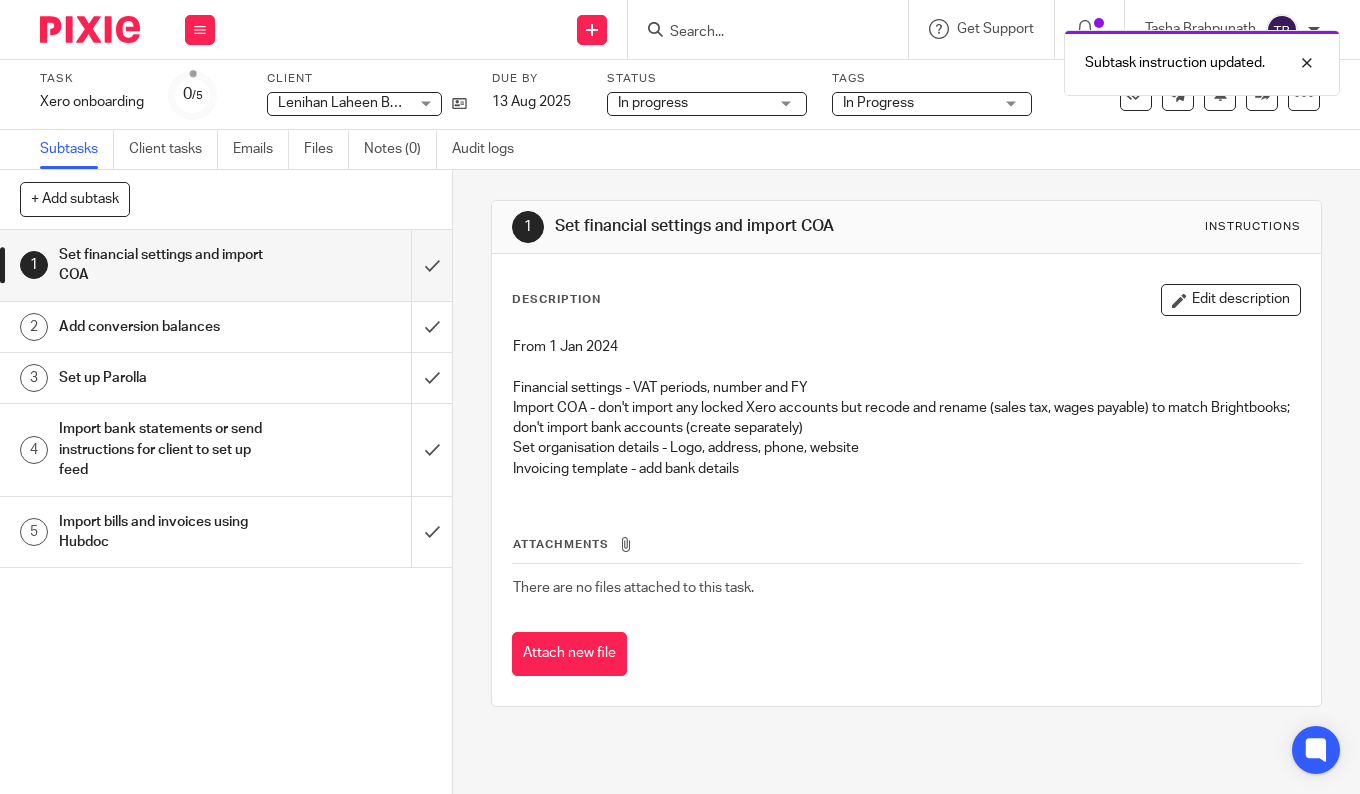 click on "Attach new file" at bounding box center [906, 654] 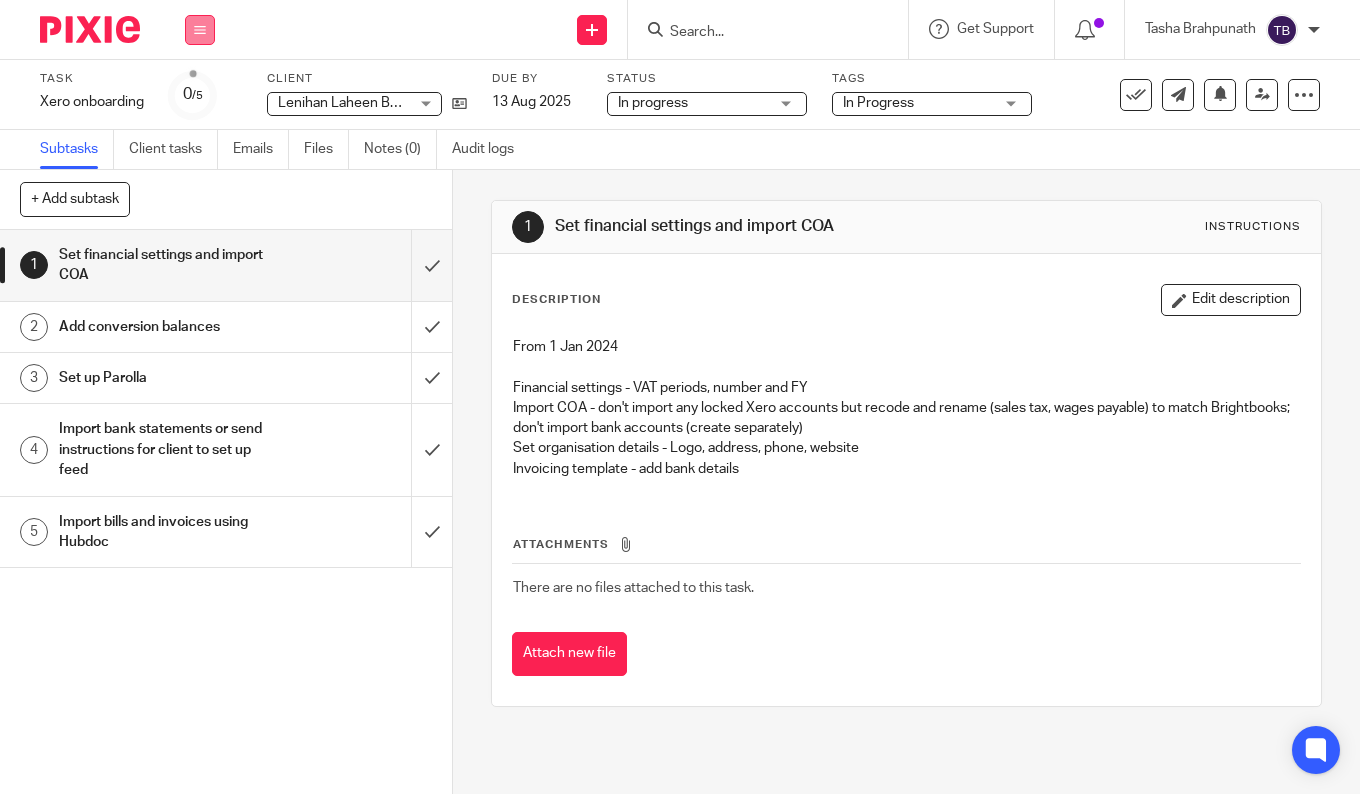 click at bounding box center (200, 30) 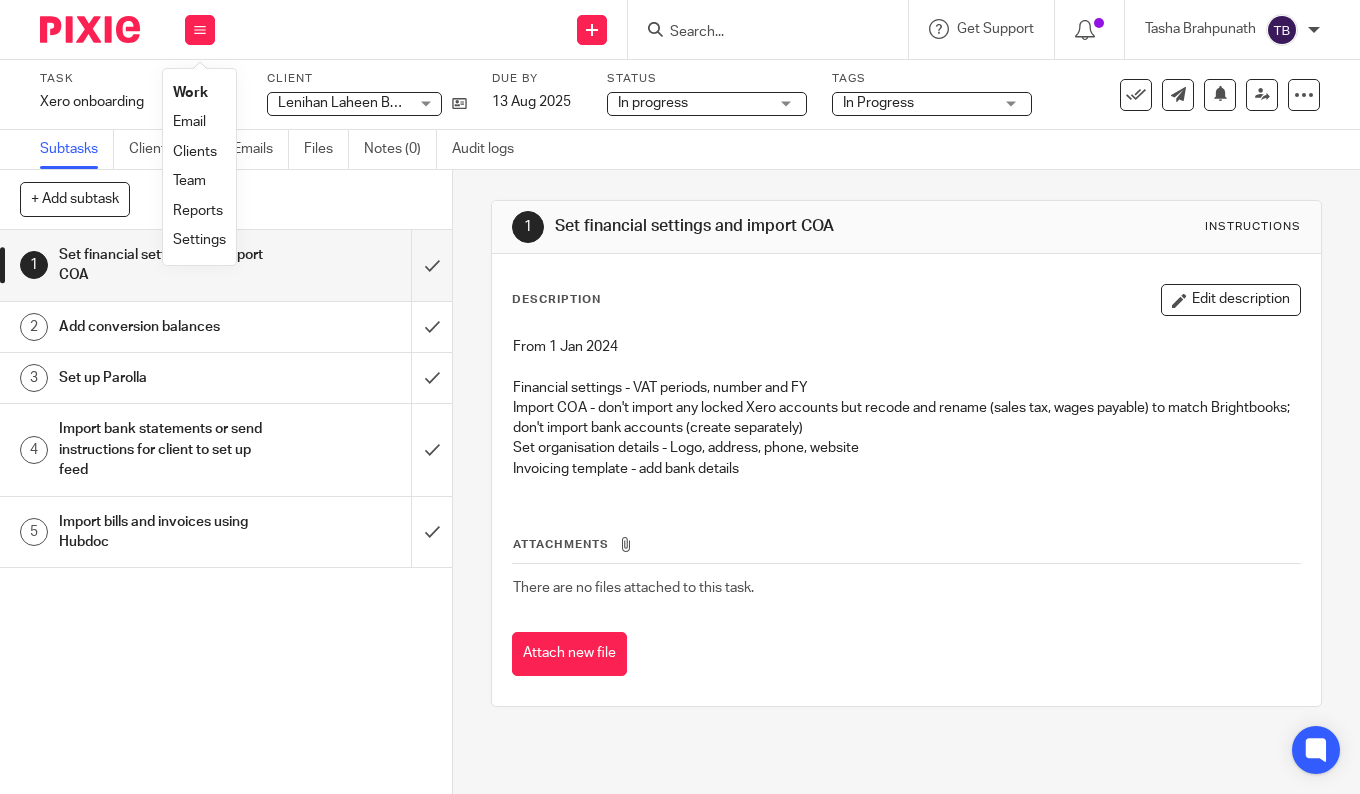 click on "Invoicing template - add bank details" at bounding box center (906, 469) 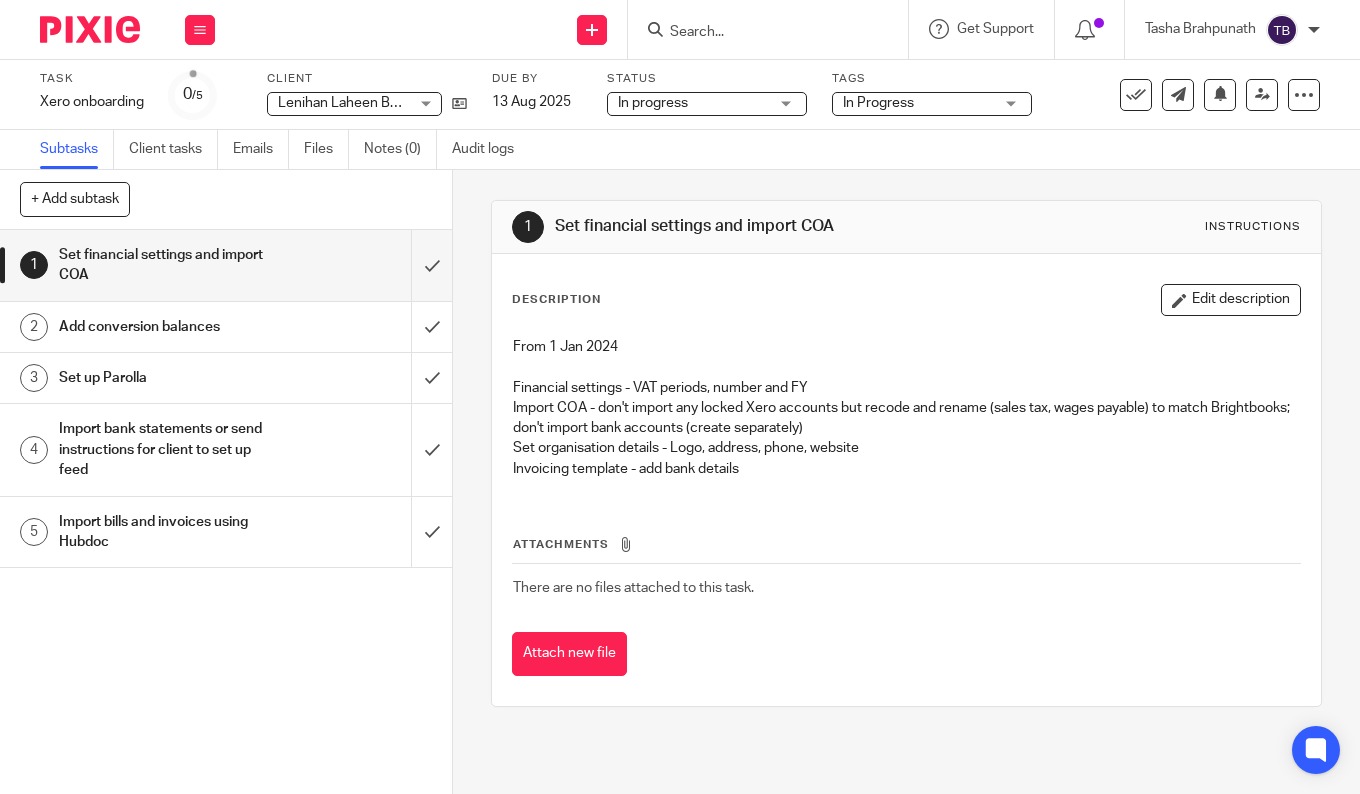 click on "Set up Parolla" at bounding box center (170, 378) 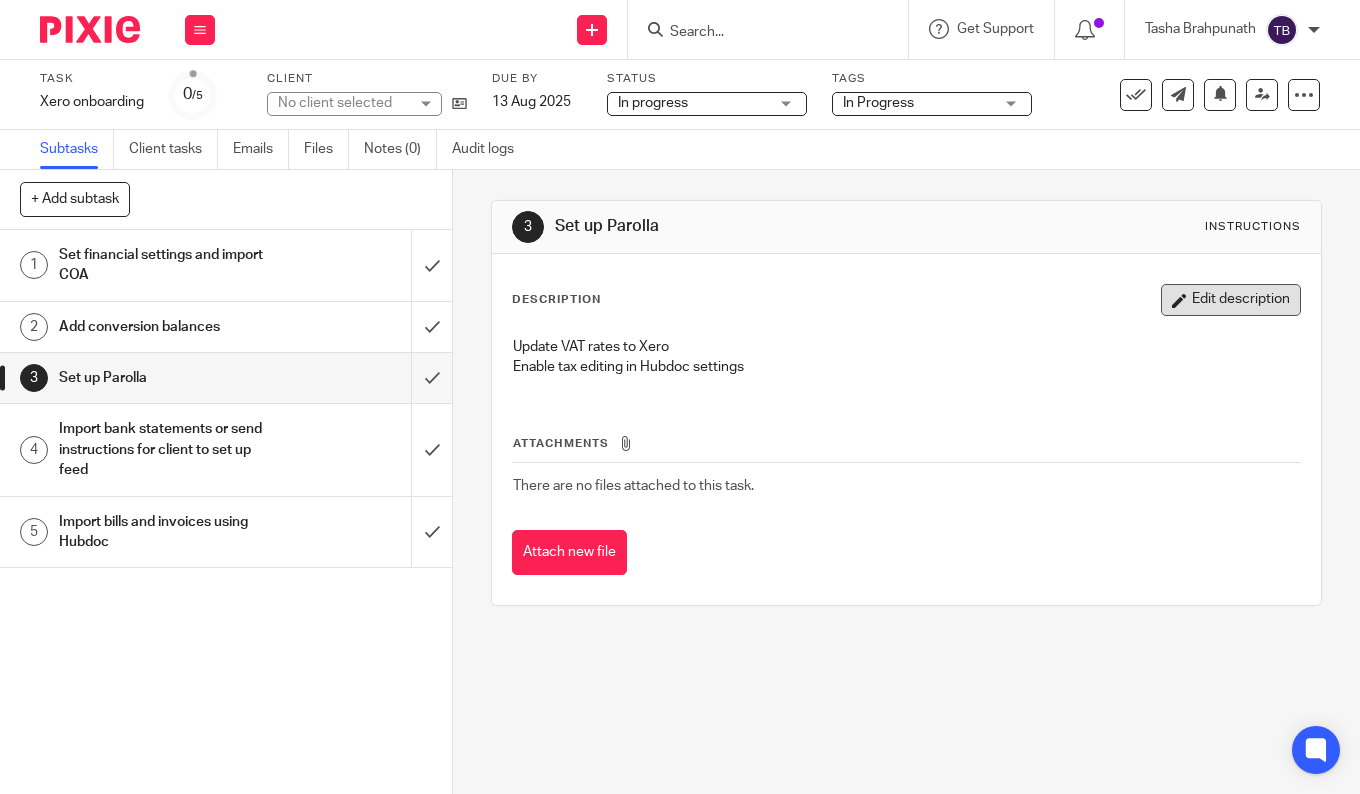 scroll, scrollTop: 0, scrollLeft: 0, axis: both 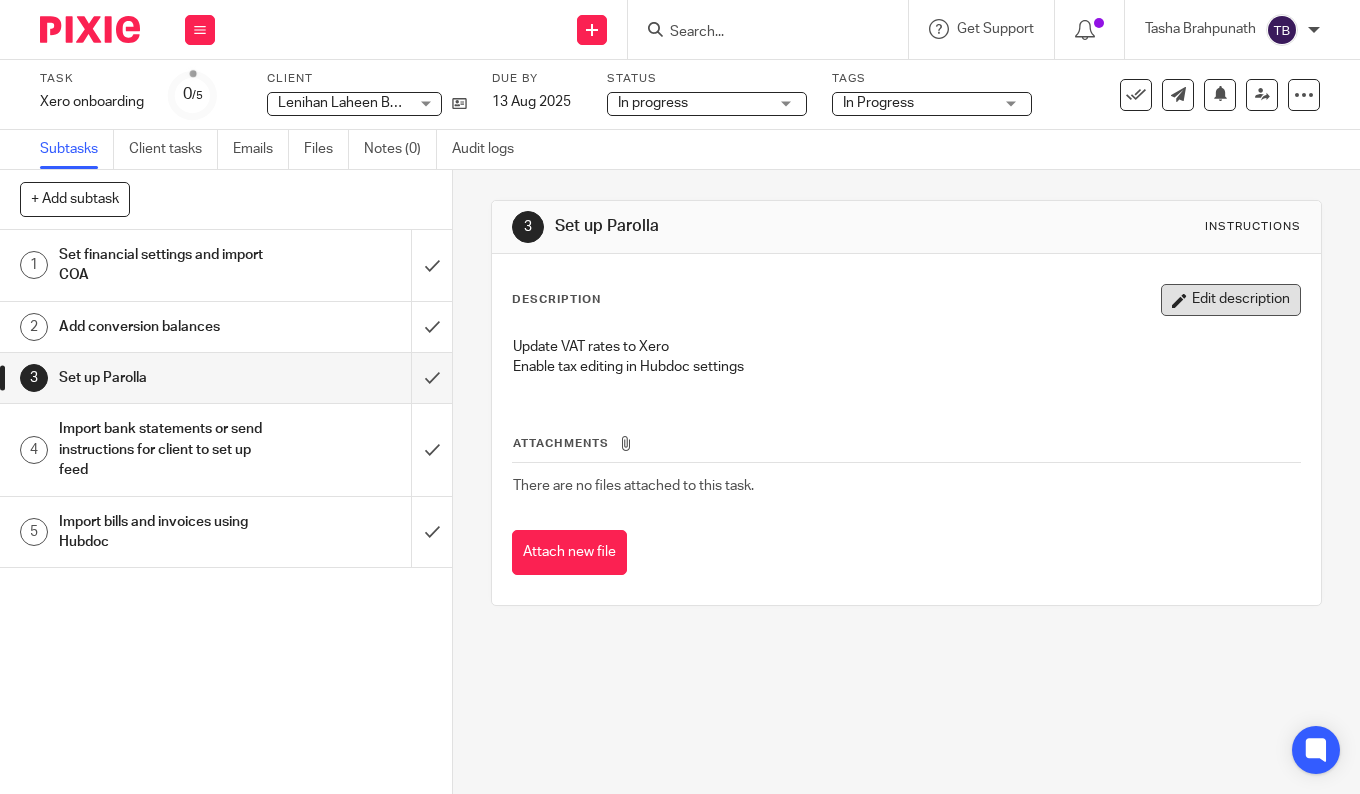 click on "Edit description" at bounding box center [1231, 300] 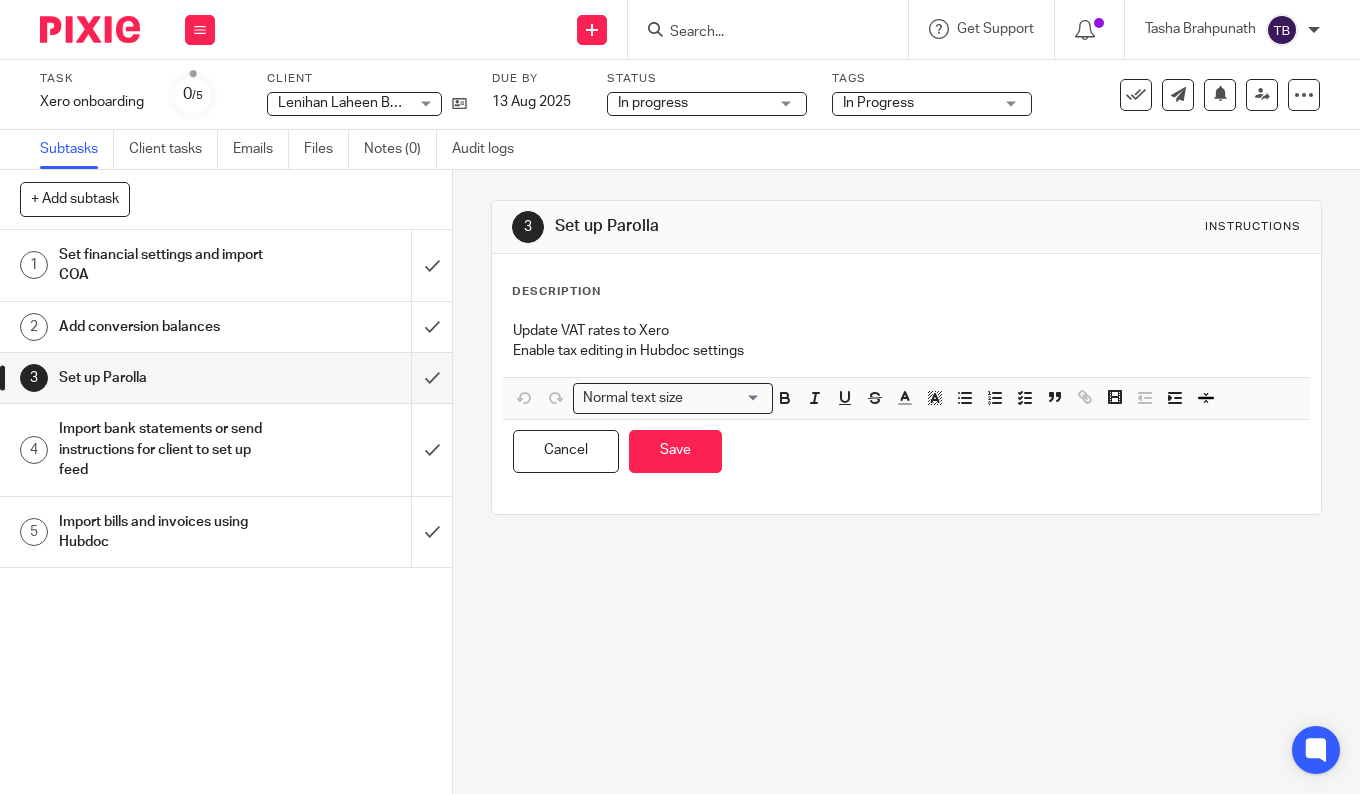 click on "Update VAT rates to Xero Enable tax editing in Hubdoc settings" at bounding box center [906, 344] 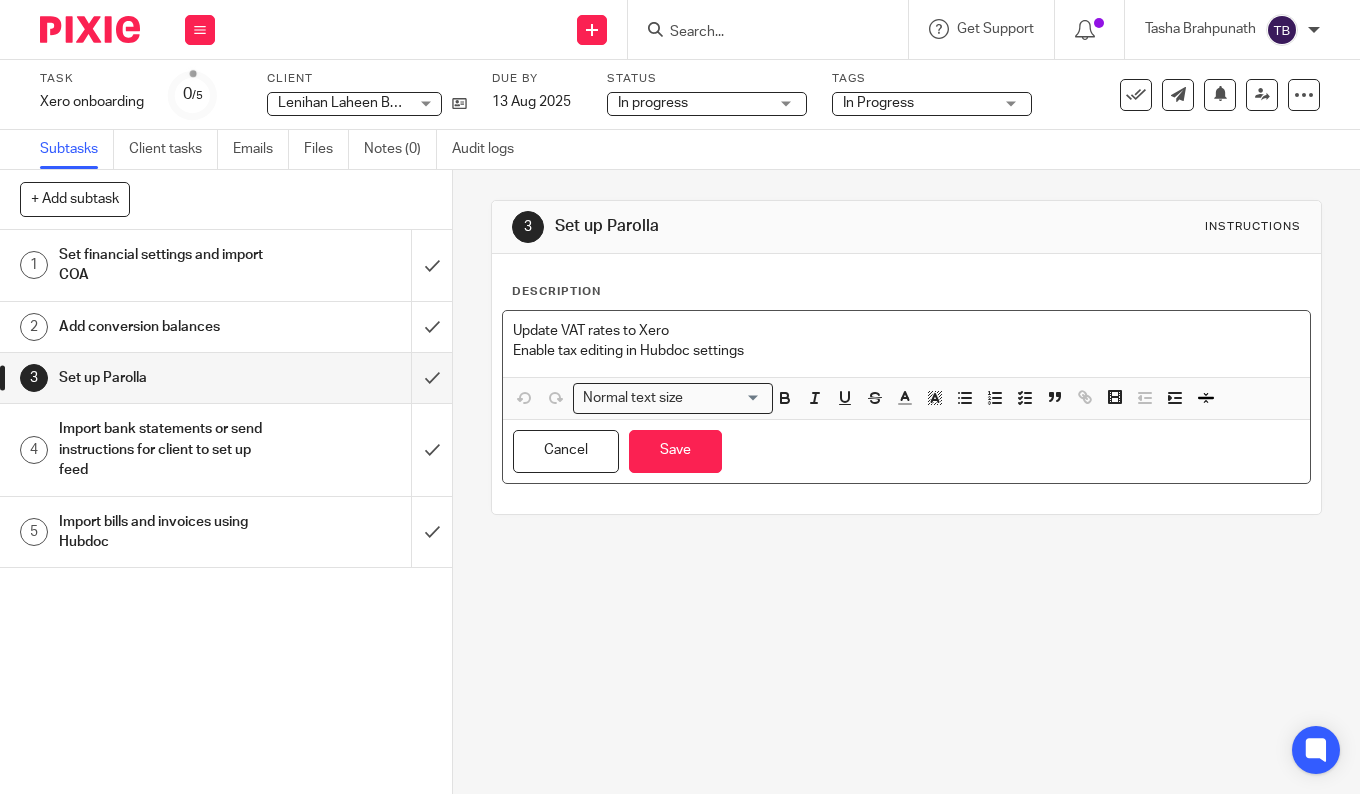 type 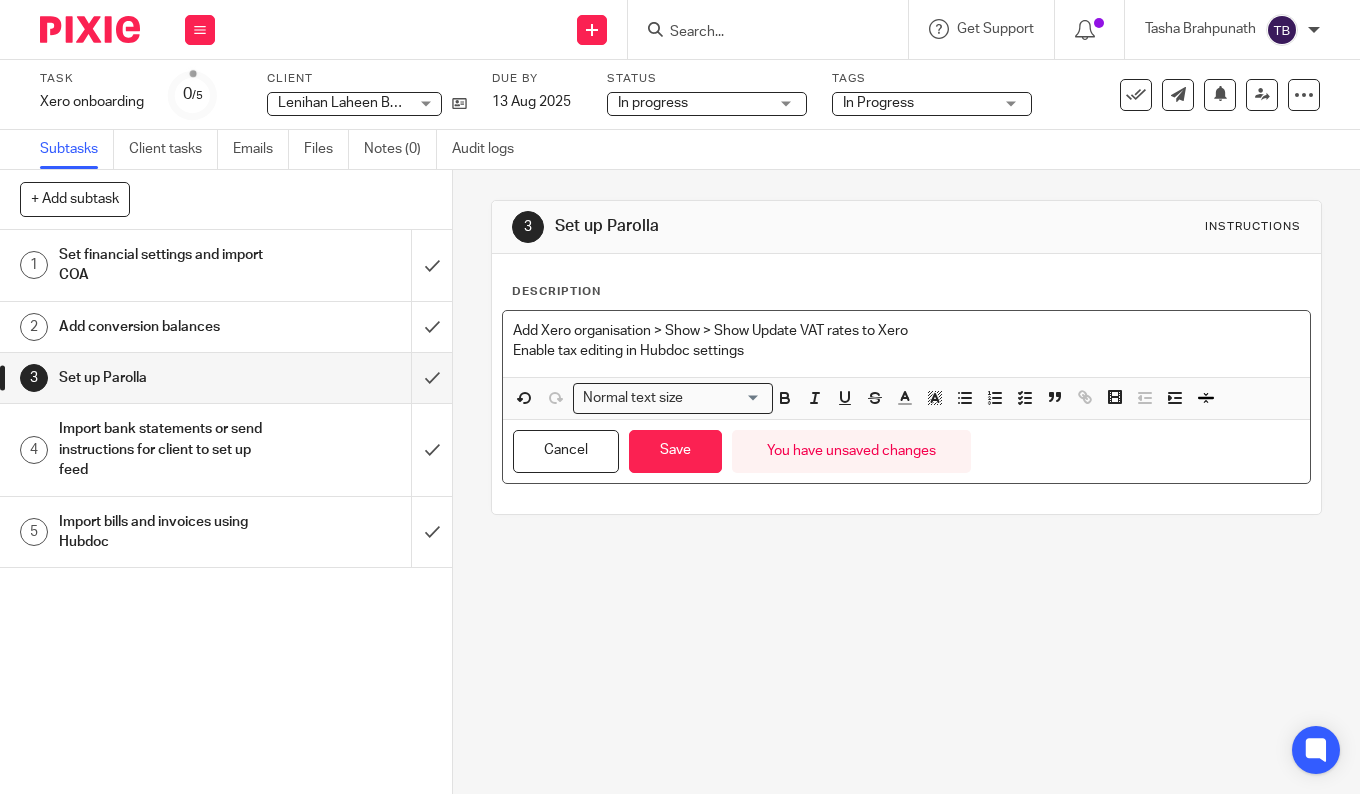 click on "Add Xero organisation > Show > Show Update VAT rates to Xero" at bounding box center (906, 331) 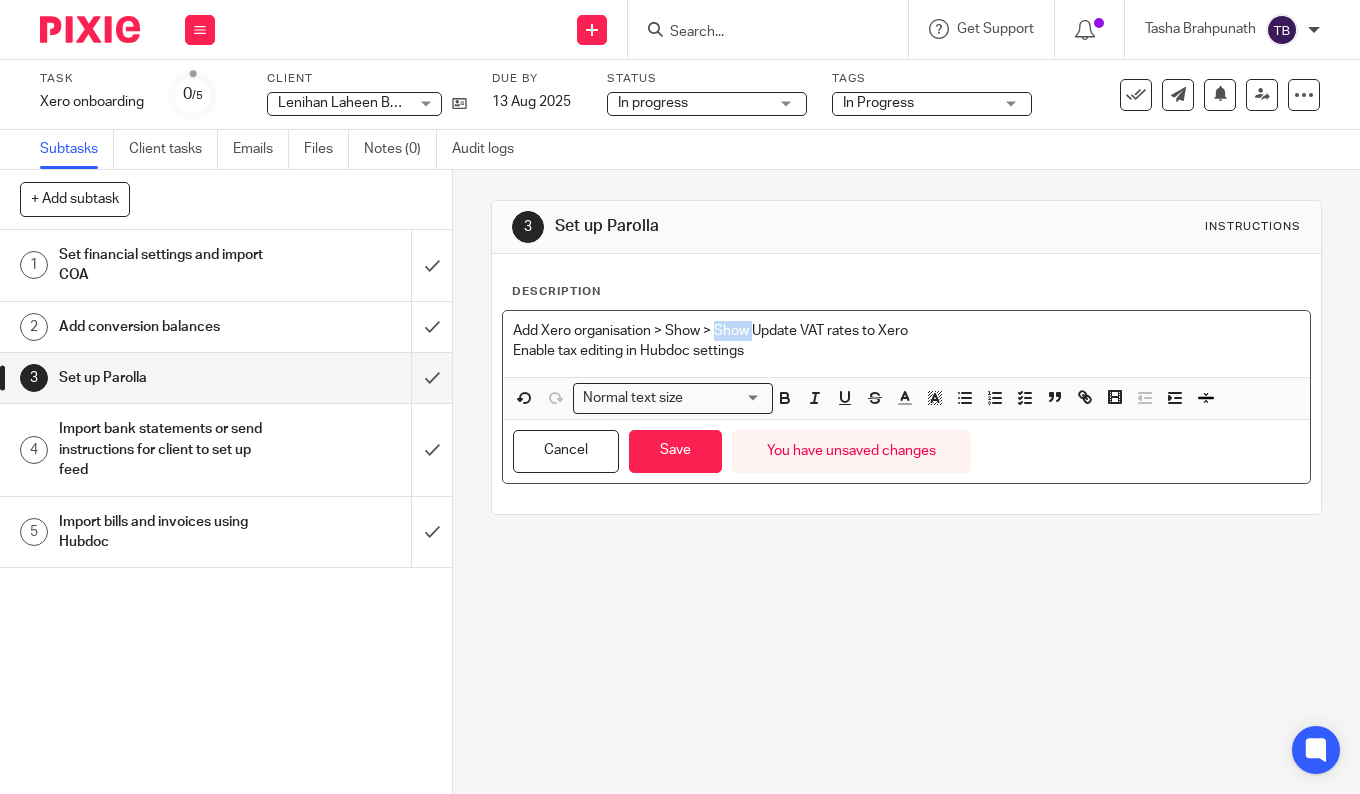 click on "Add Xero organisation > Show > Show Update VAT rates to Xero" at bounding box center [906, 331] 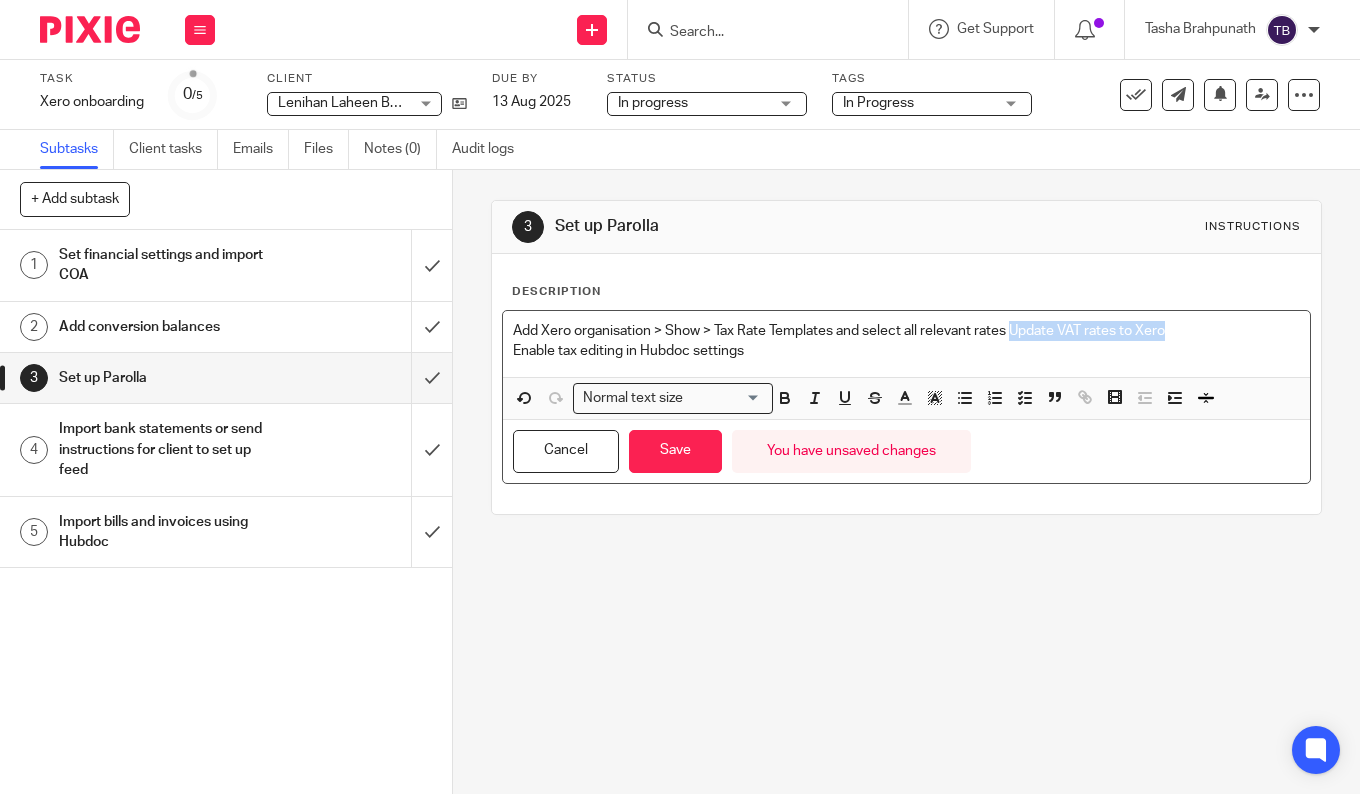 click on "Add Xero organisation > Show > Tax Rate Templates and select all relevant rates Update VAT rates to Xero" at bounding box center (906, 331) 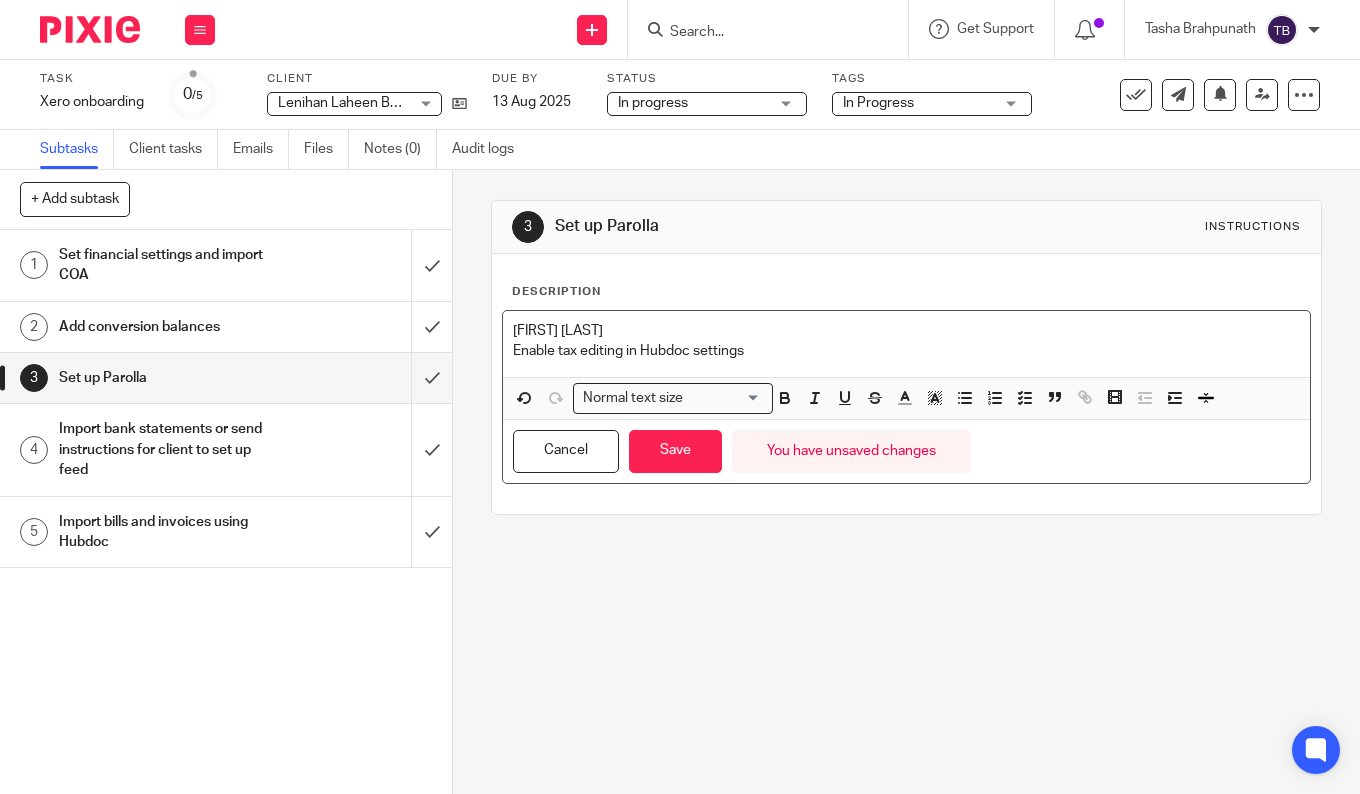 click on "Add Xero organisation > Show > Tax Rate Templates and select all relevant rates Enable tax editing in Hubdoc settings" at bounding box center [906, 344] 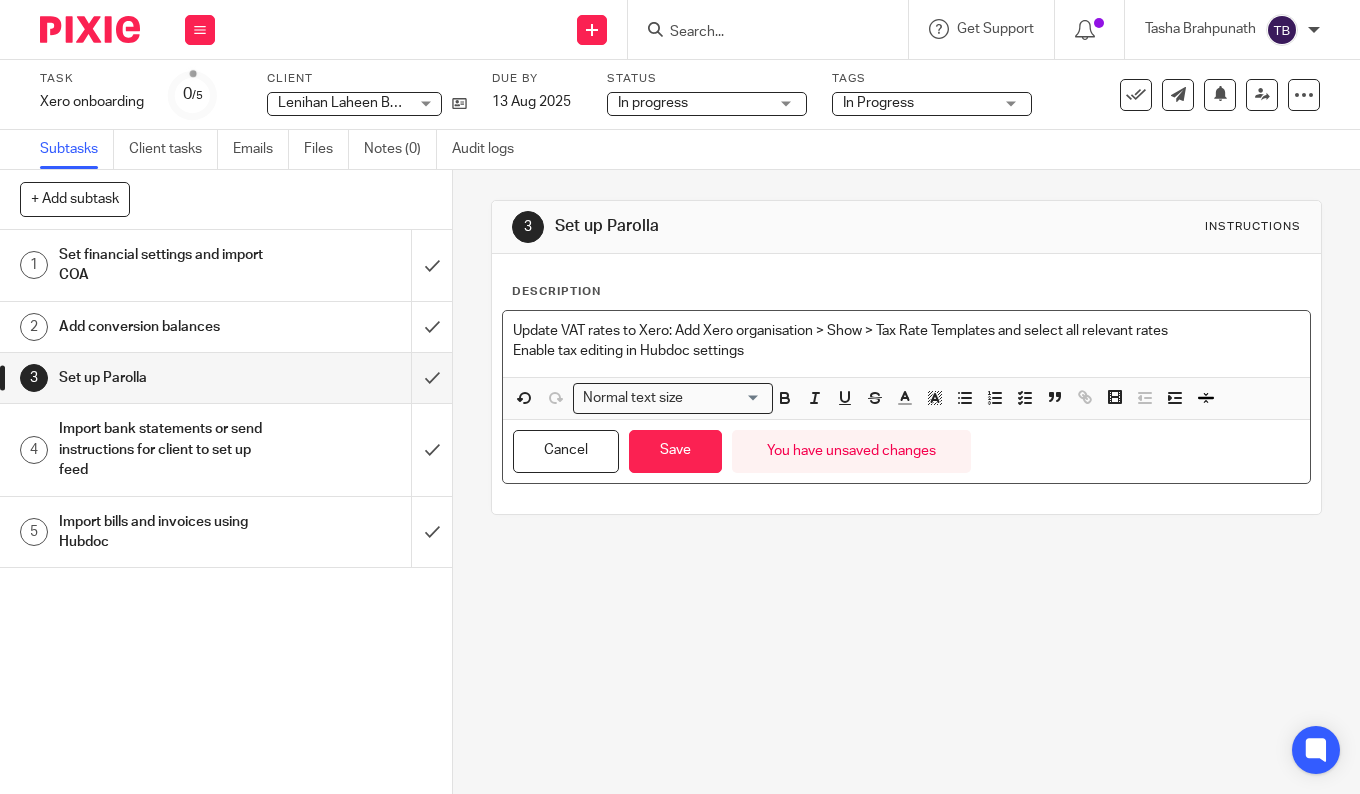 click on "Update VAT rates to Xero: Add Xero organisation > Show > Tax Rate Templates and select all relevant rates" at bounding box center [906, 331] 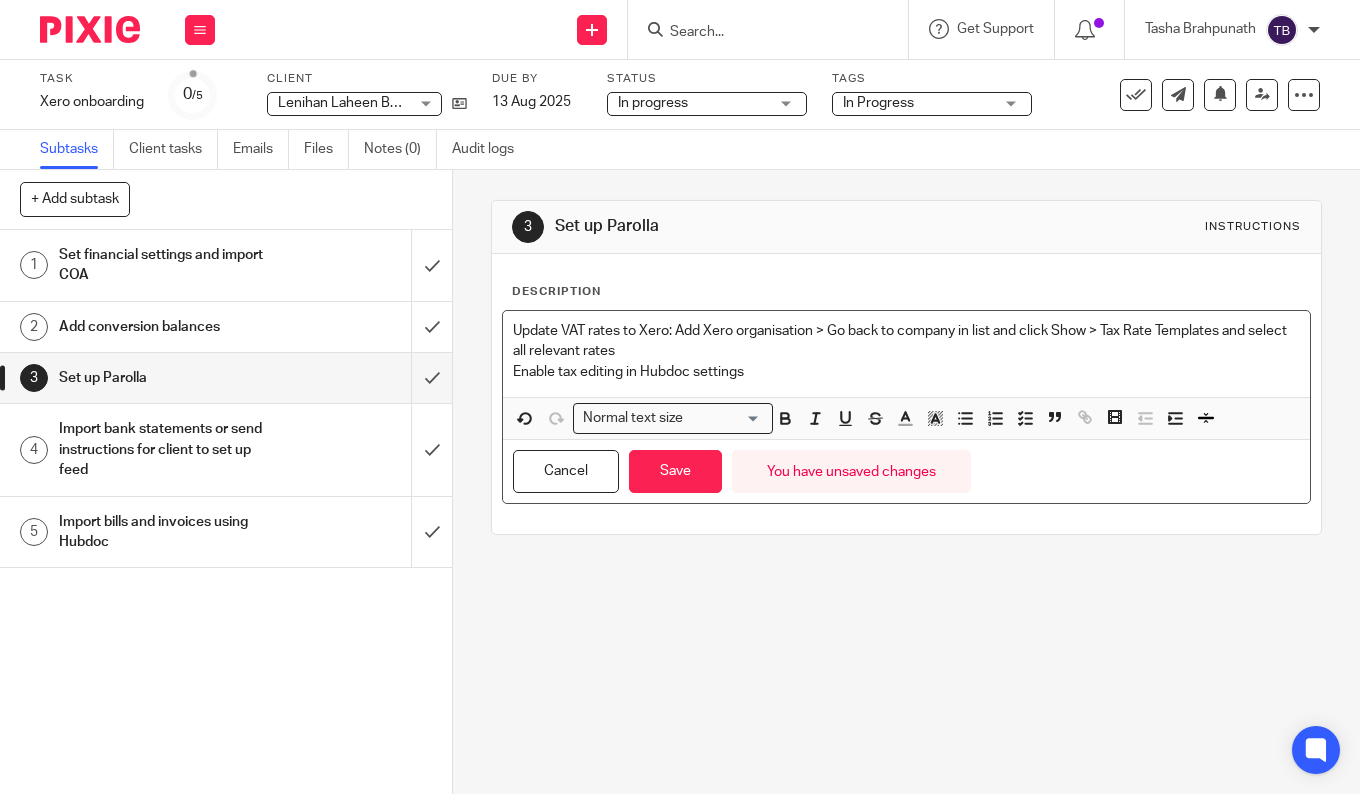 click on "Update VAT rates to Xero: Add Xero organisation > Go back to company in list and click Show > Tax Rate Templates and select all relevant rates" at bounding box center [906, 341] 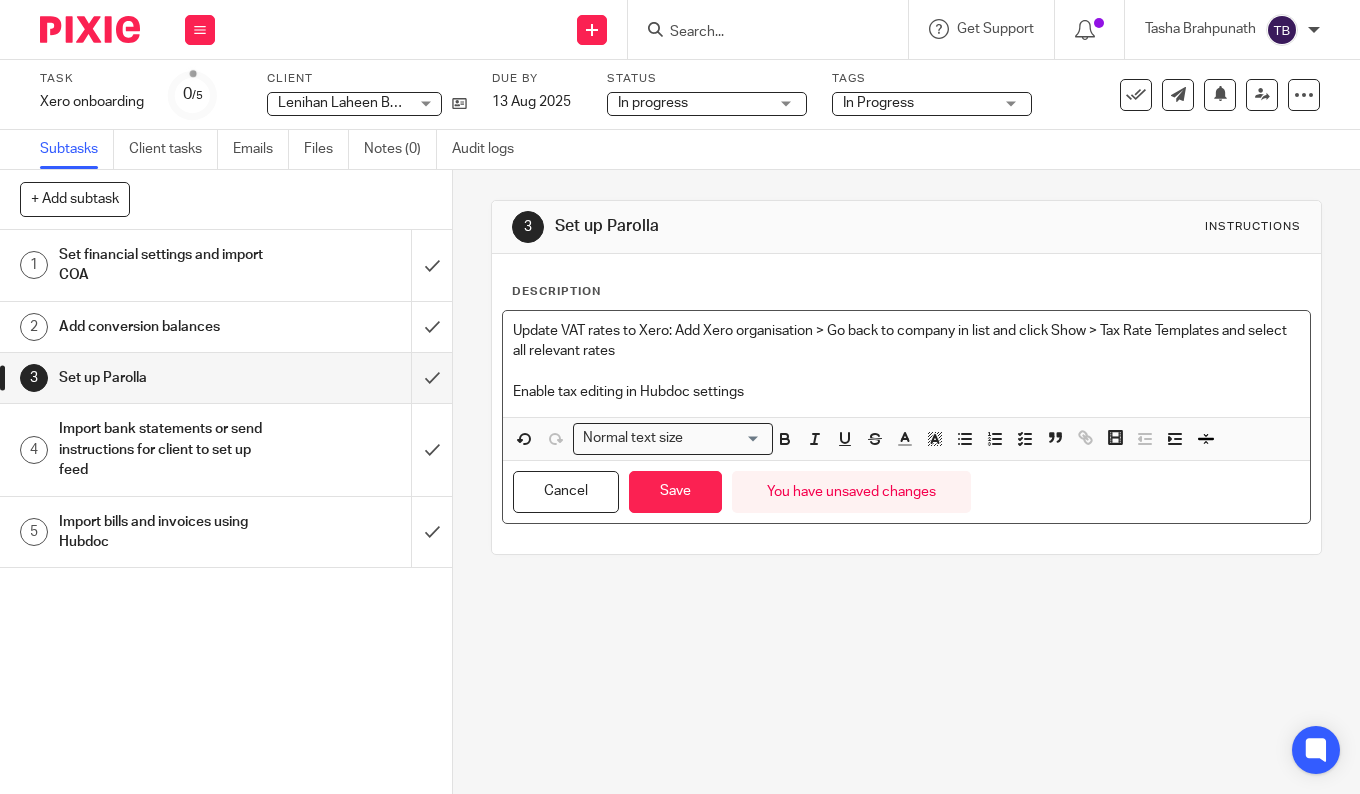 click on "Enable tax editing in Hubdoc settings" at bounding box center (906, 392) 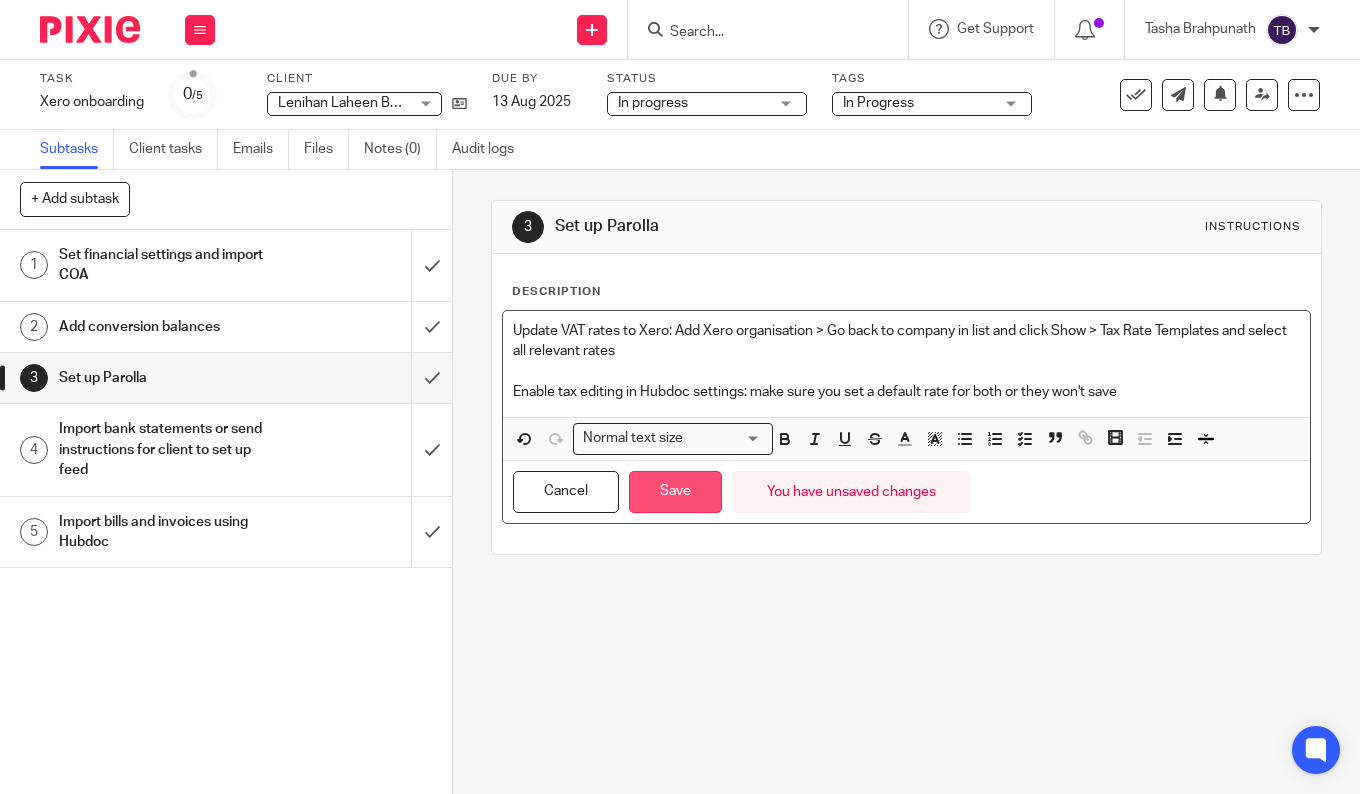 click on "Save" at bounding box center (675, 492) 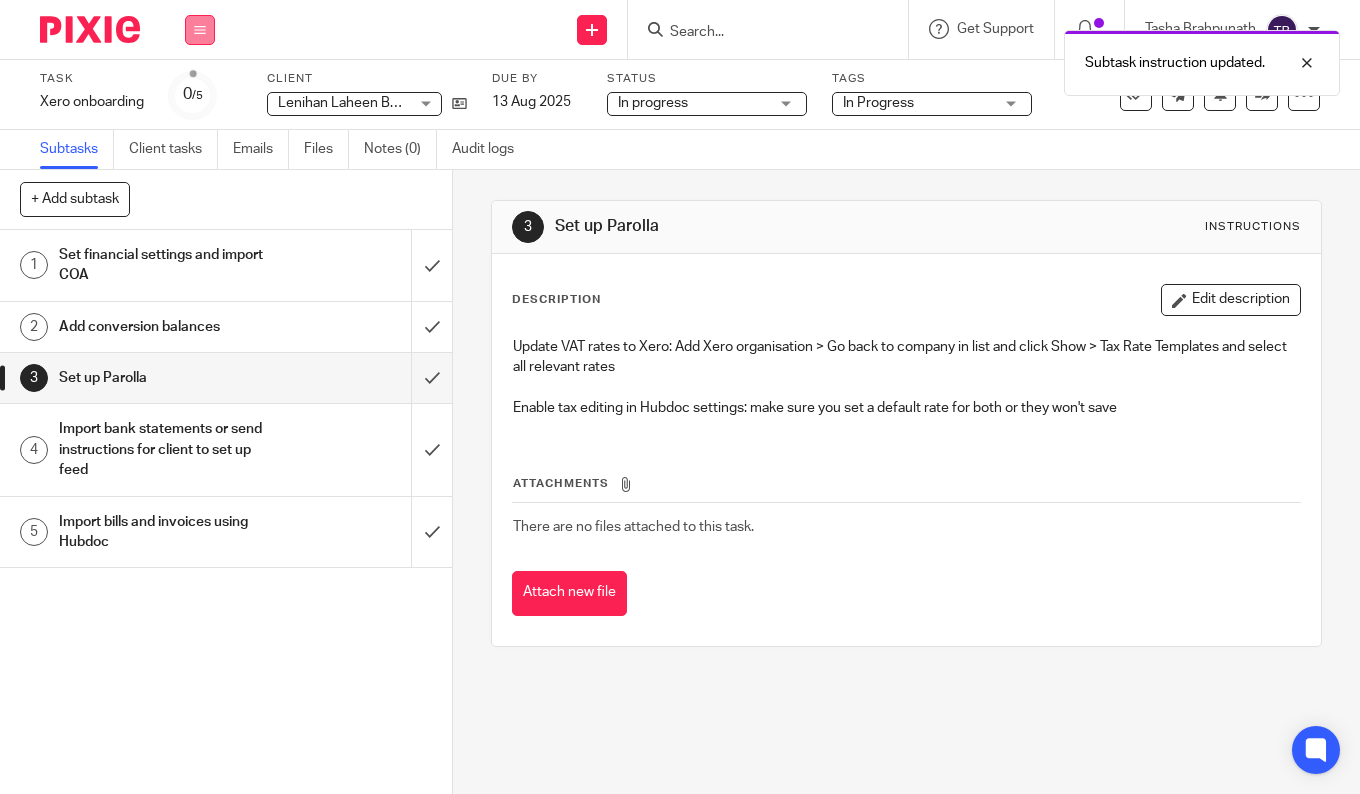 click at bounding box center [200, 30] 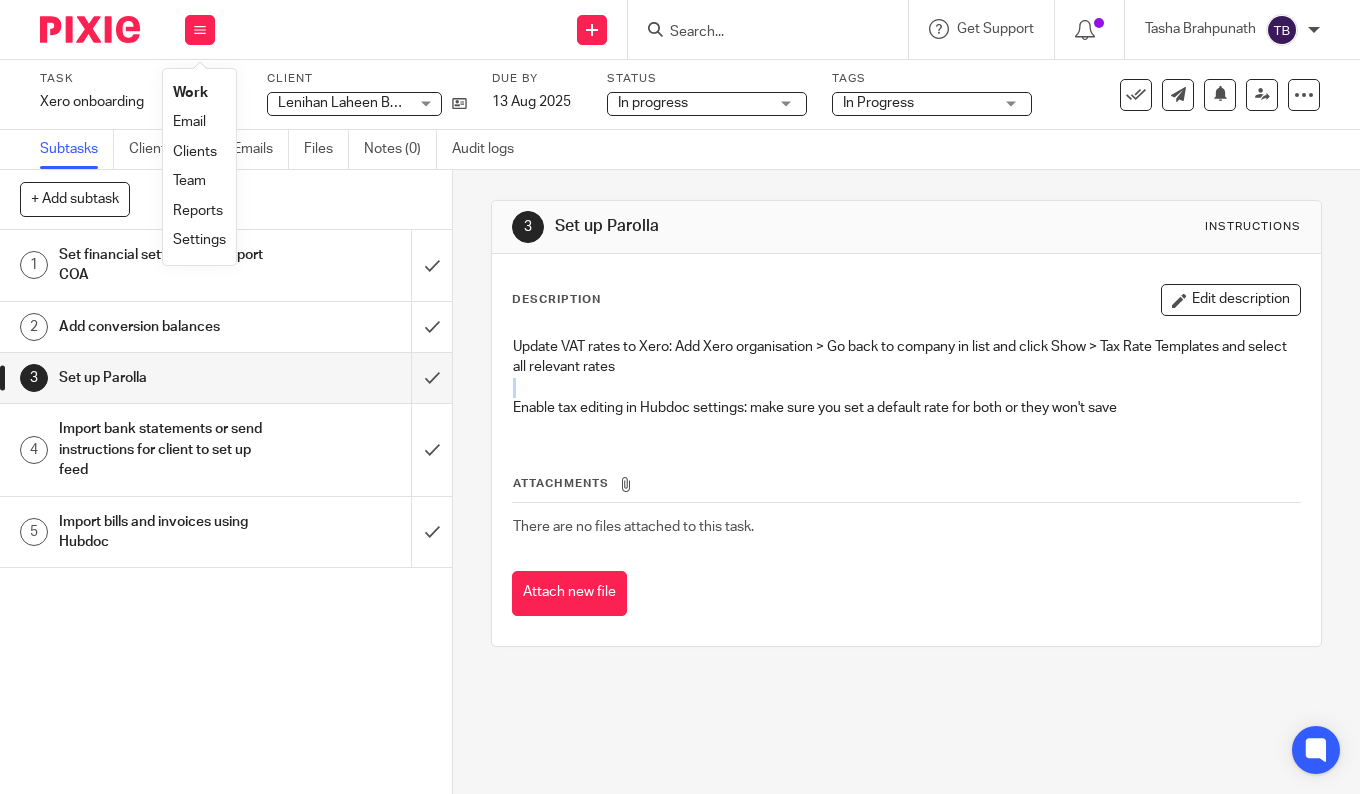 drag, startPoint x: 1144, startPoint y: 394, endPoint x: 584, endPoint y: 365, distance: 560.75037 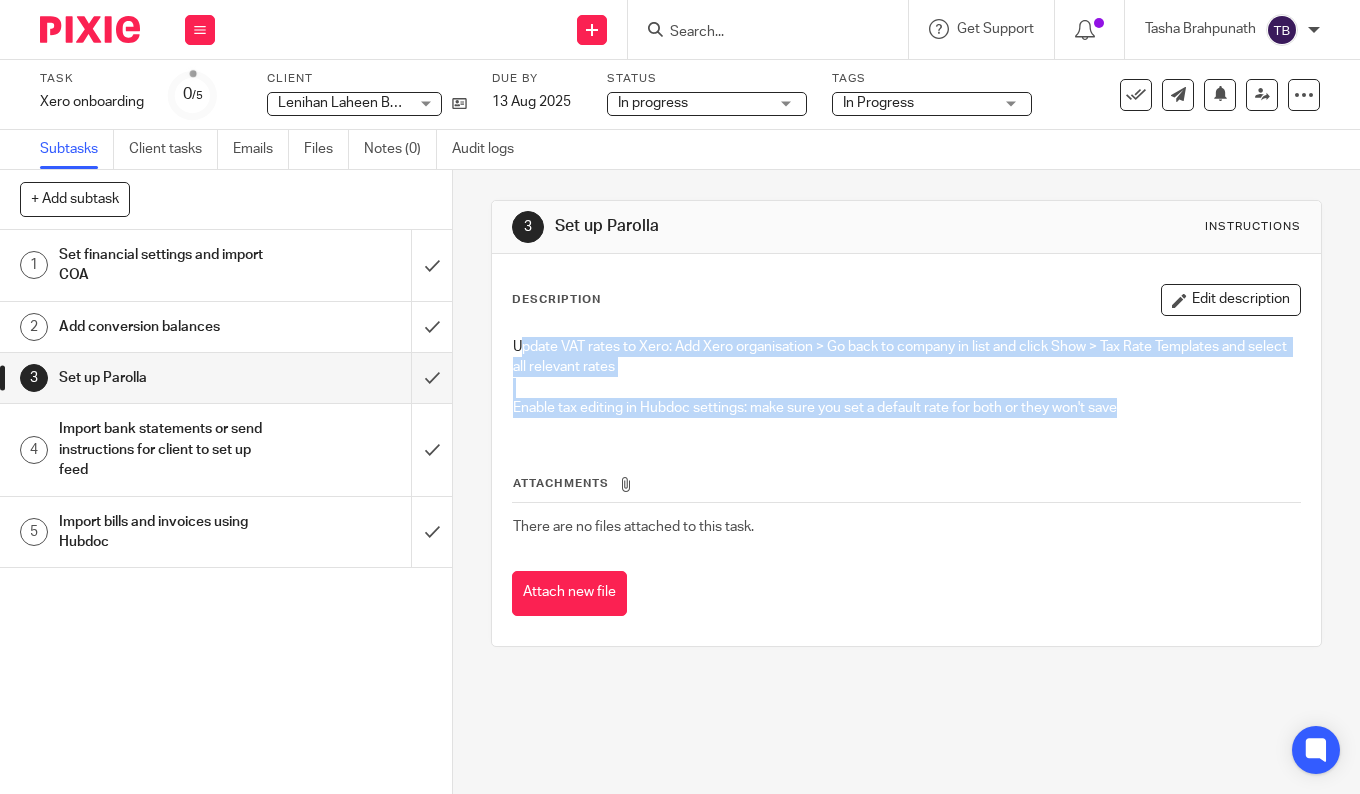 drag, startPoint x: 512, startPoint y: 342, endPoint x: 1175, endPoint y: 398, distance: 665.3608 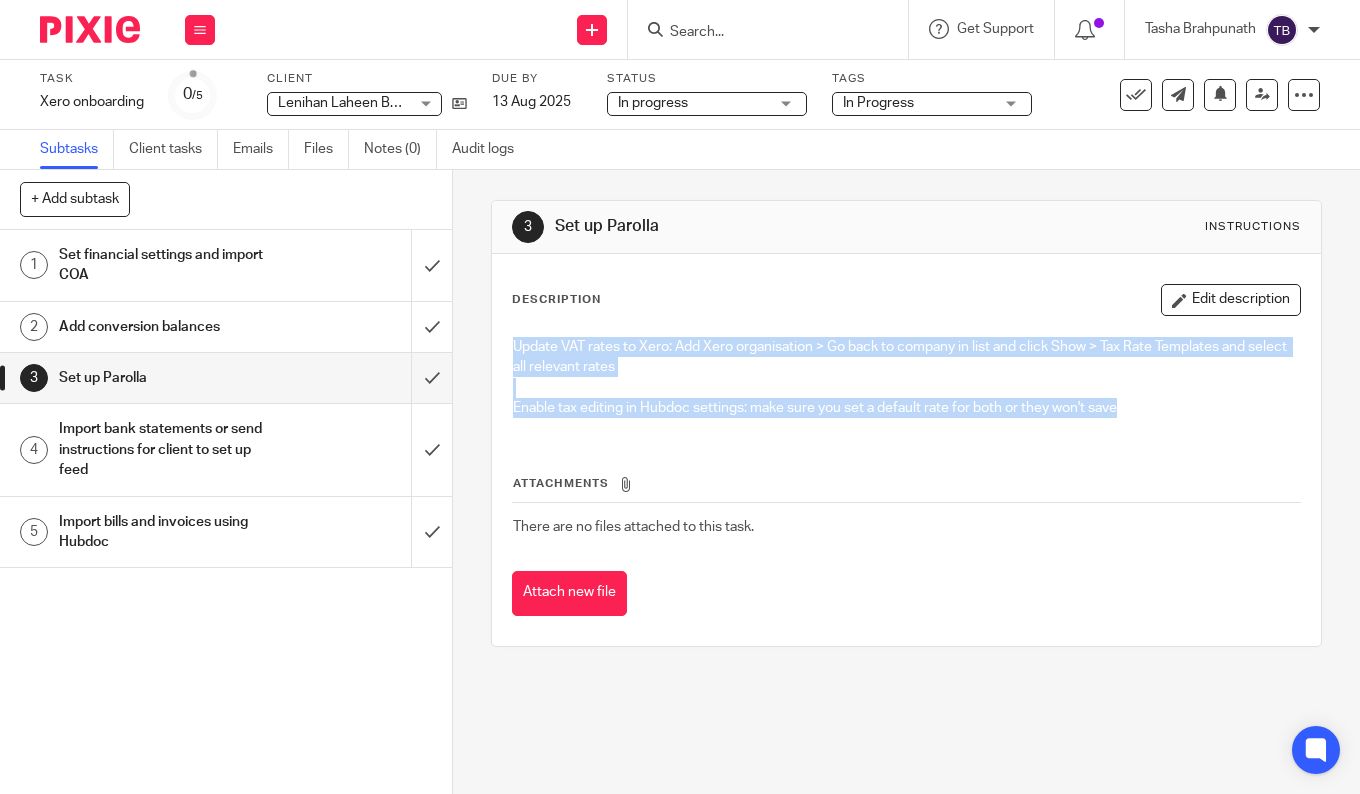 drag, startPoint x: 1124, startPoint y: 409, endPoint x: 501, endPoint y: 344, distance: 626.38165 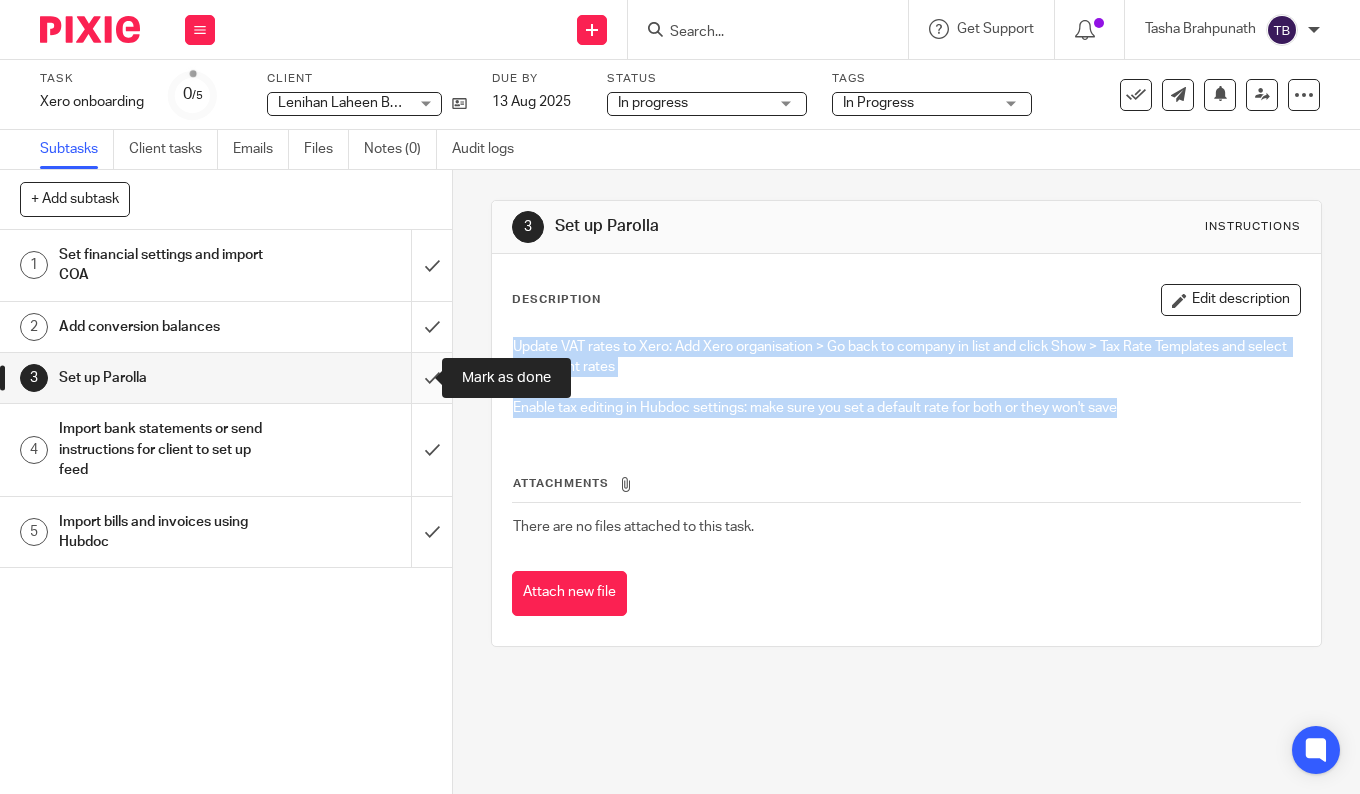 click at bounding box center (226, 378) 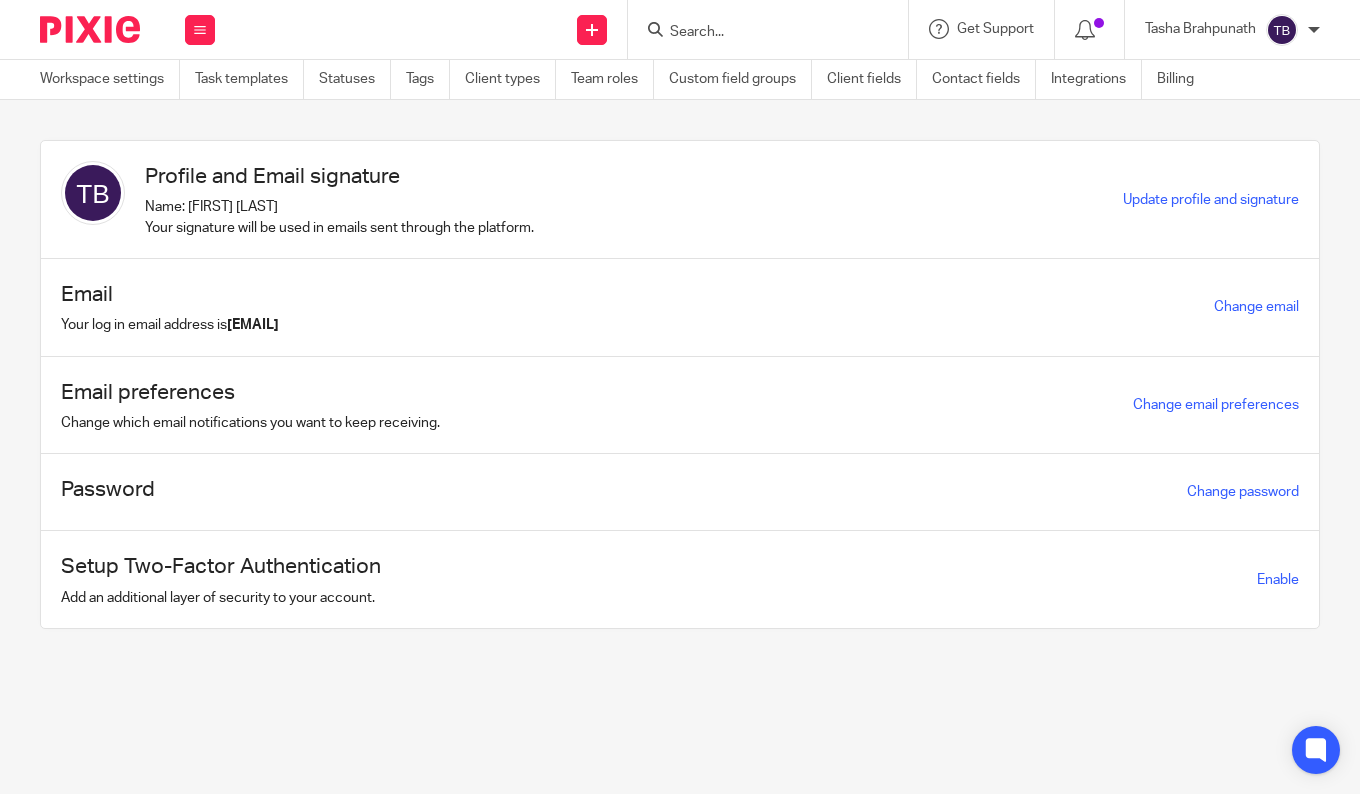 scroll, scrollTop: 0, scrollLeft: 0, axis: both 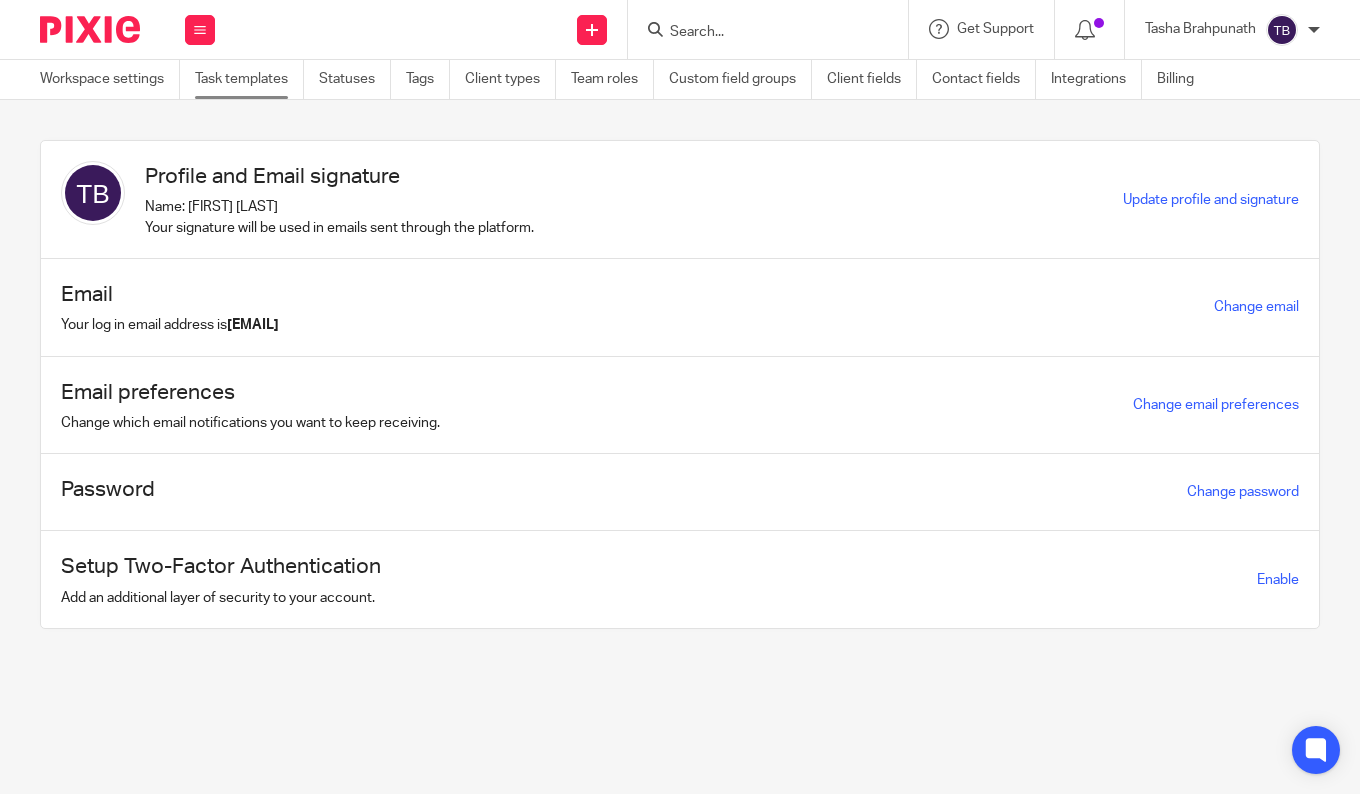 drag, startPoint x: 238, startPoint y: 87, endPoint x: 242, endPoint y: 75, distance: 12.649111 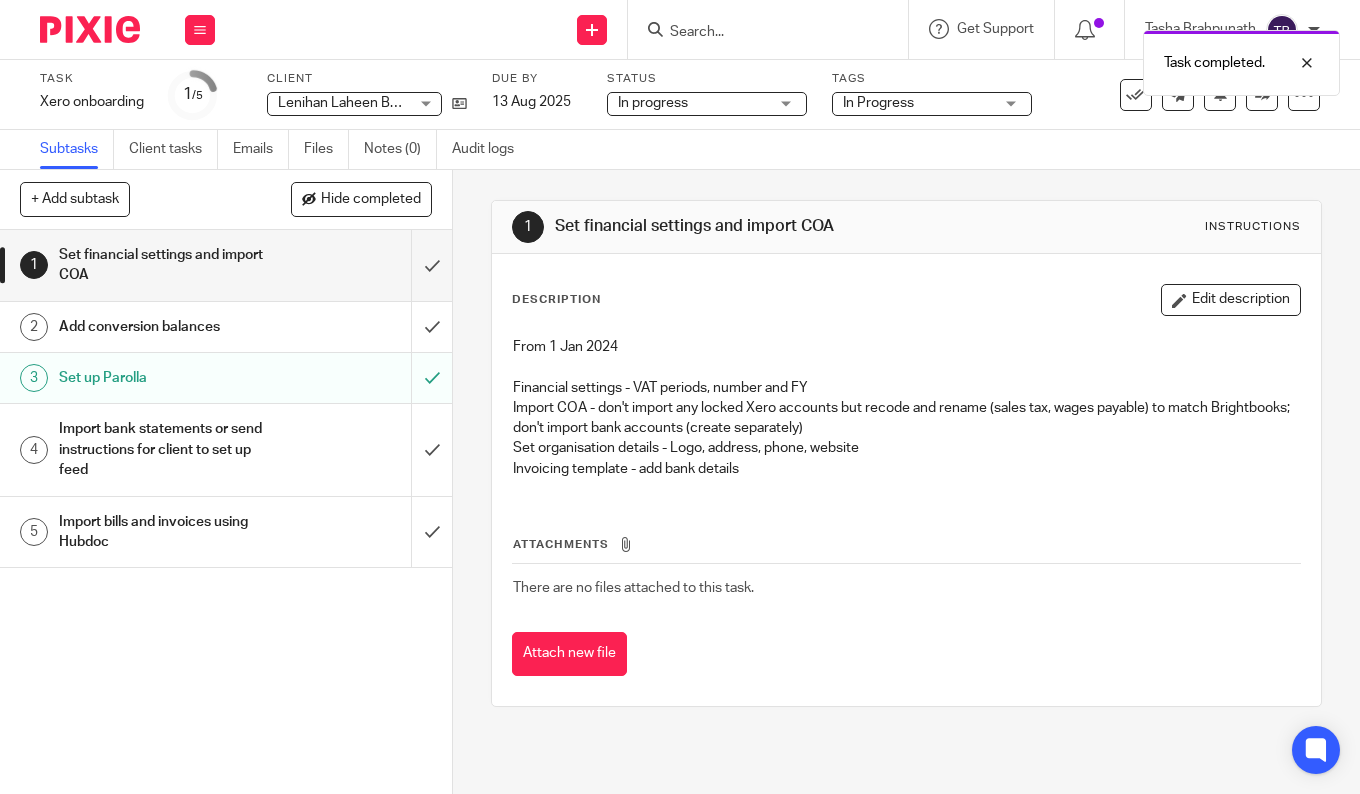 scroll, scrollTop: 0, scrollLeft: 0, axis: both 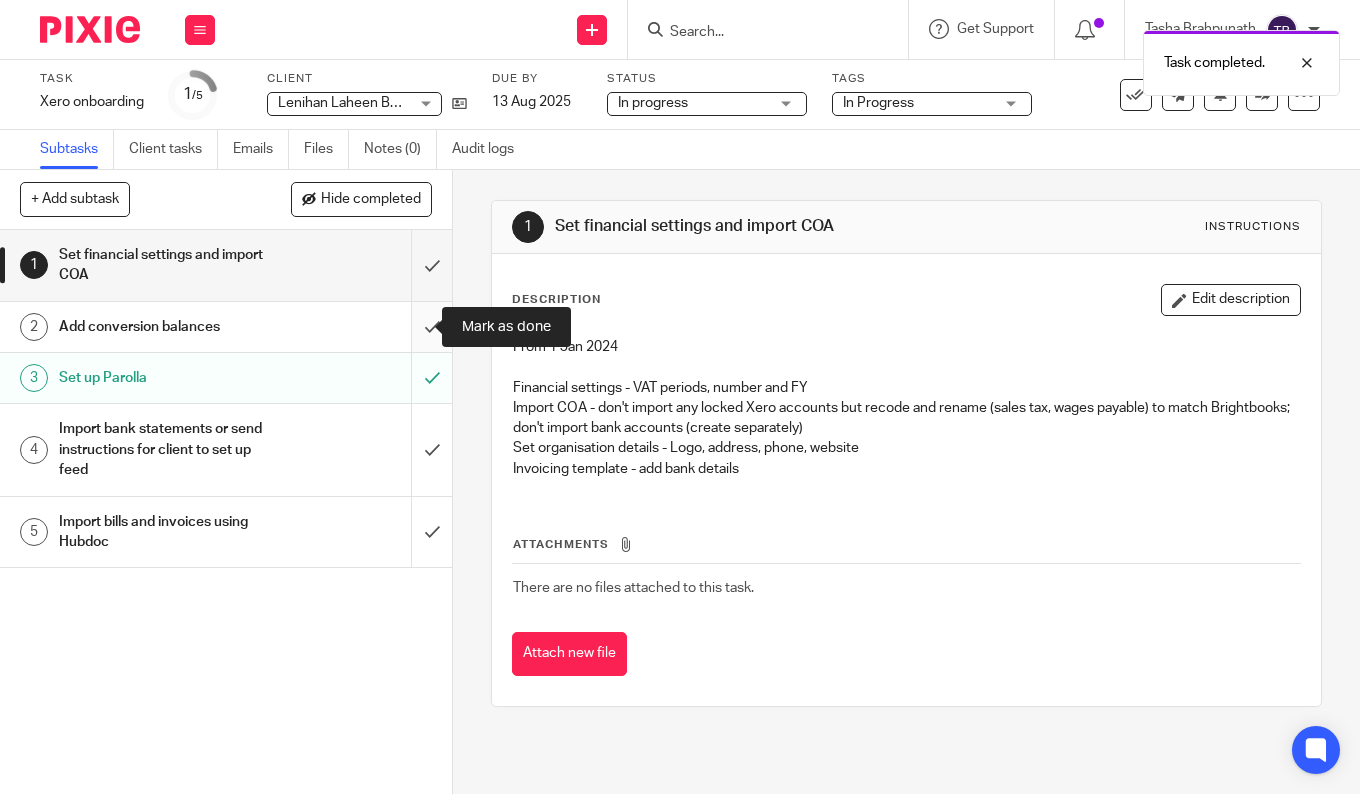click at bounding box center [226, 327] 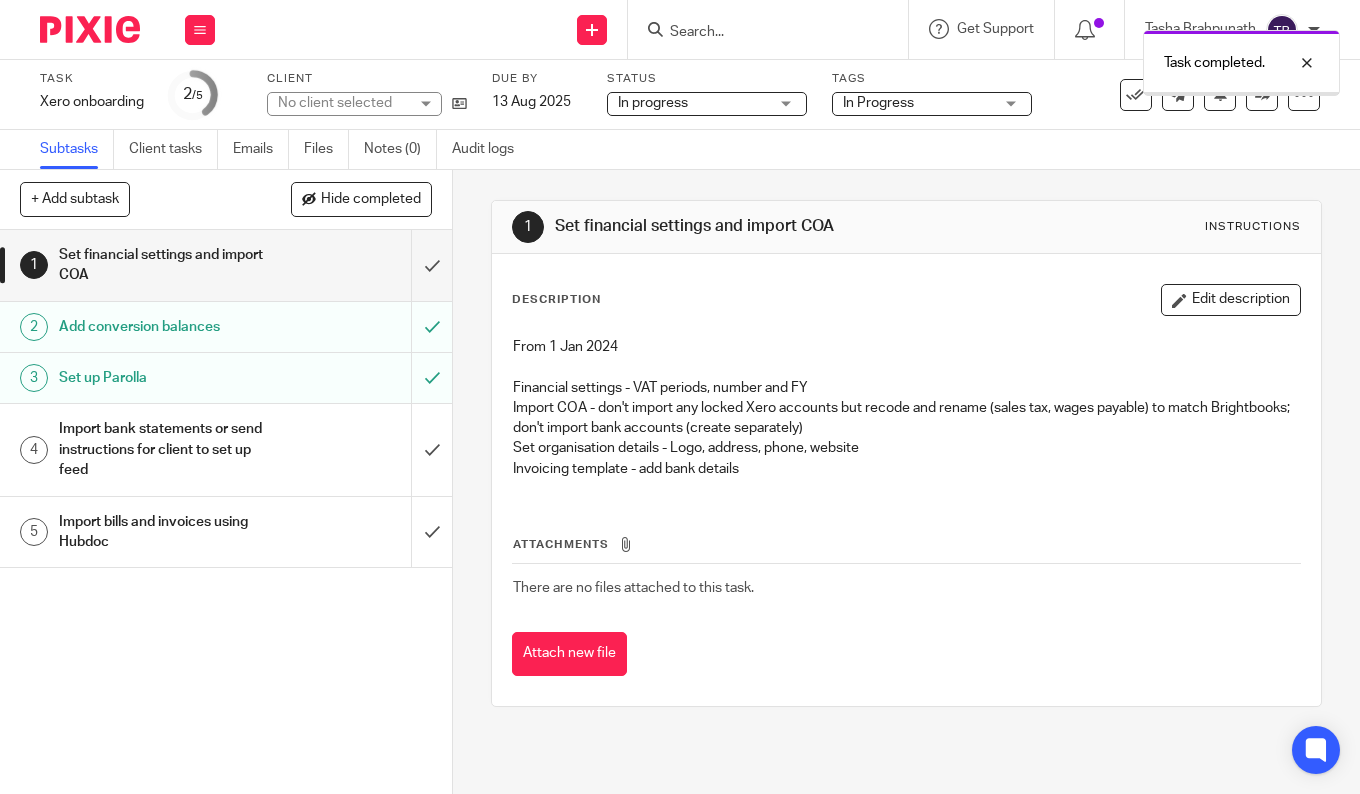 click at bounding box center [226, 265] 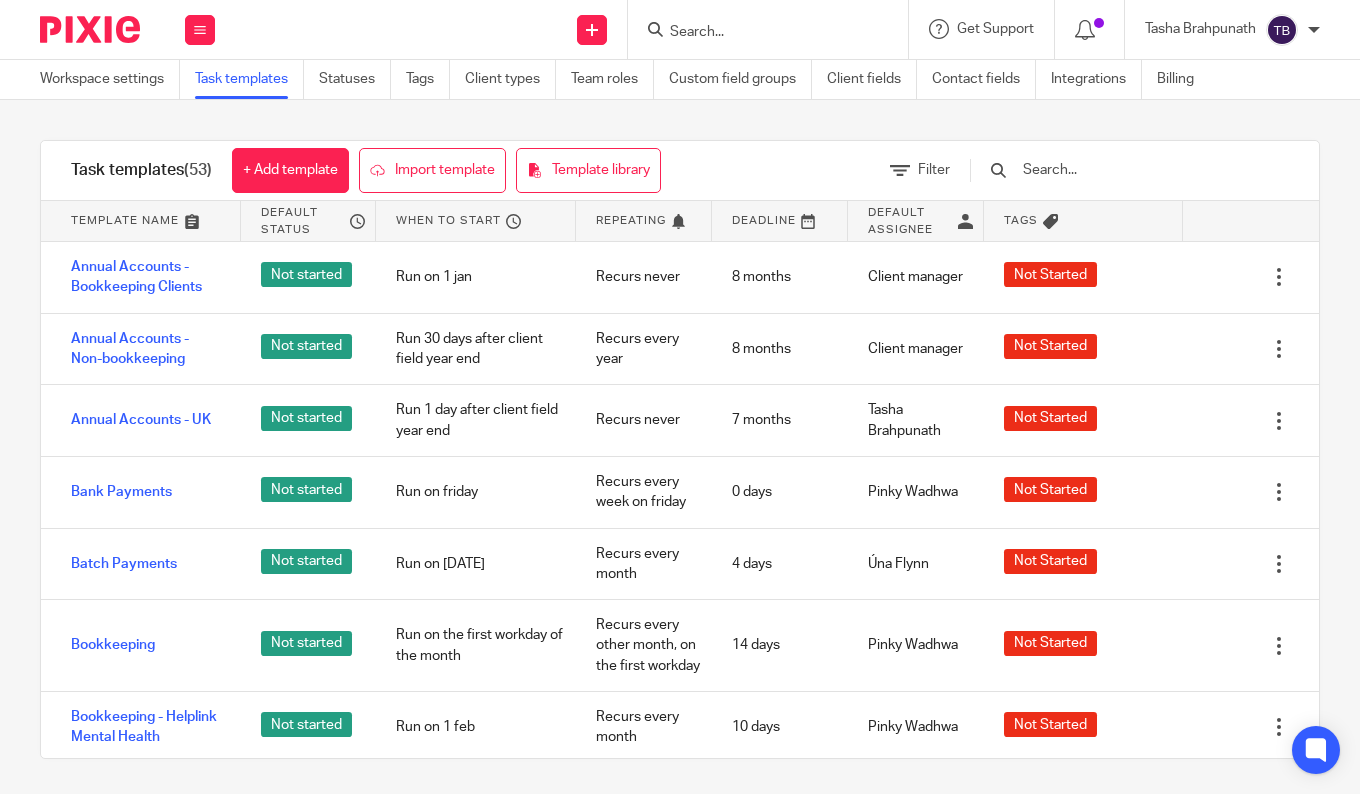 scroll, scrollTop: 0, scrollLeft: 0, axis: both 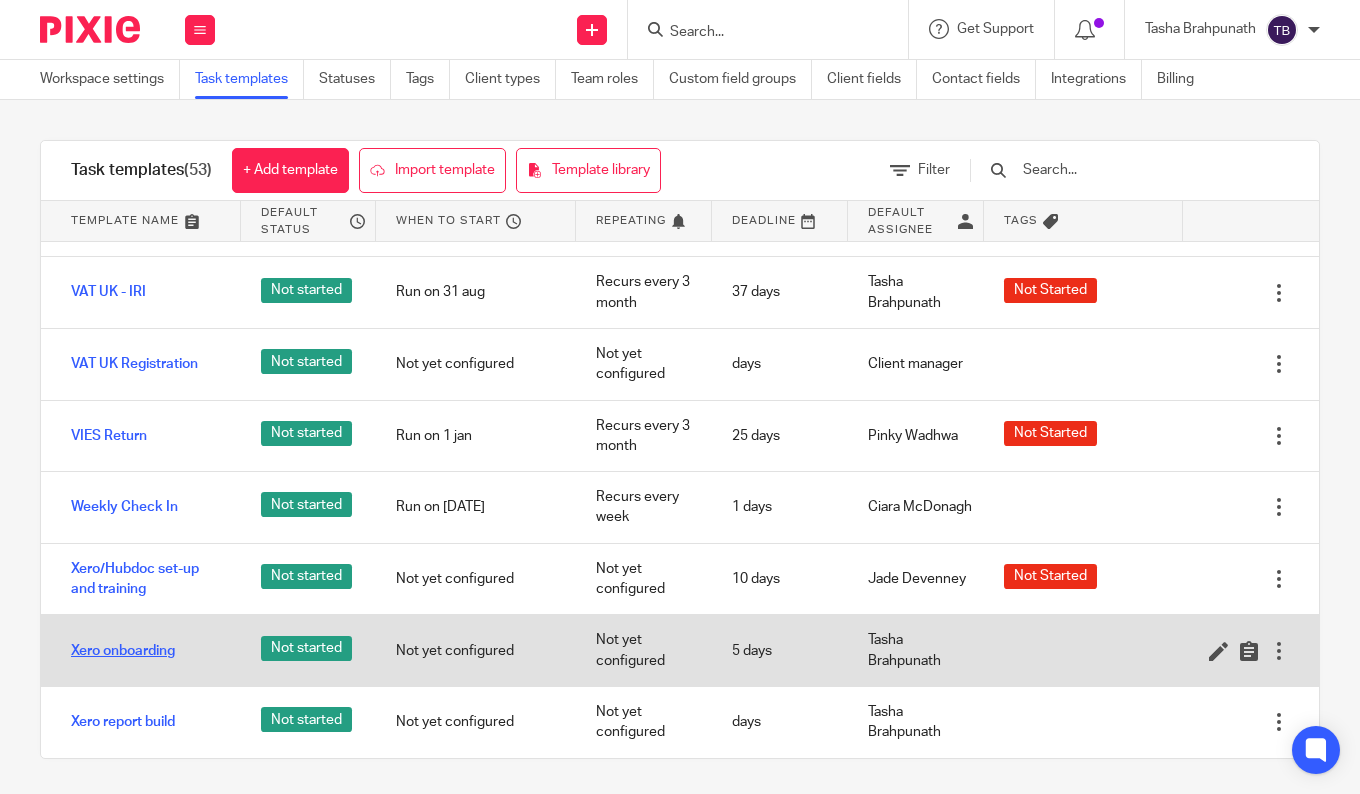 click on "Xero onboarding" at bounding box center [123, 651] 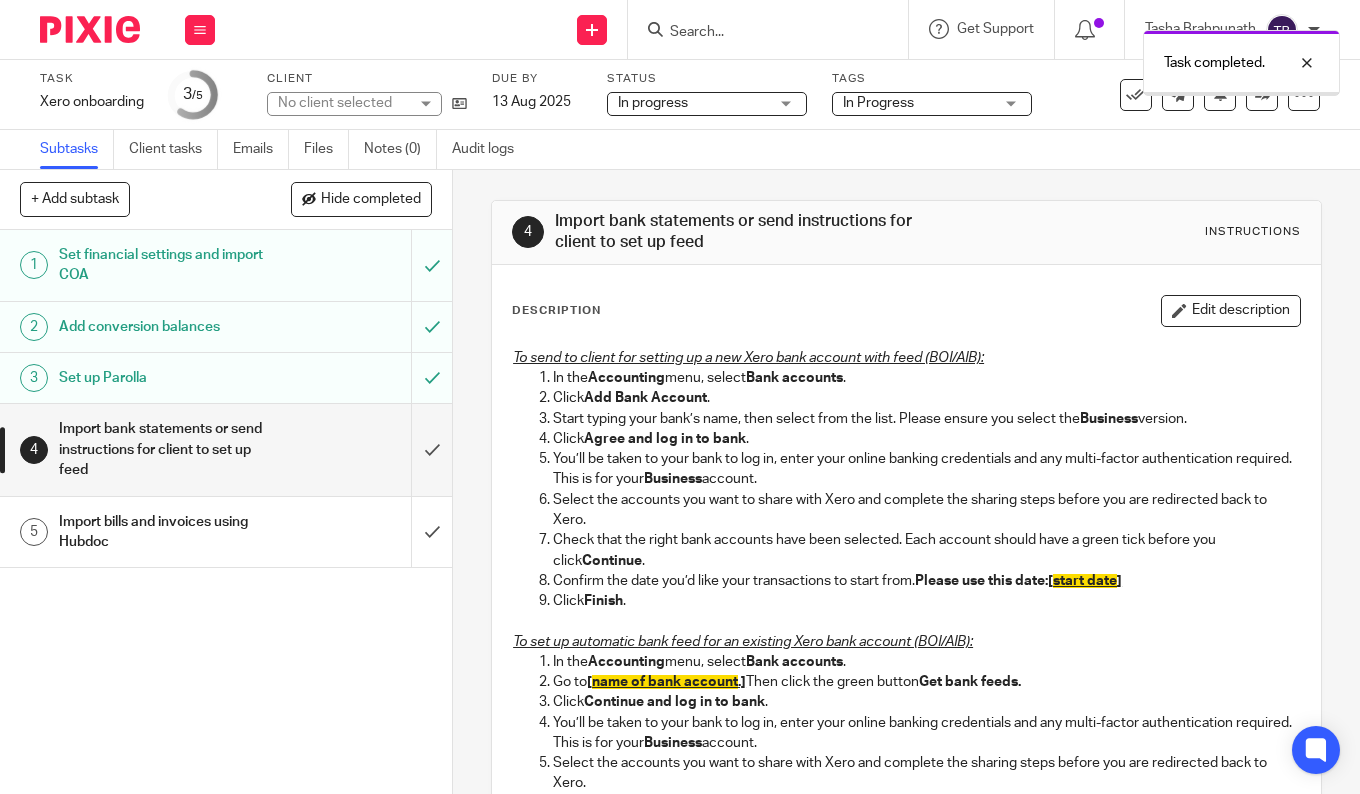 scroll, scrollTop: 0, scrollLeft: 0, axis: both 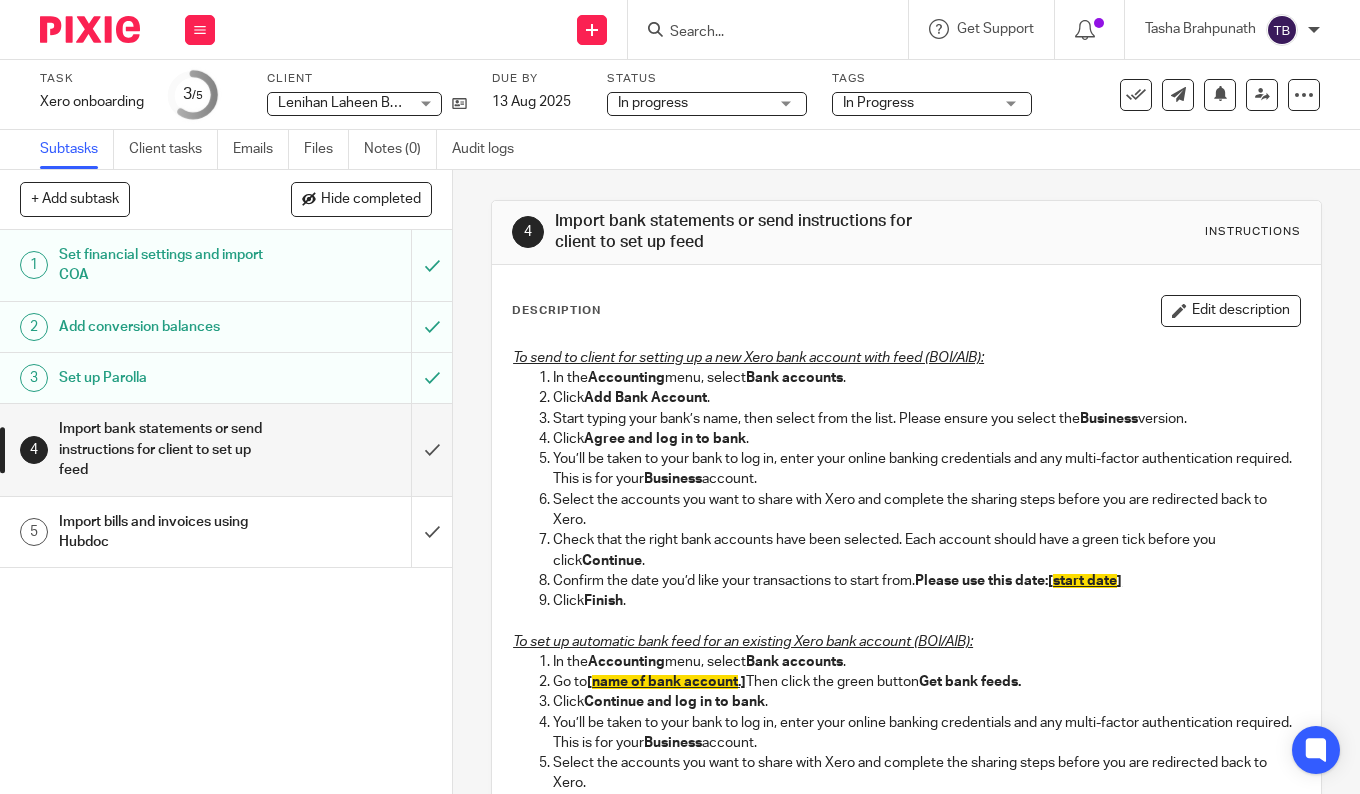 click on "5
Import bills and invoices using Hubdoc" at bounding box center [205, 532] 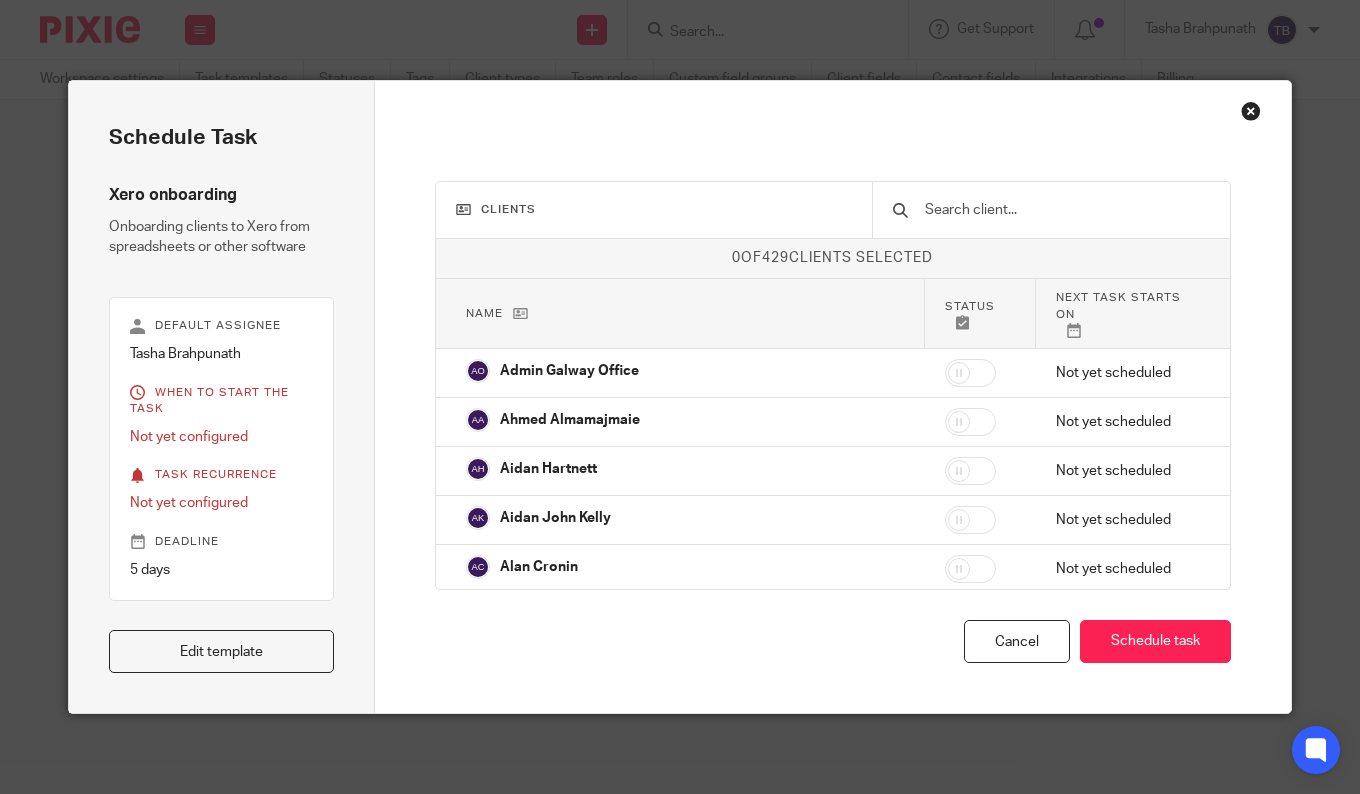 scroll, scrollTop: 0, scrollLeft: 0, axis: both 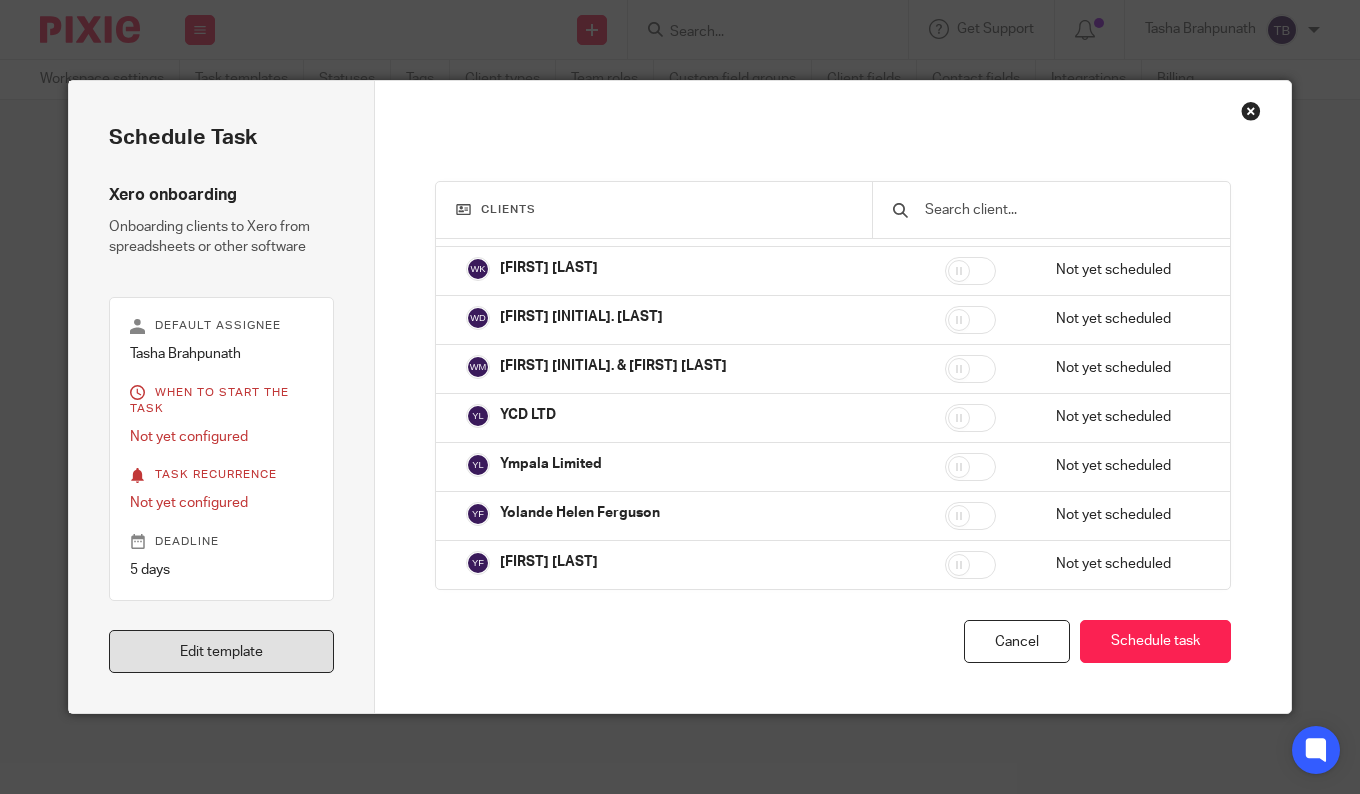 click on "Edit template" at bounding box center (221, 651) 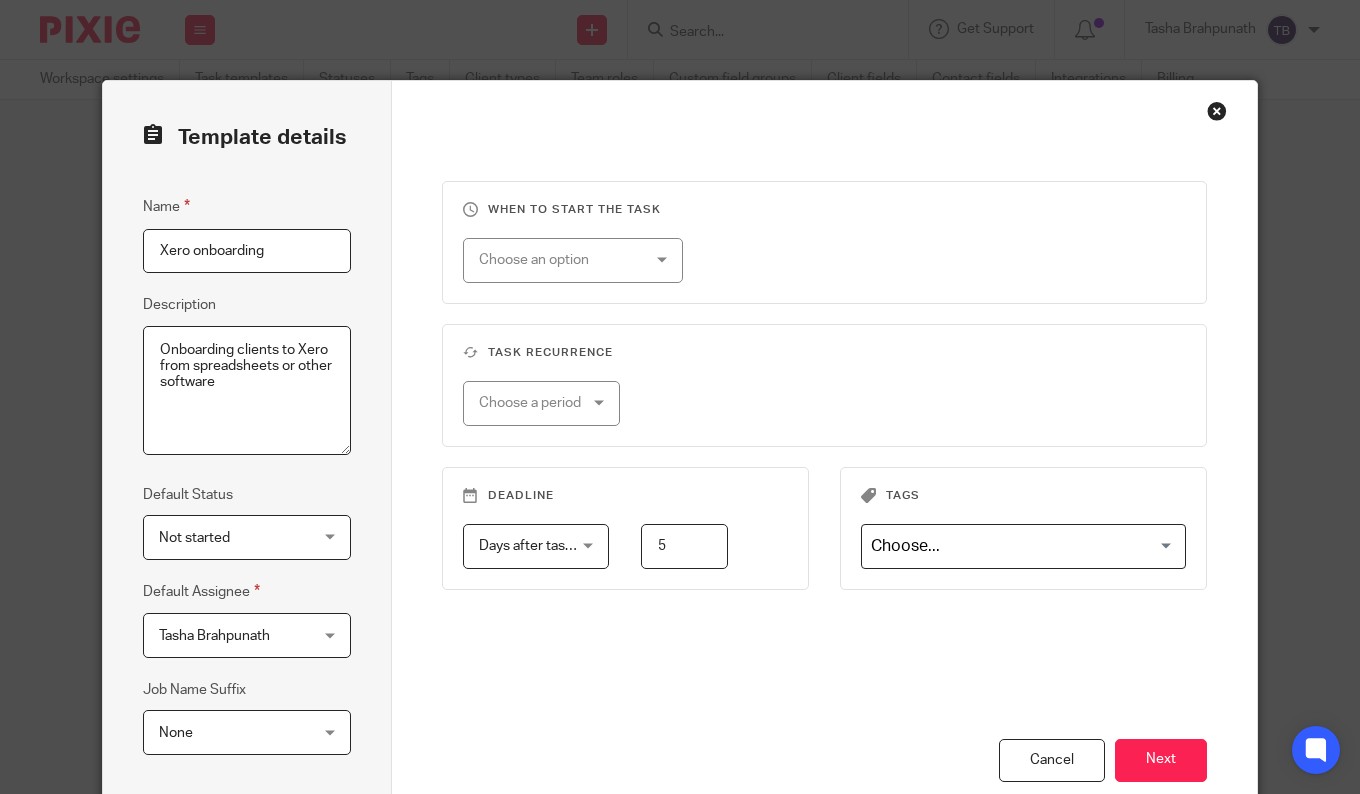 scroll, scrollTop: 0, scrollLeft: 0, axis: both 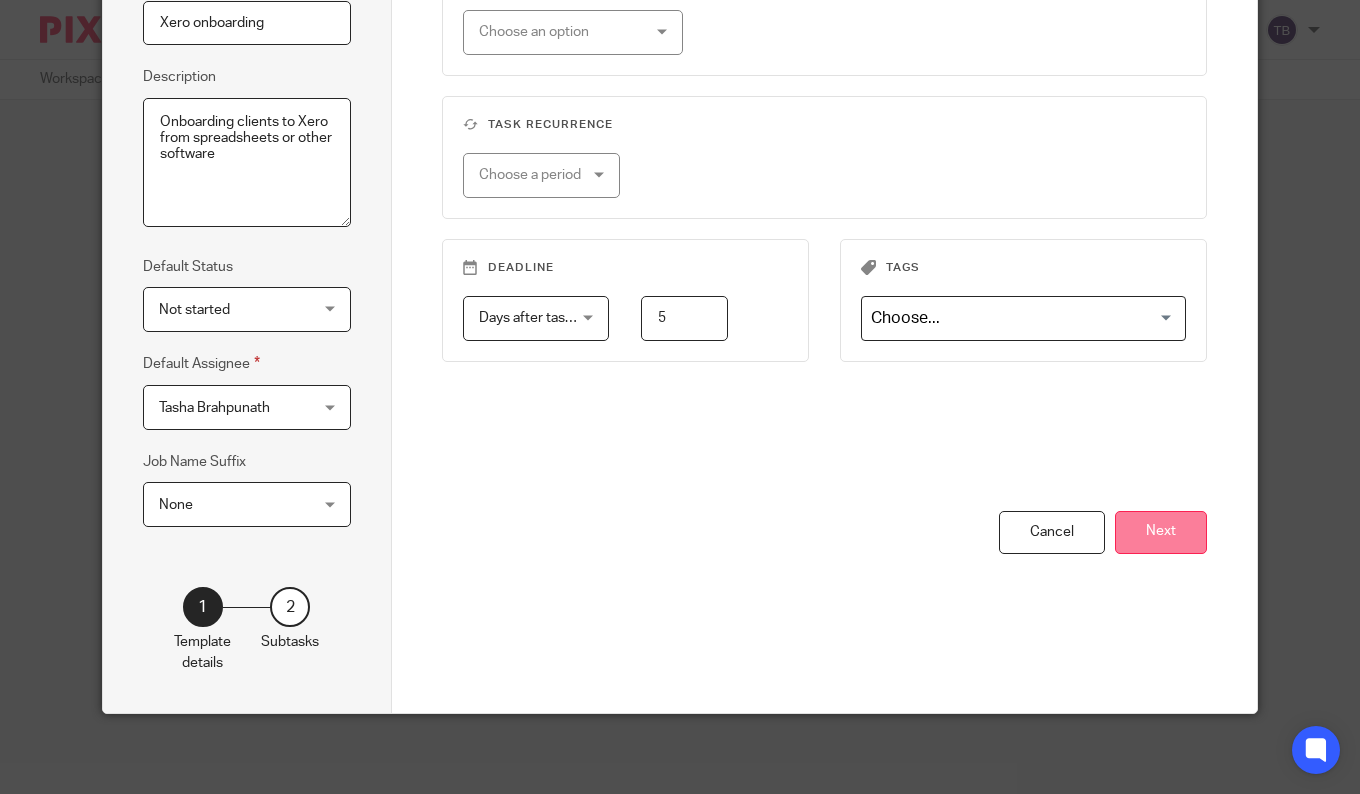 click on "Next" at bounding box center [1161, 532] 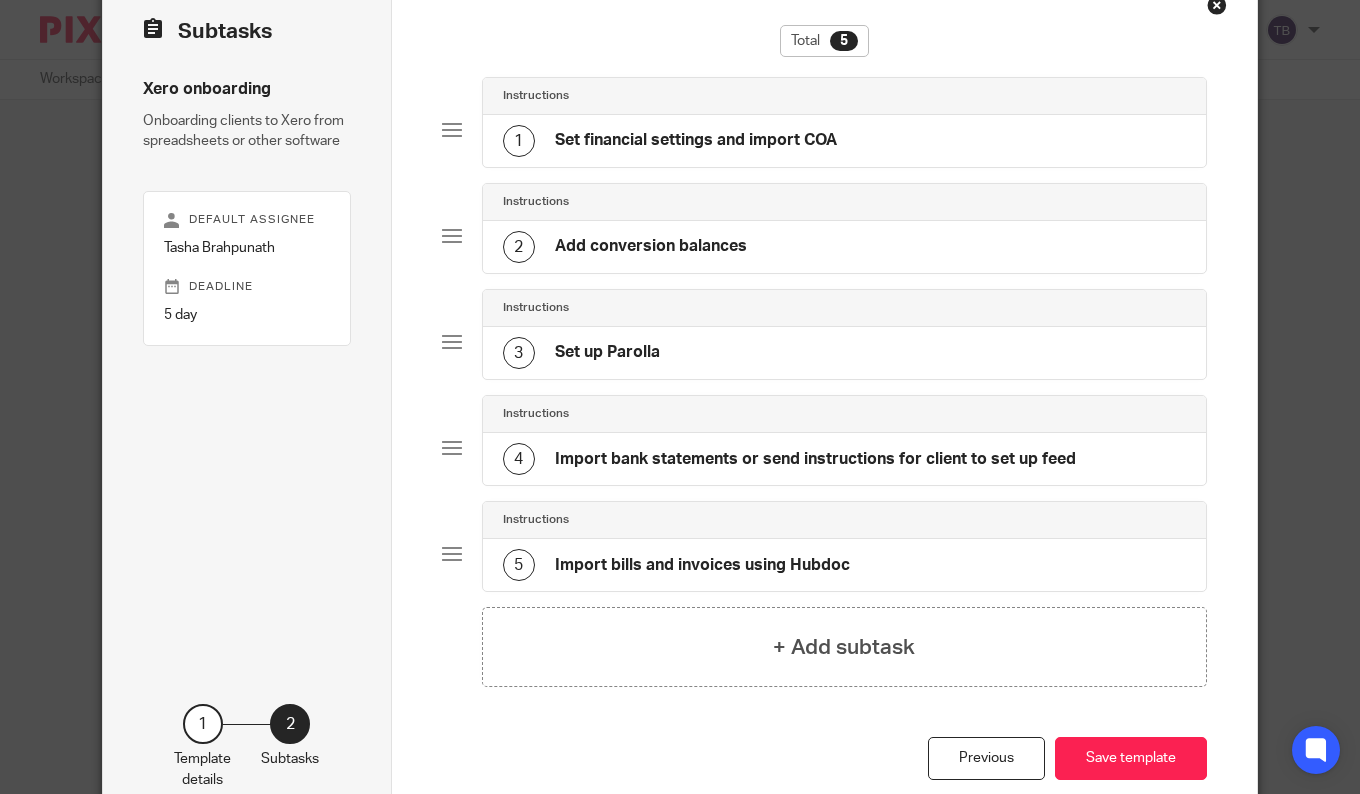 scroll, scrollTop: 23, scrollLeft: 0, axis: vertical 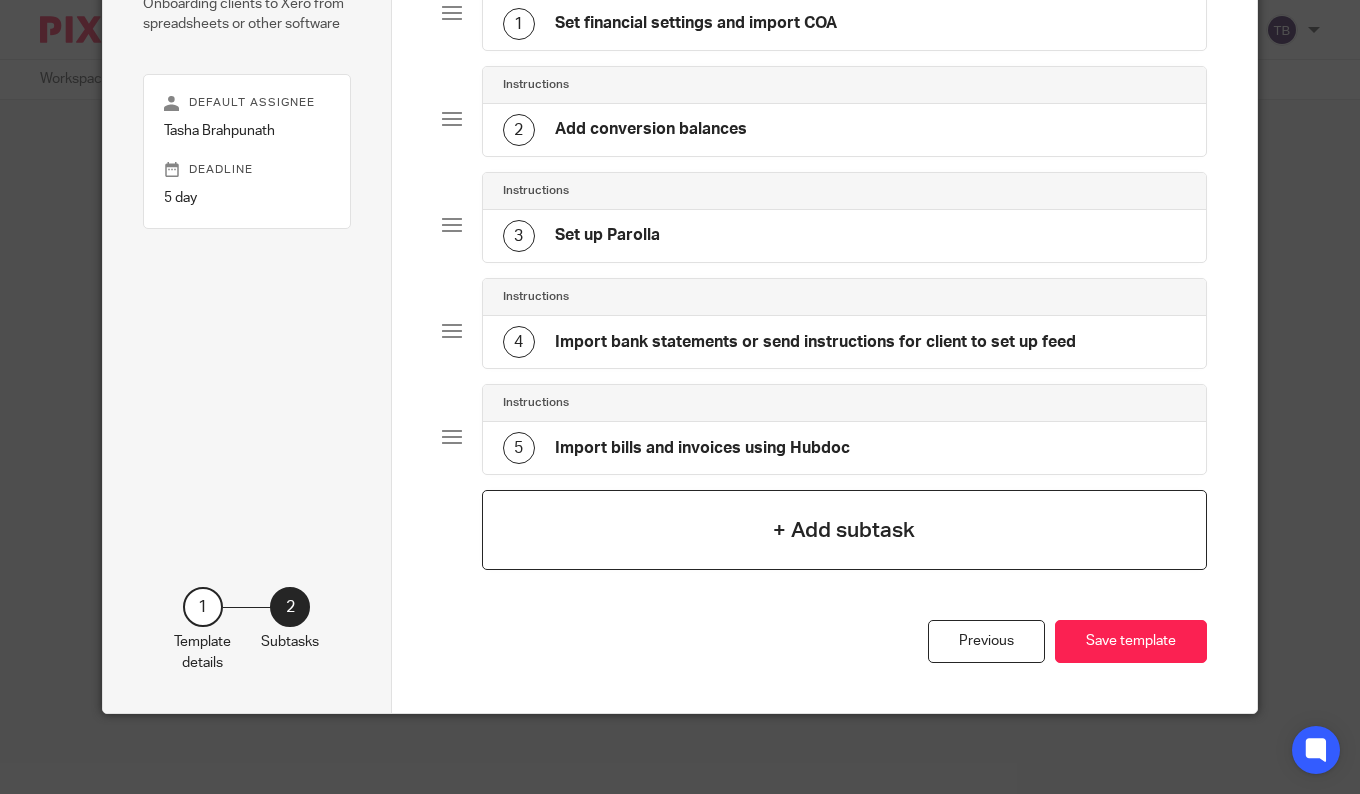 click on "+ Add subtask" 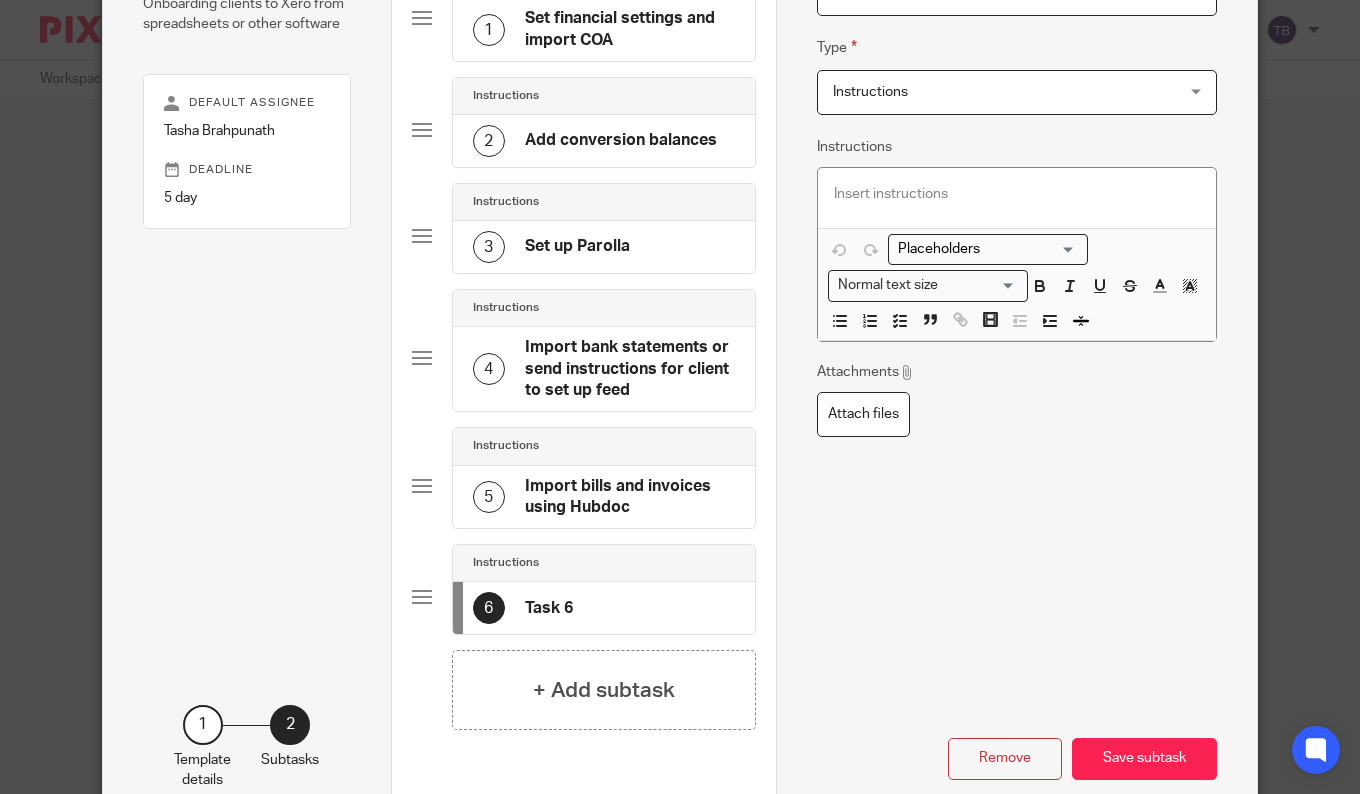 scroll, scrollTop: 194, scrollLeft: 0, axis: vertical 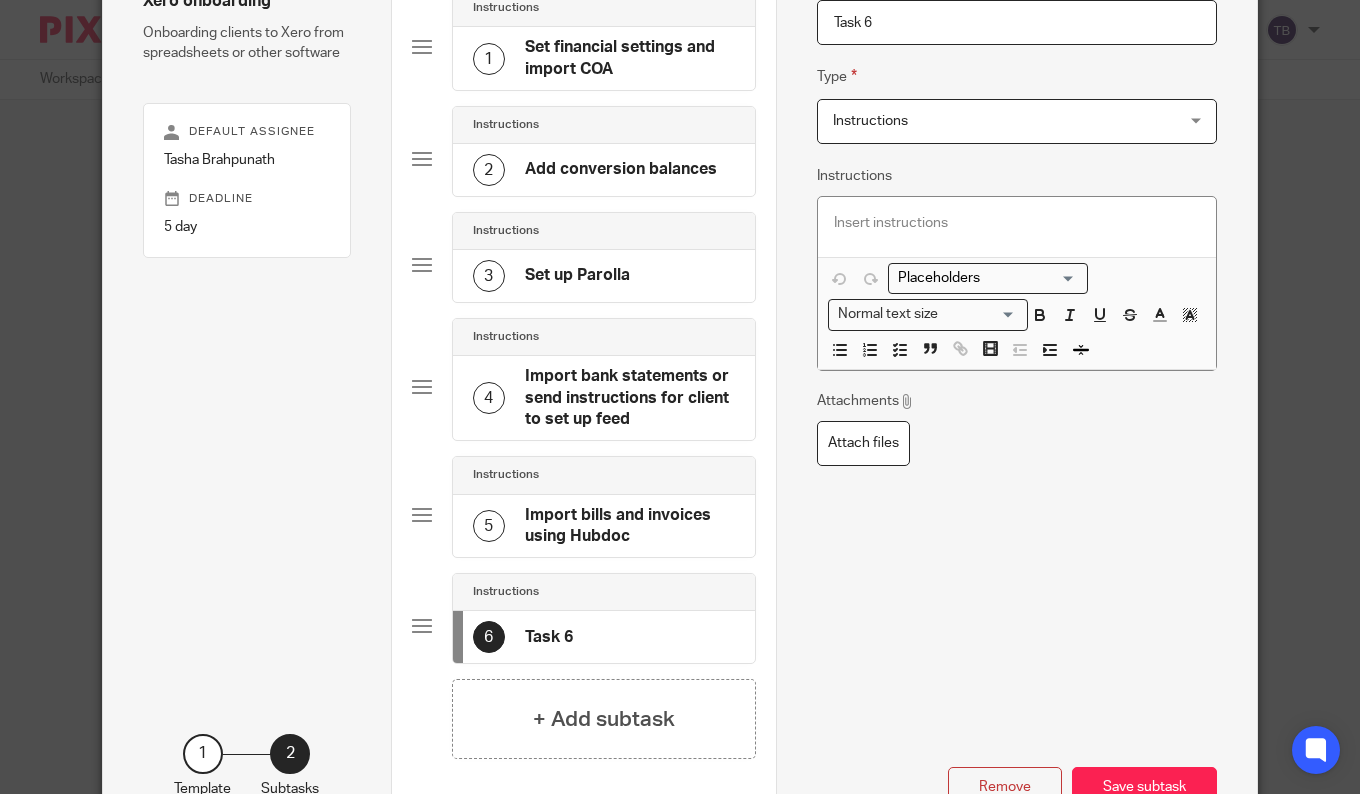 drag, startPoint x: 933, startPoint y: 27, endPoint x: 795, endPoint y: 28, distance: 138.00362 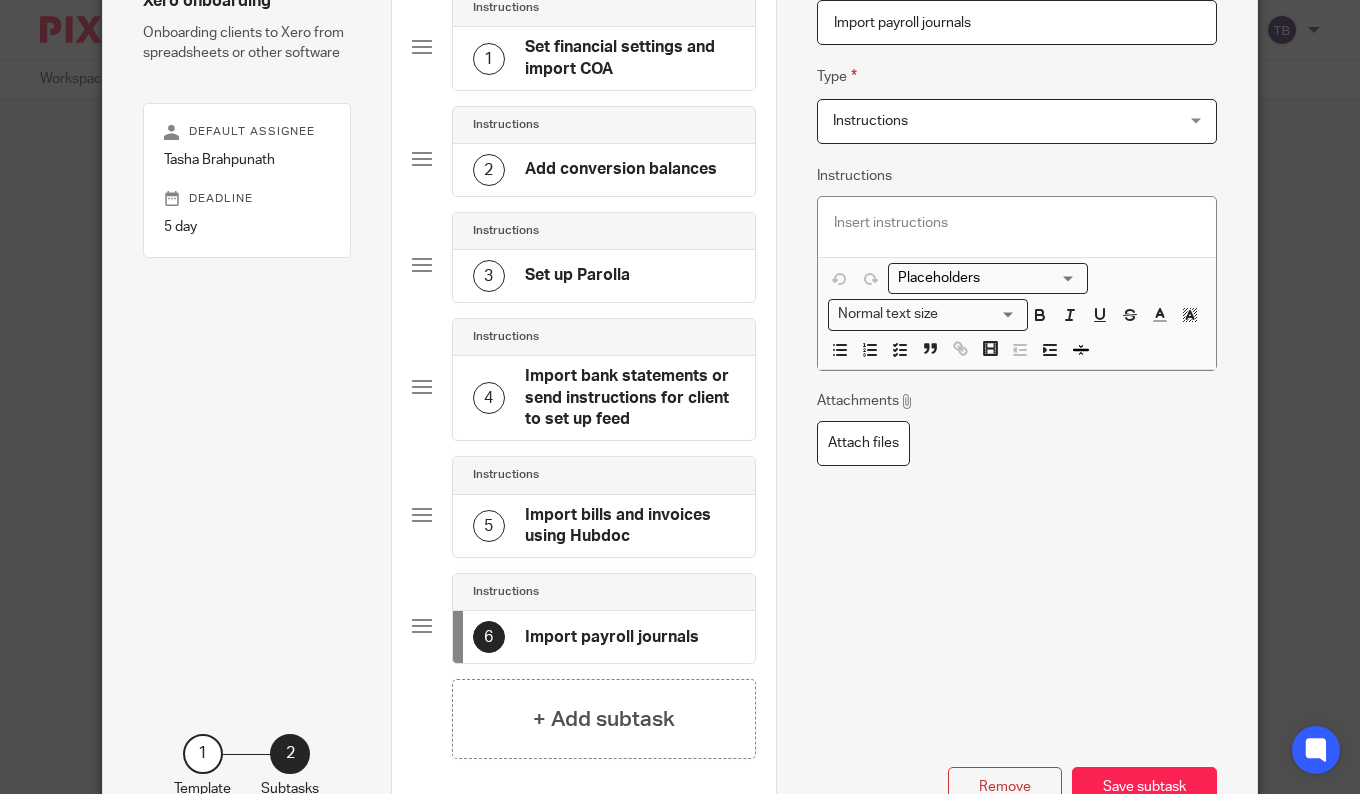 type on "Import payroll journals" 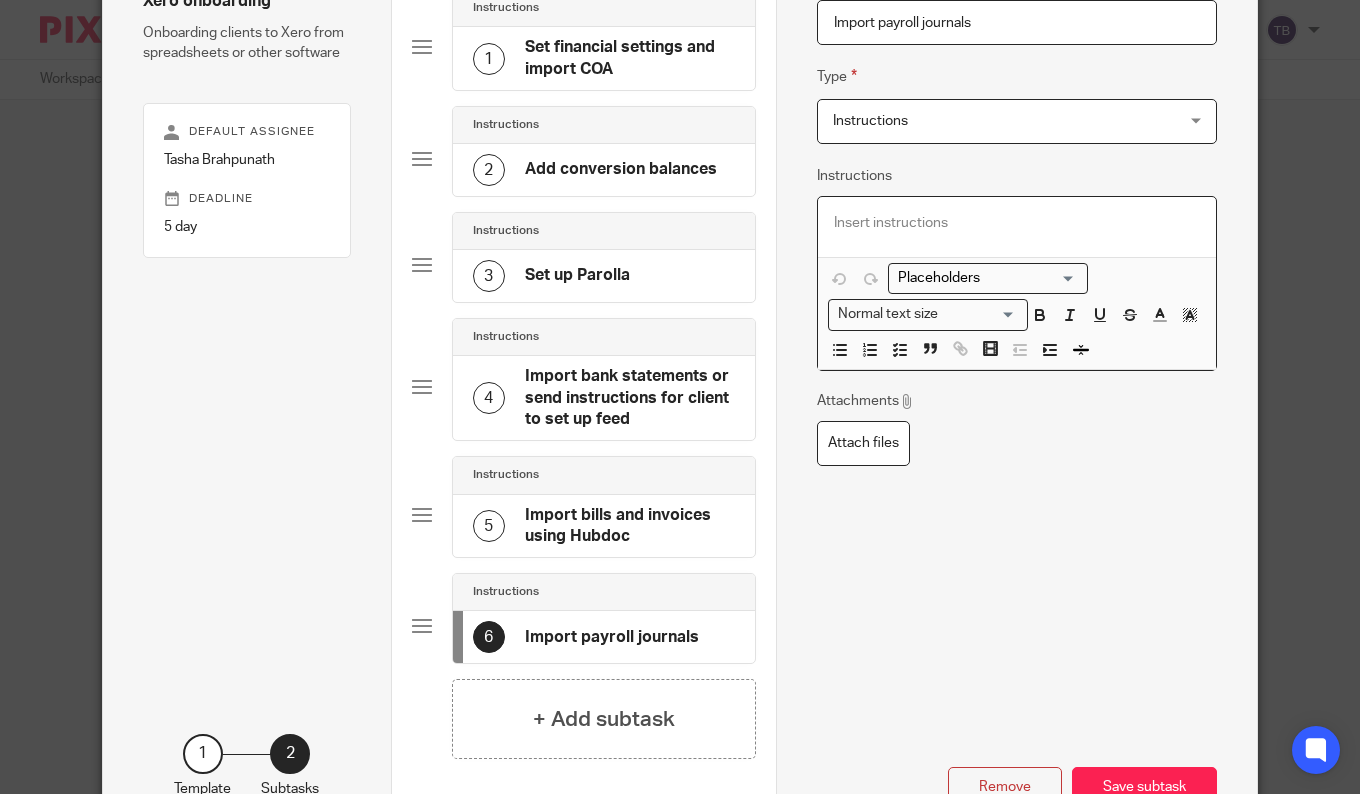 type 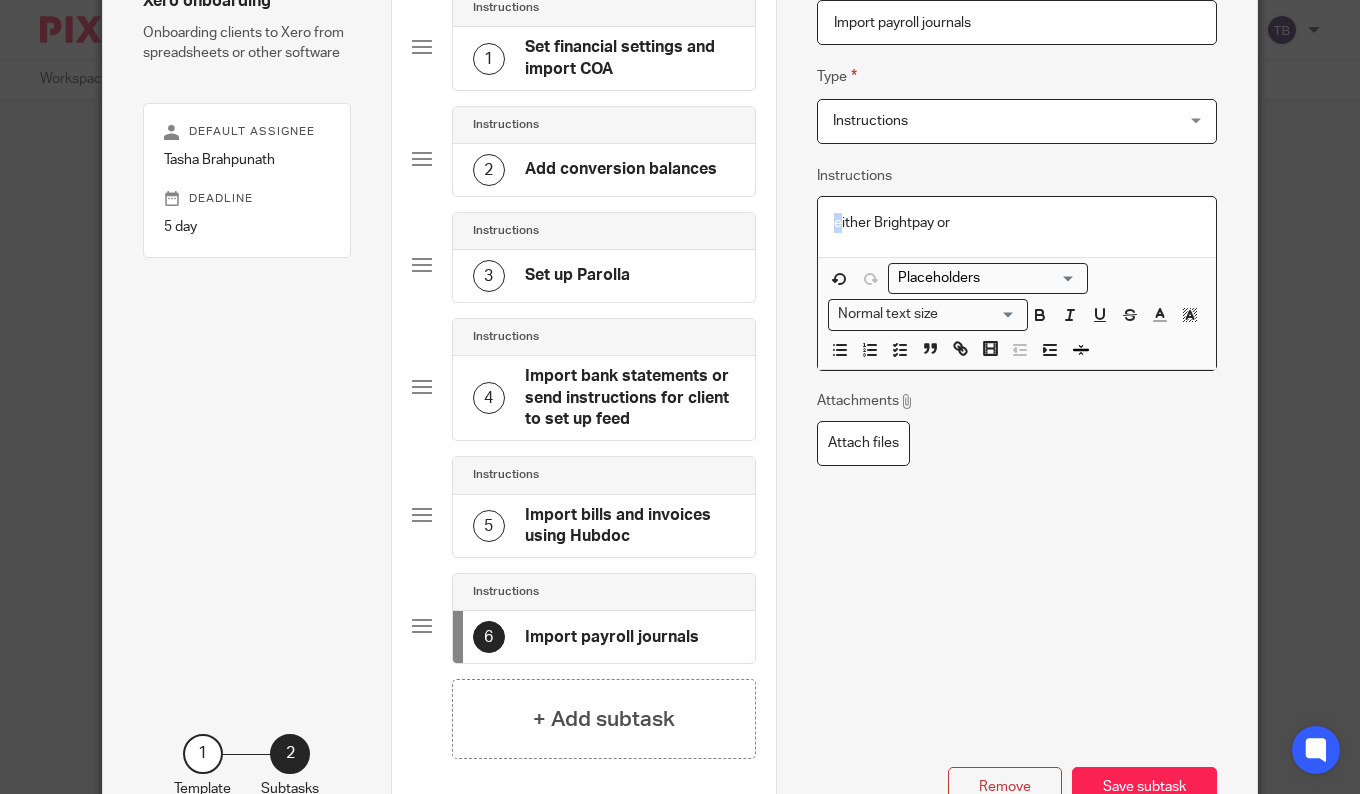 click on "either Brightpay or" at bounding box center [1017, 227] 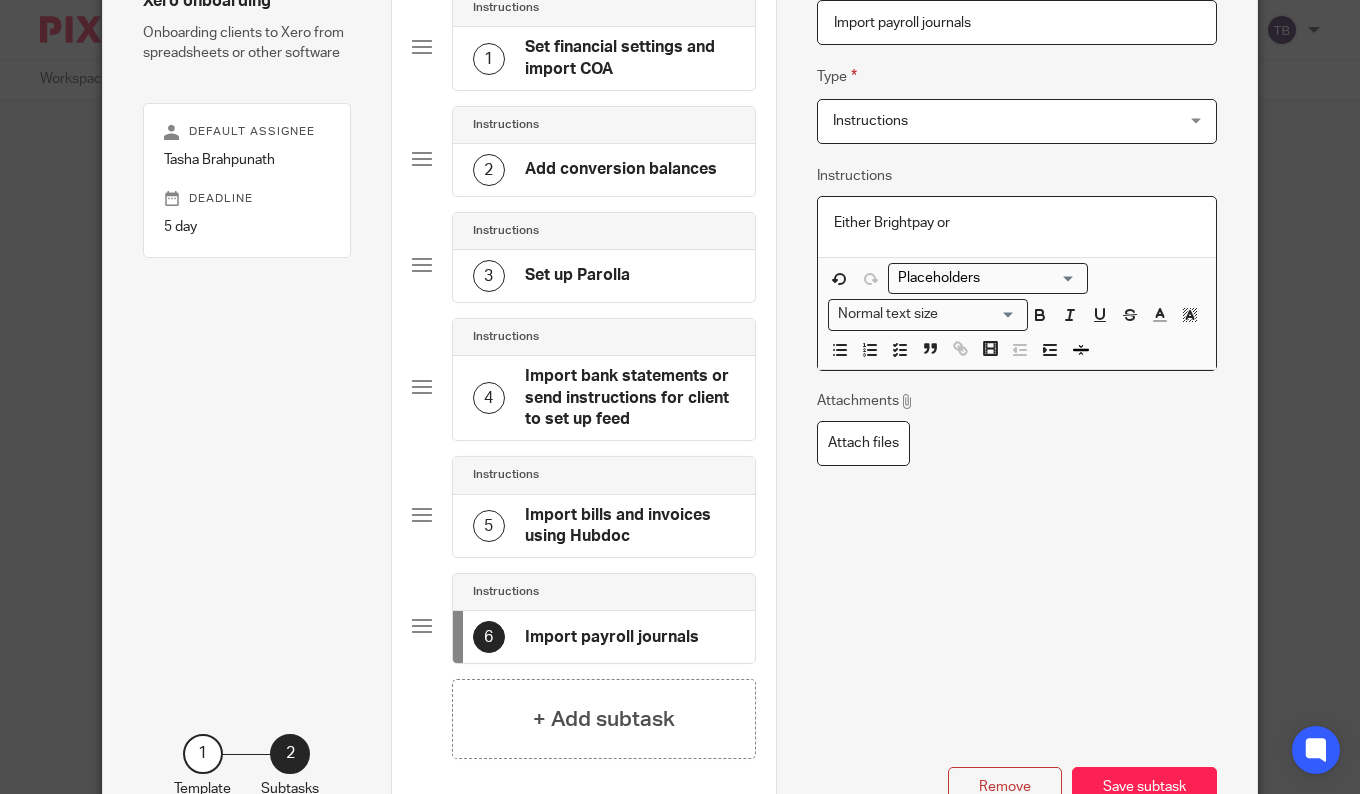 click on "Either Brightpay or" at bounding box center [1017, 223] 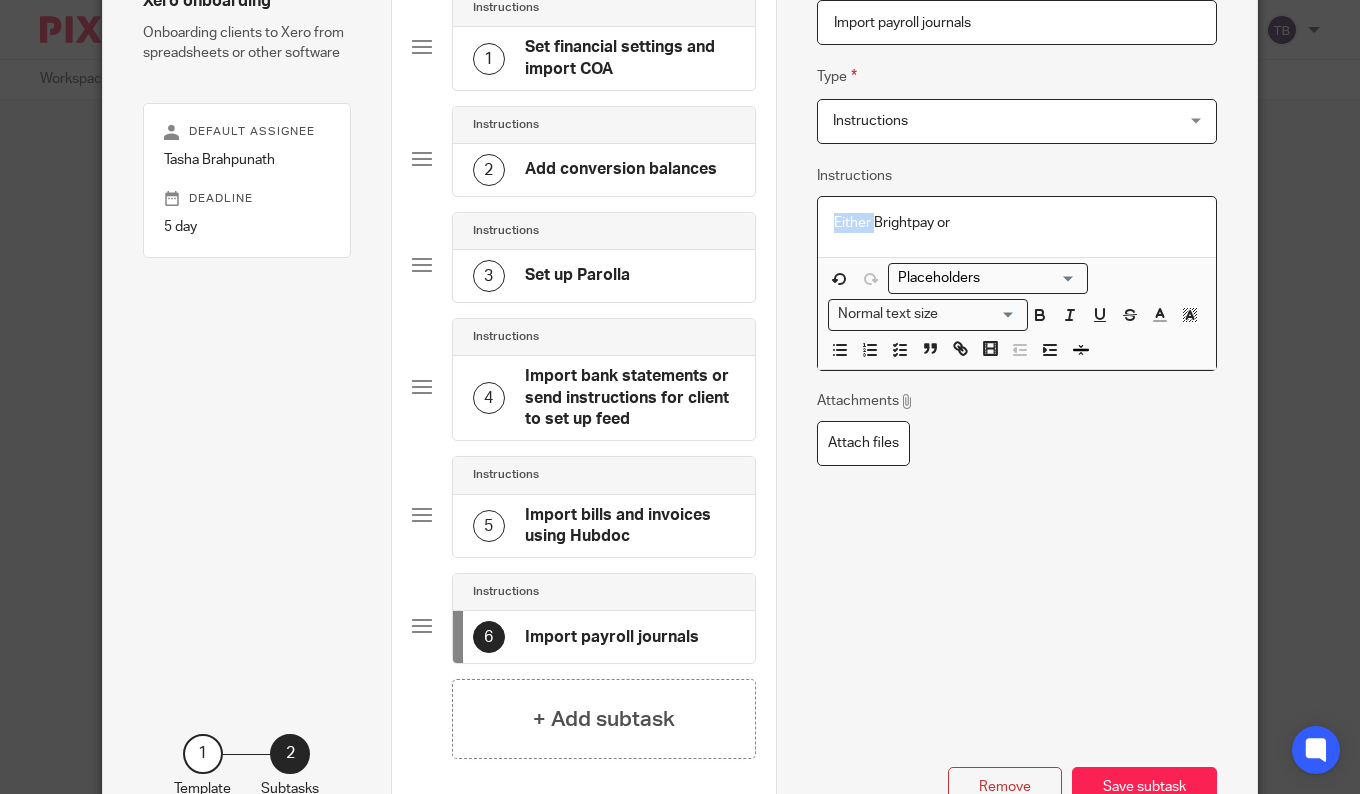 click on "Either Brightpay or" at bounding box center [1017, 223] 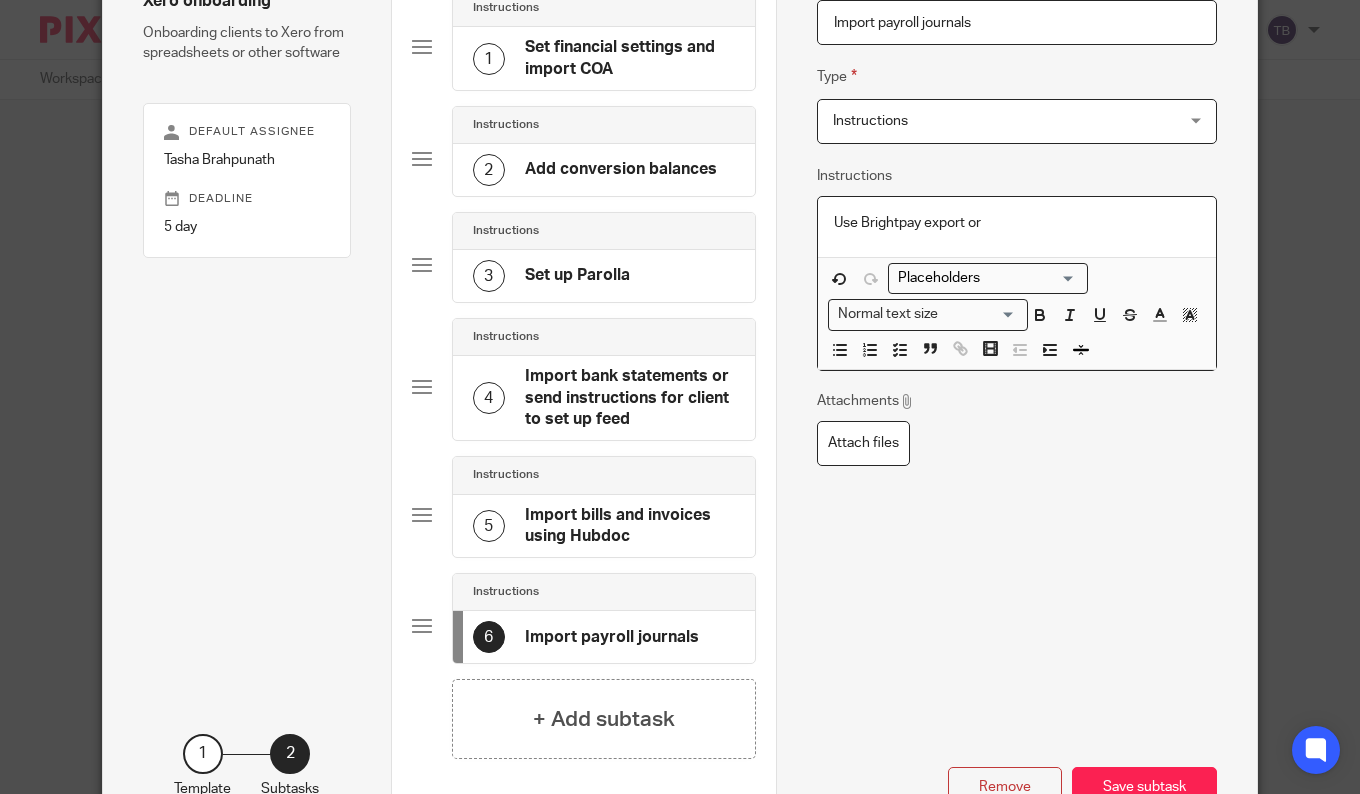 click on "Use Brightpay export or" at bounding box center [1017, 223] 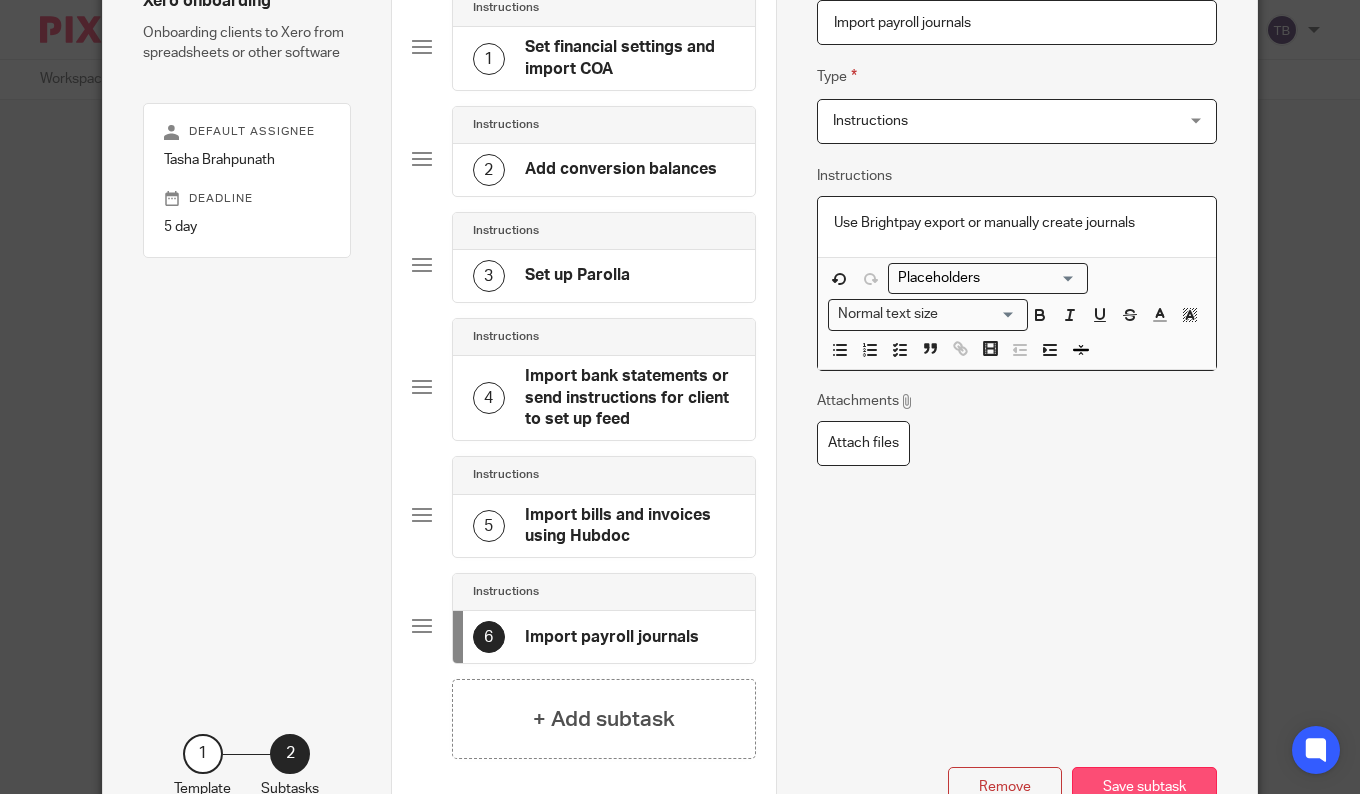 click on "Save subtask" at bounding box center [1144, 788] 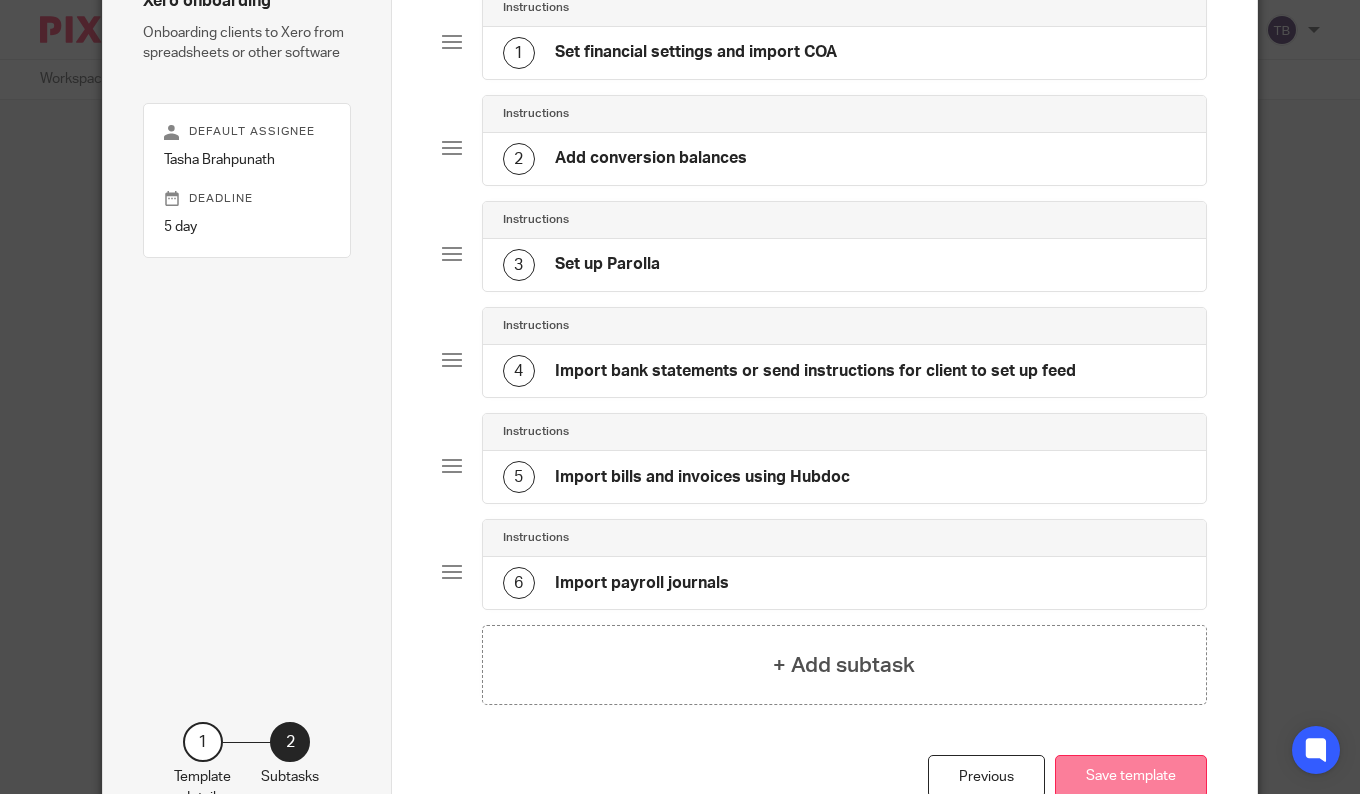 click on "Save template" at bounding box center (1131, 776) 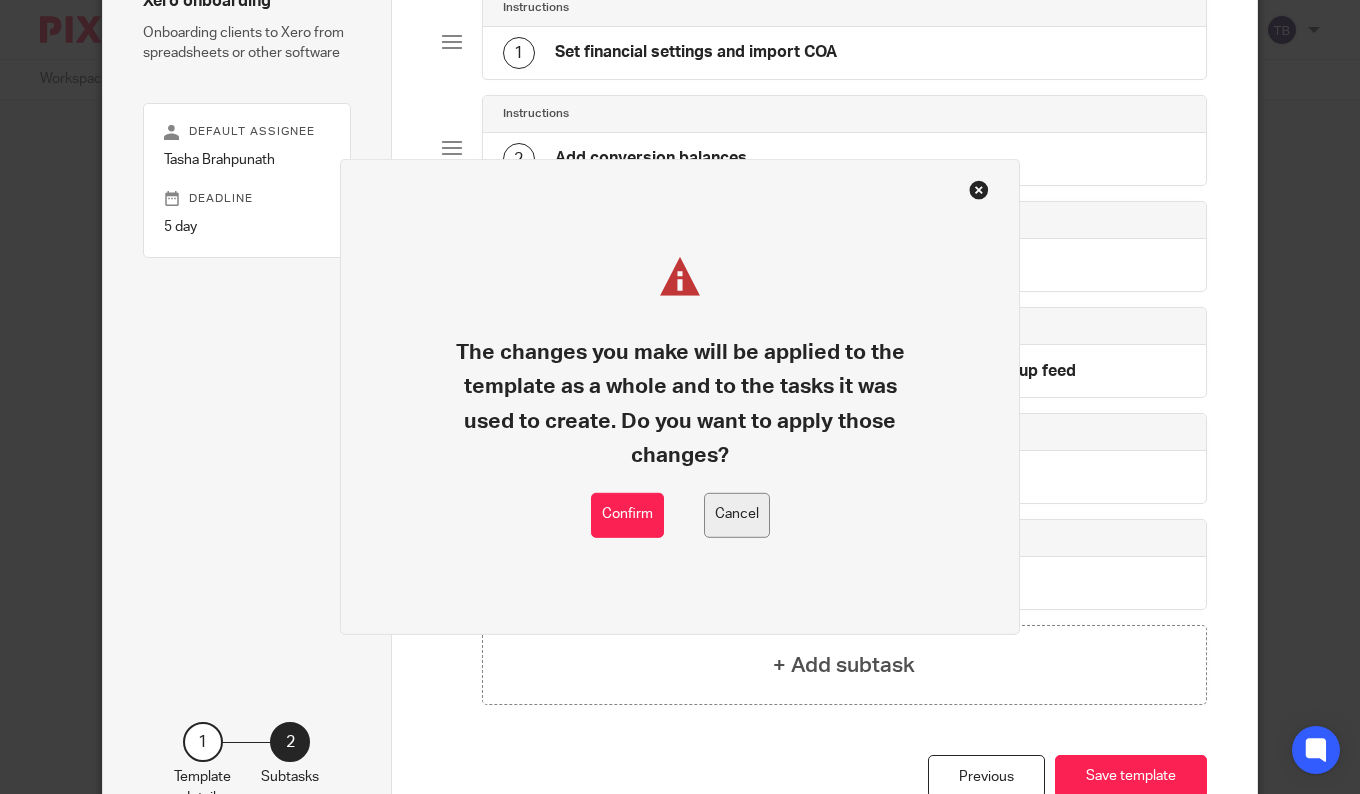 click on "Cancel" at bounding box center (737, 515) 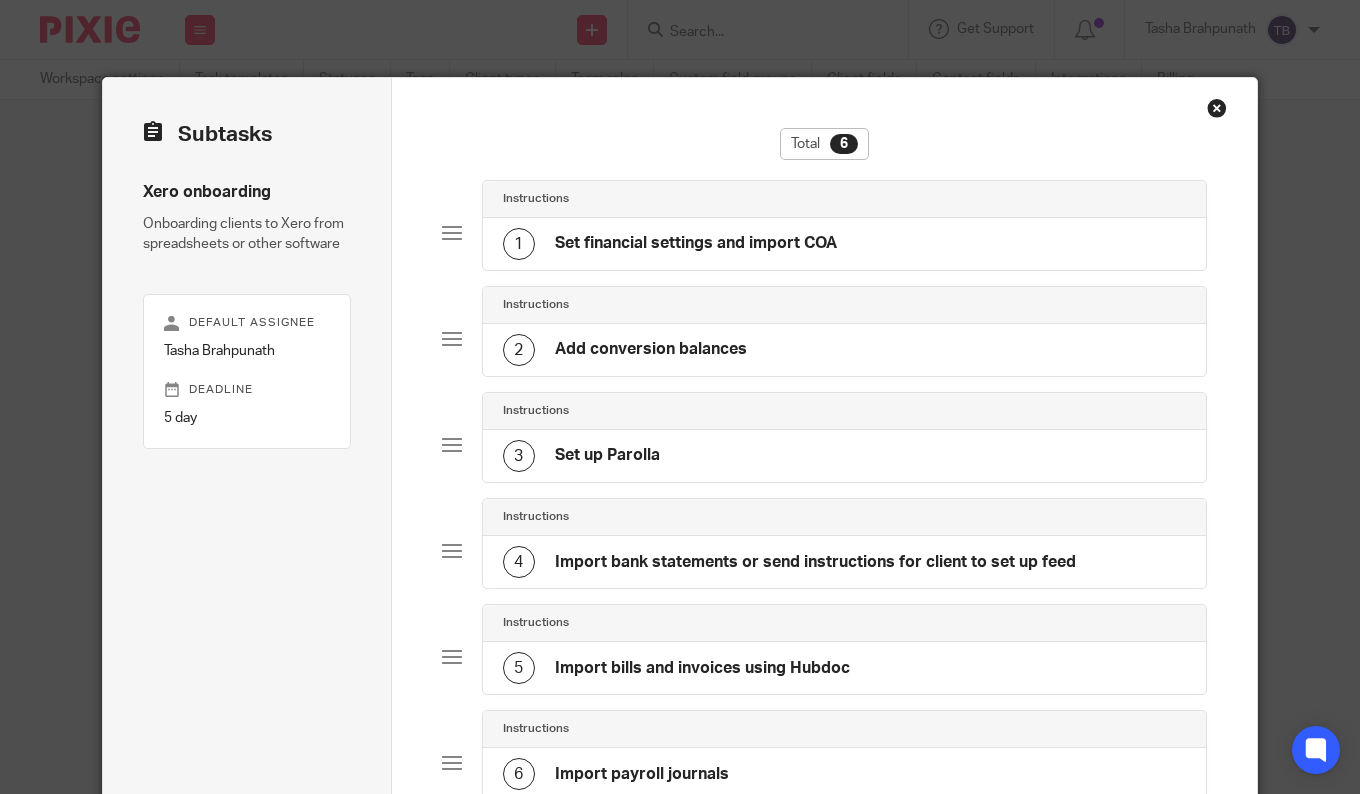 scroll, scrollTop: 0, scrollLeft: 0, axis: both 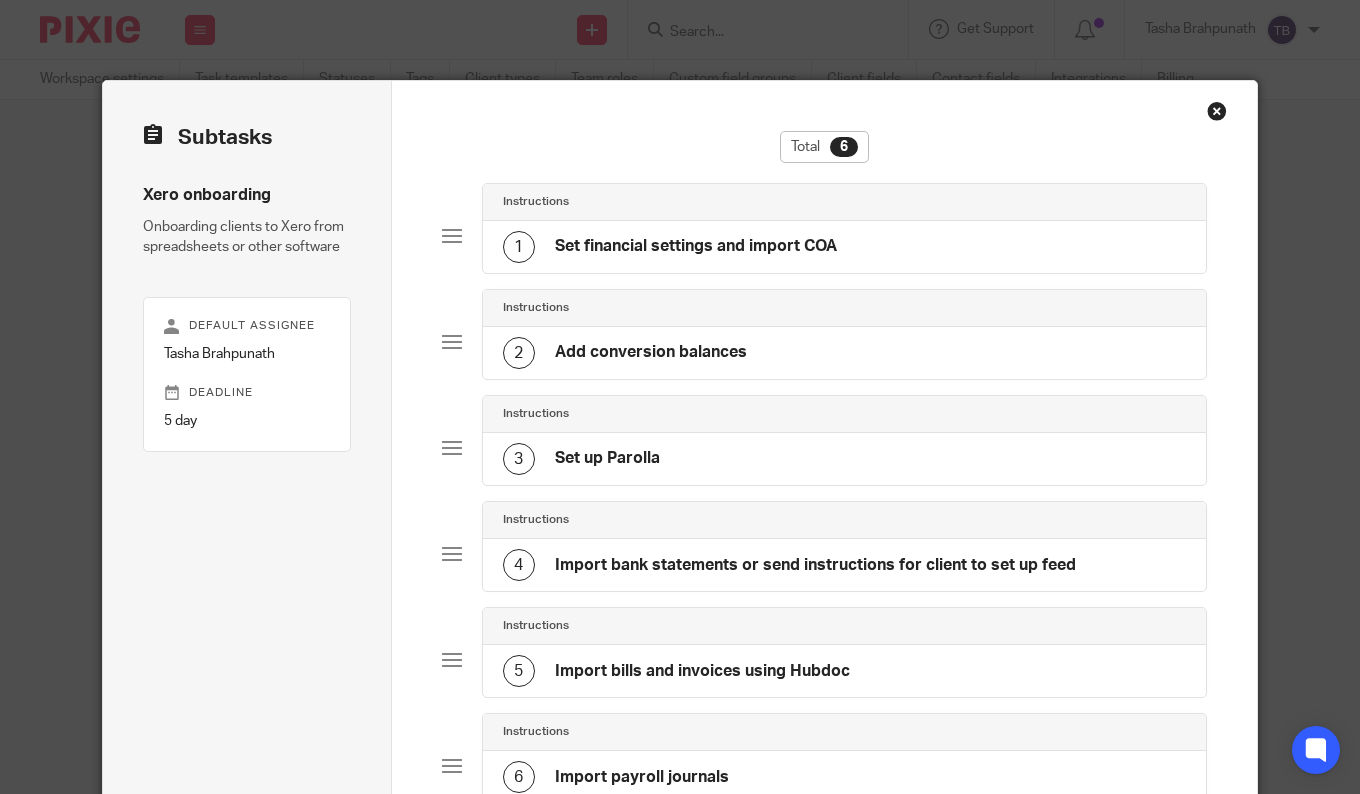 click on "3
Set up Parolla" 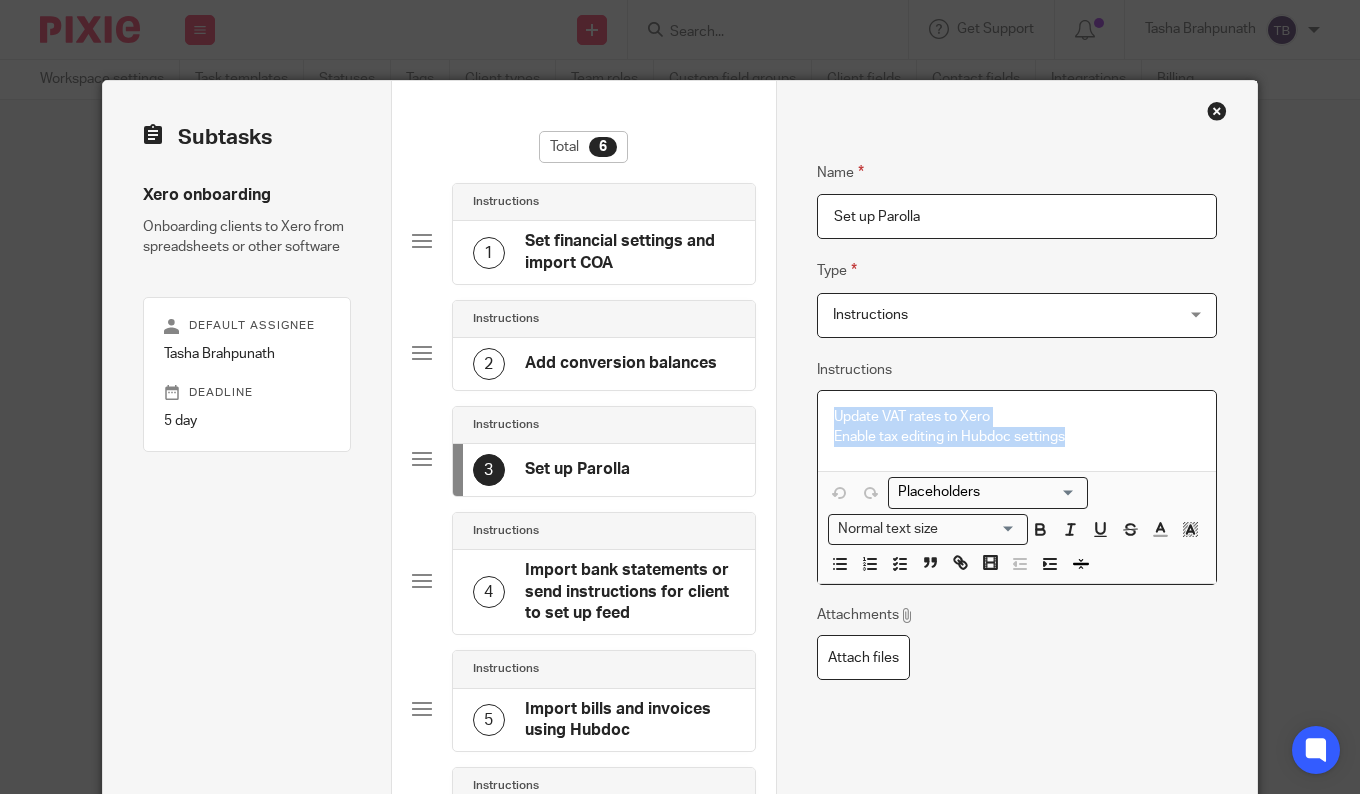 drag, startPoint x: 1071, startPoint y: 439, endPoint x: 800, endPoint y: 416, distance: 271.97427 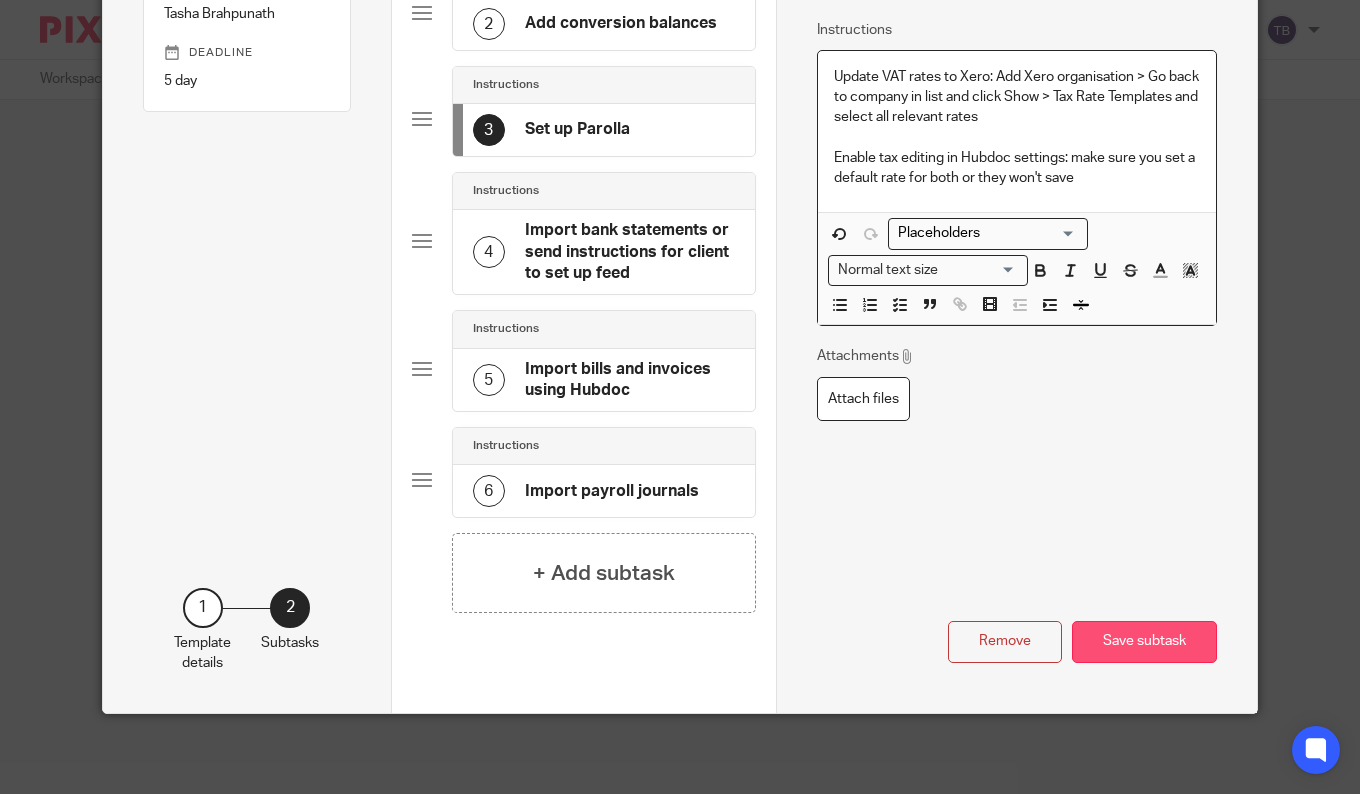 click on "Save subtask" at bounding box center [1144, 642] 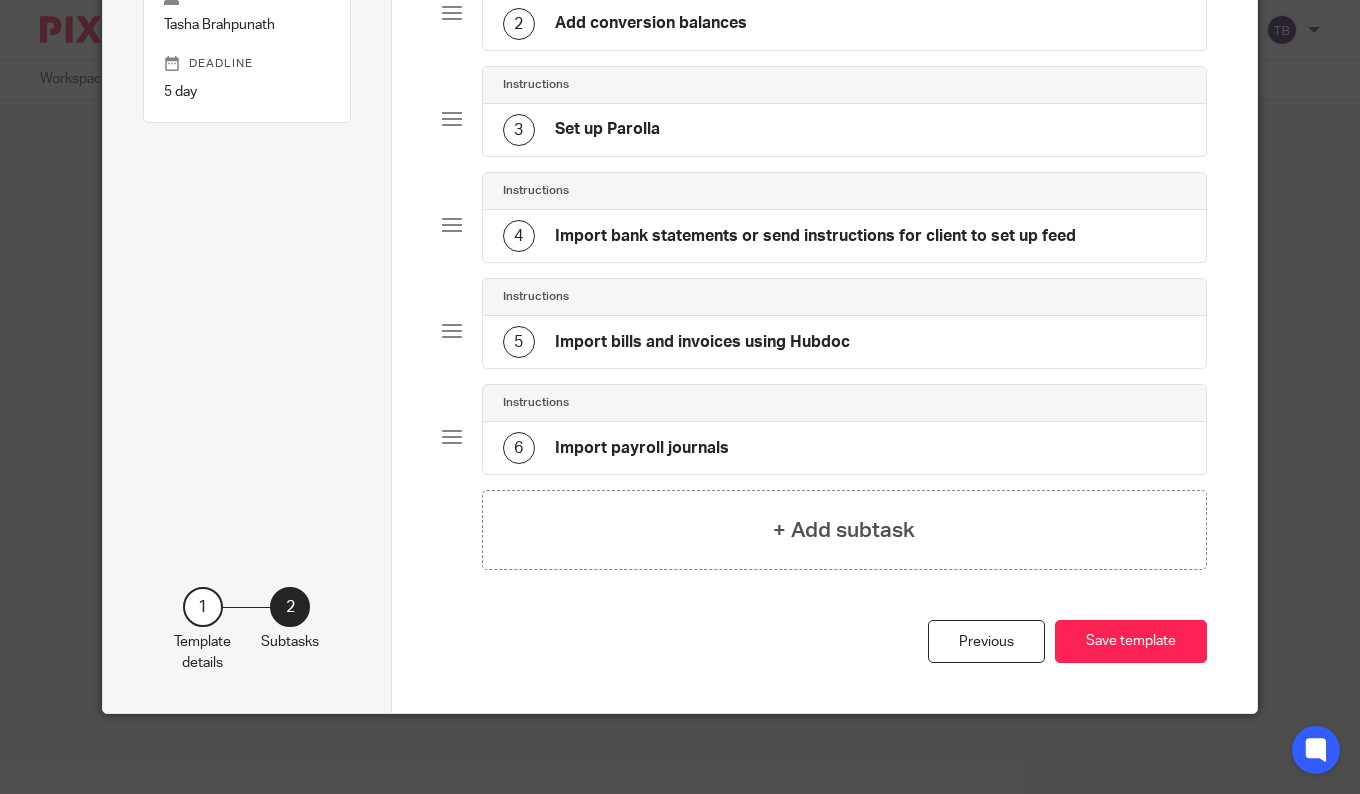click on "Save template" at bounding box center [1131, 641] 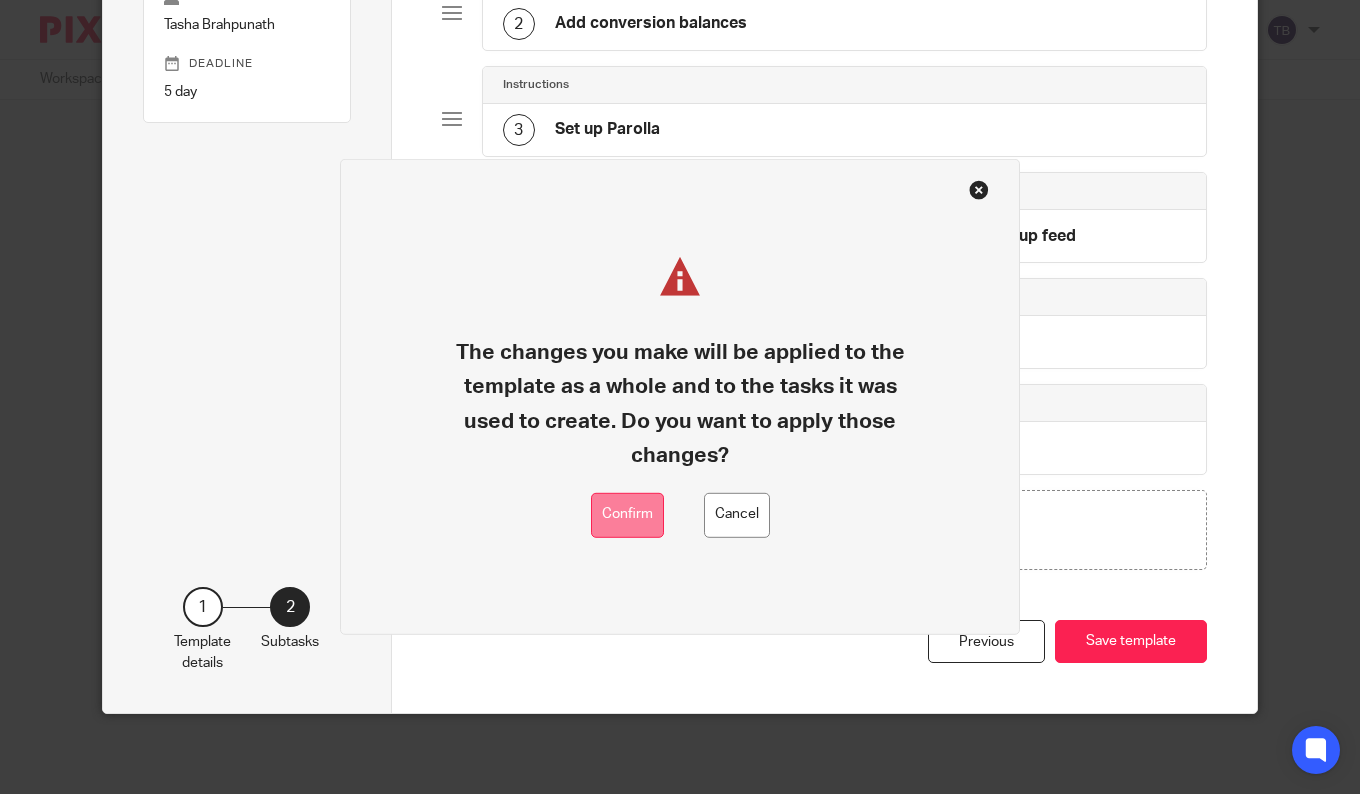 click on "Confirm" at bounding box center (627, 515) 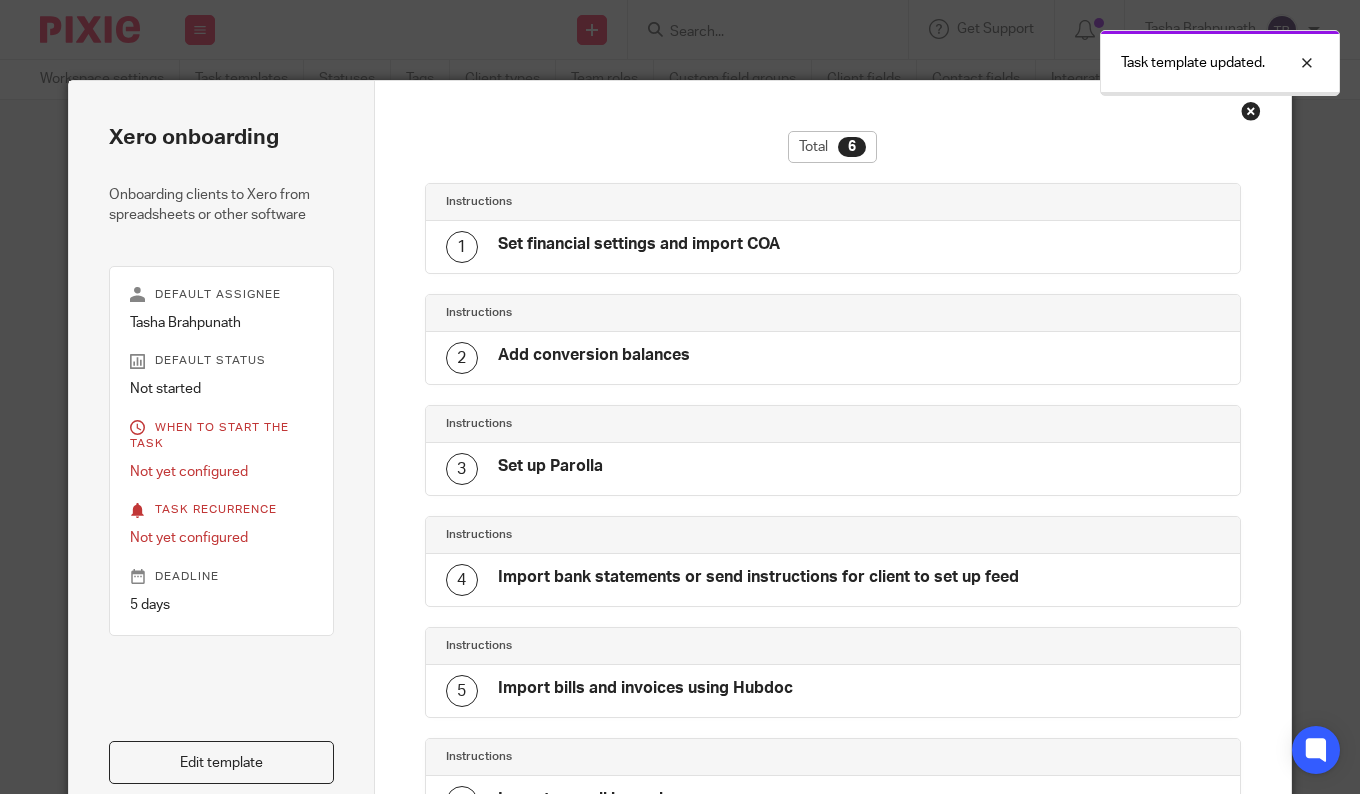 scroll, scrollTop: 0, scrollLeft: 0, axis: both 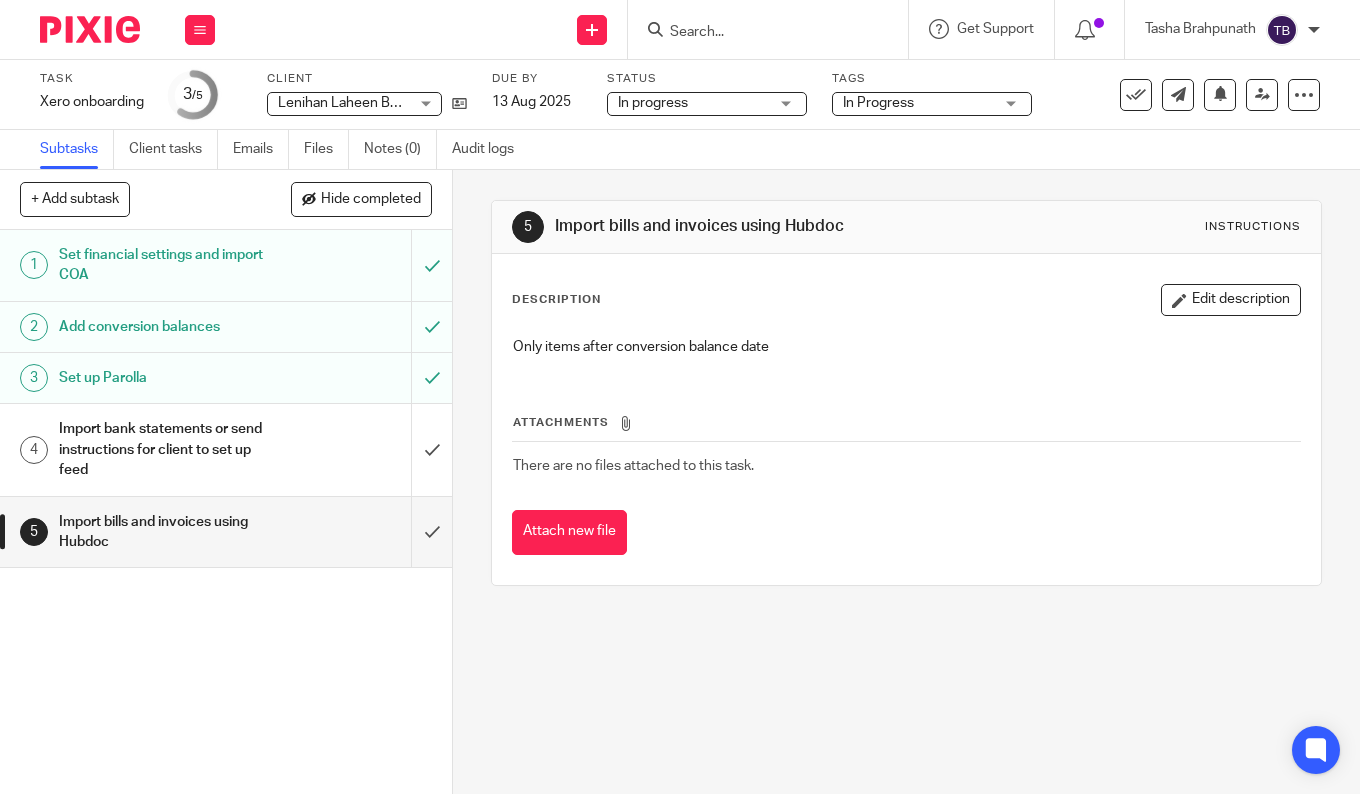 click on "+ Add subtask" at bounding box center (75, 199) 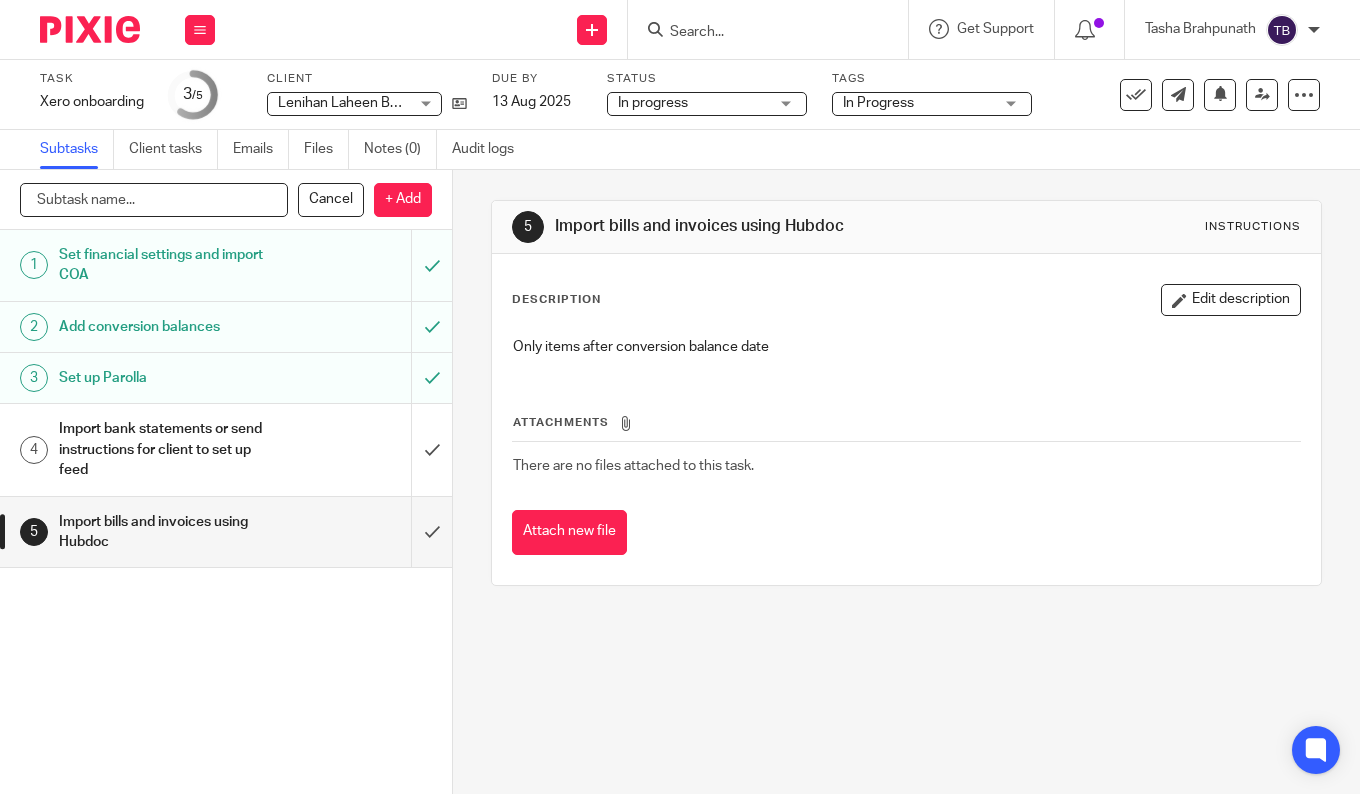 type on "A" 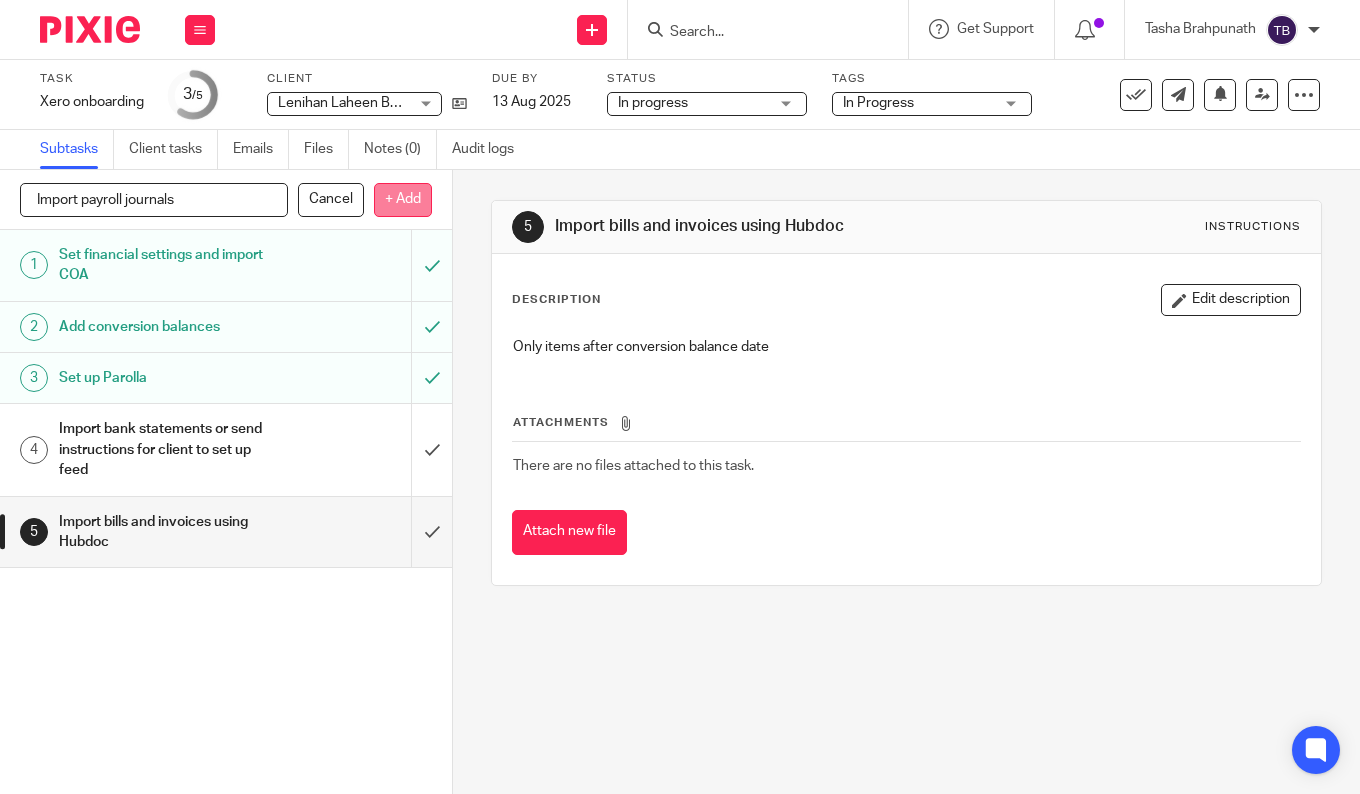type on "Import payroll journals" 